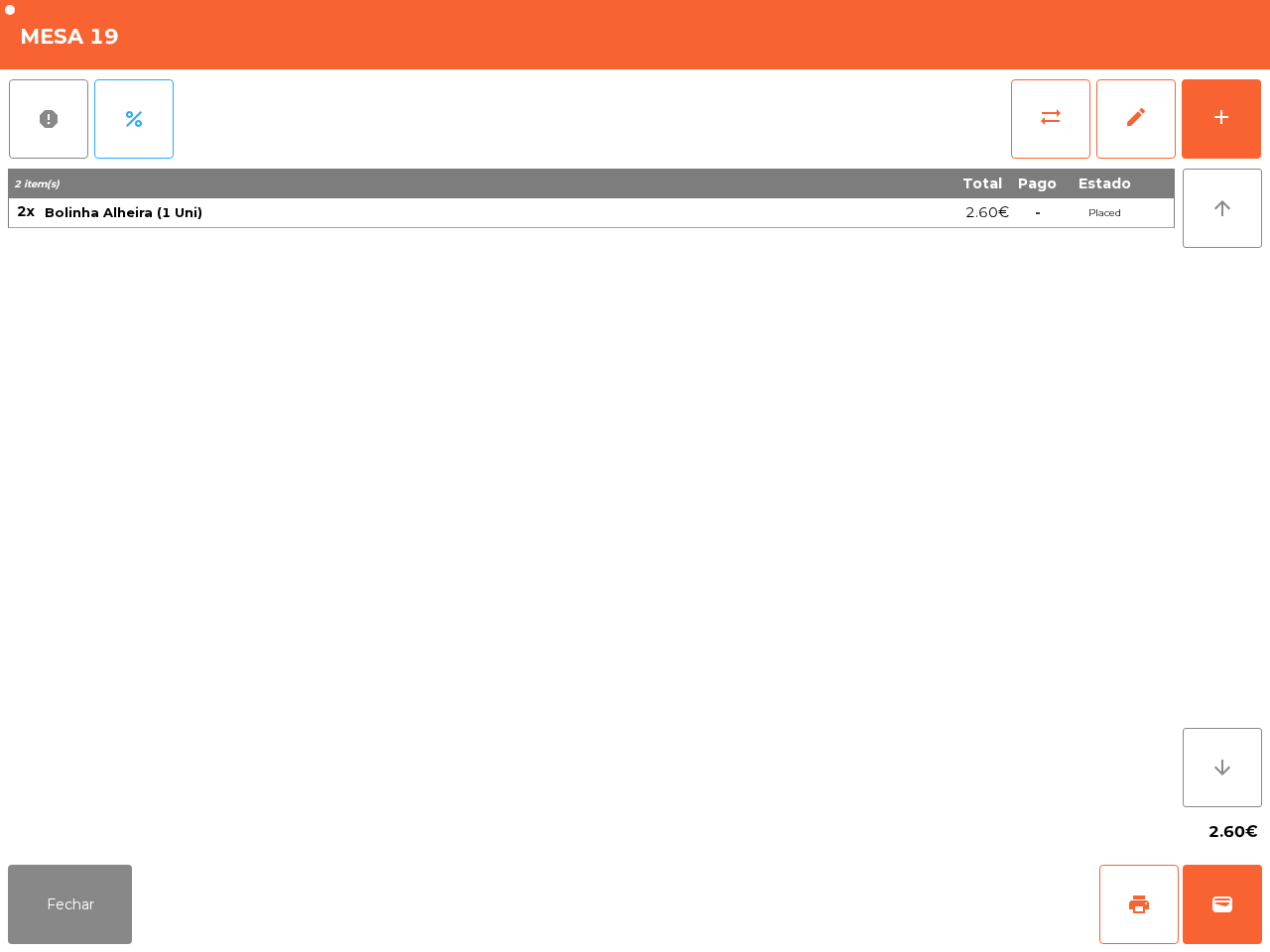 scroll, scrollTop: 0, scrollLeft: 0, axis: both 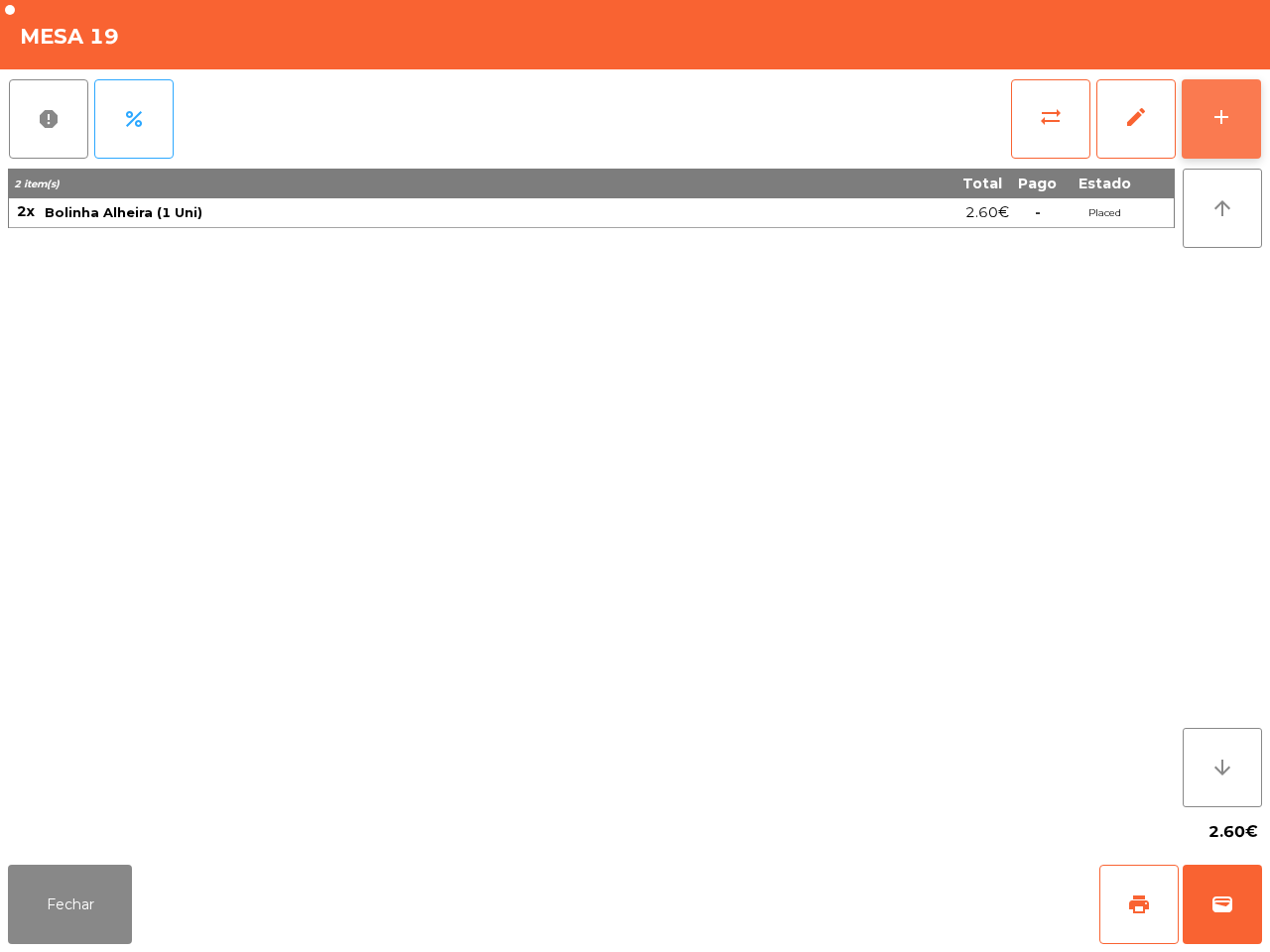 click on "add" 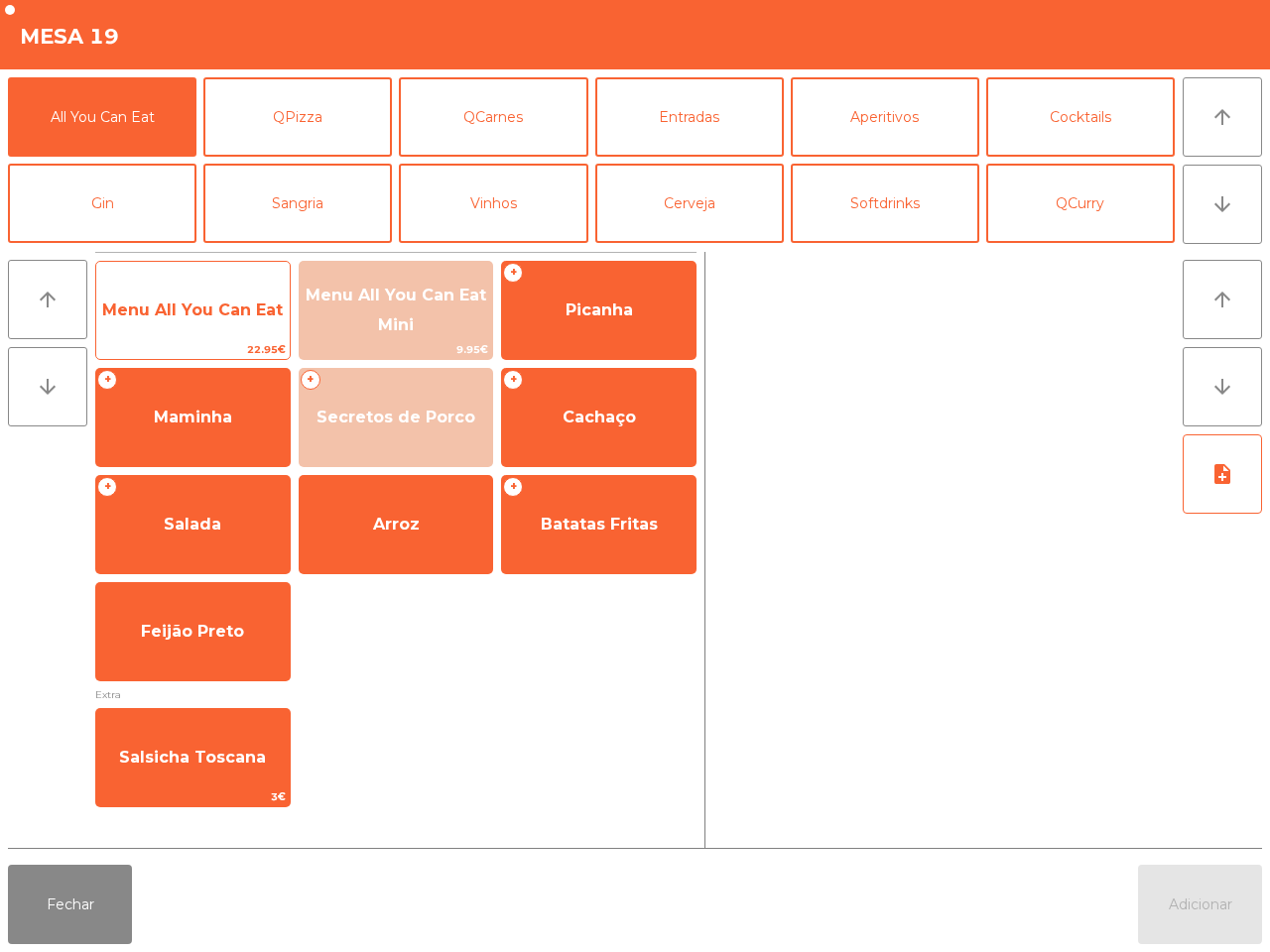 click on "Menu All You Can Eat" 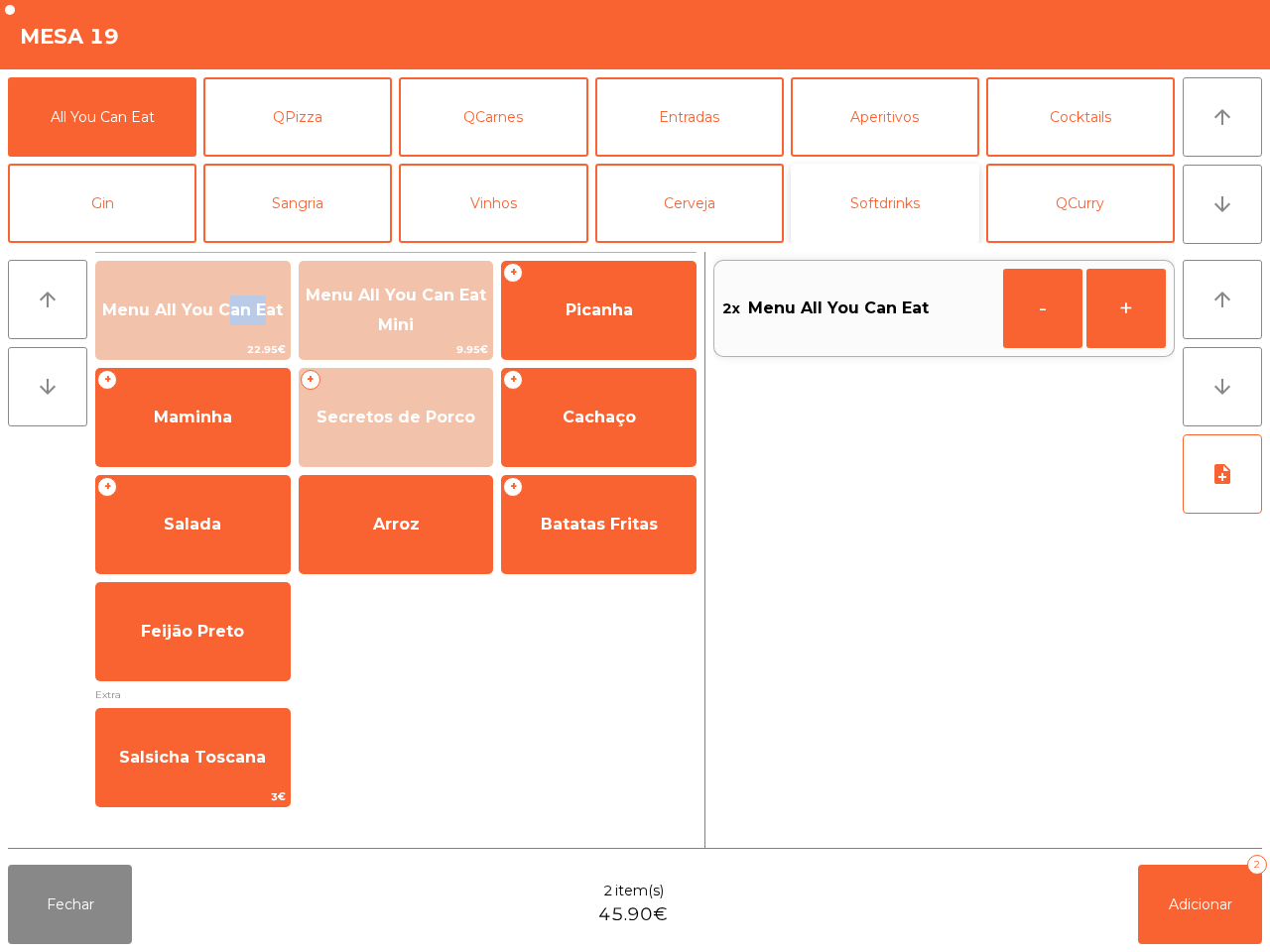 click on "Softdrinks" 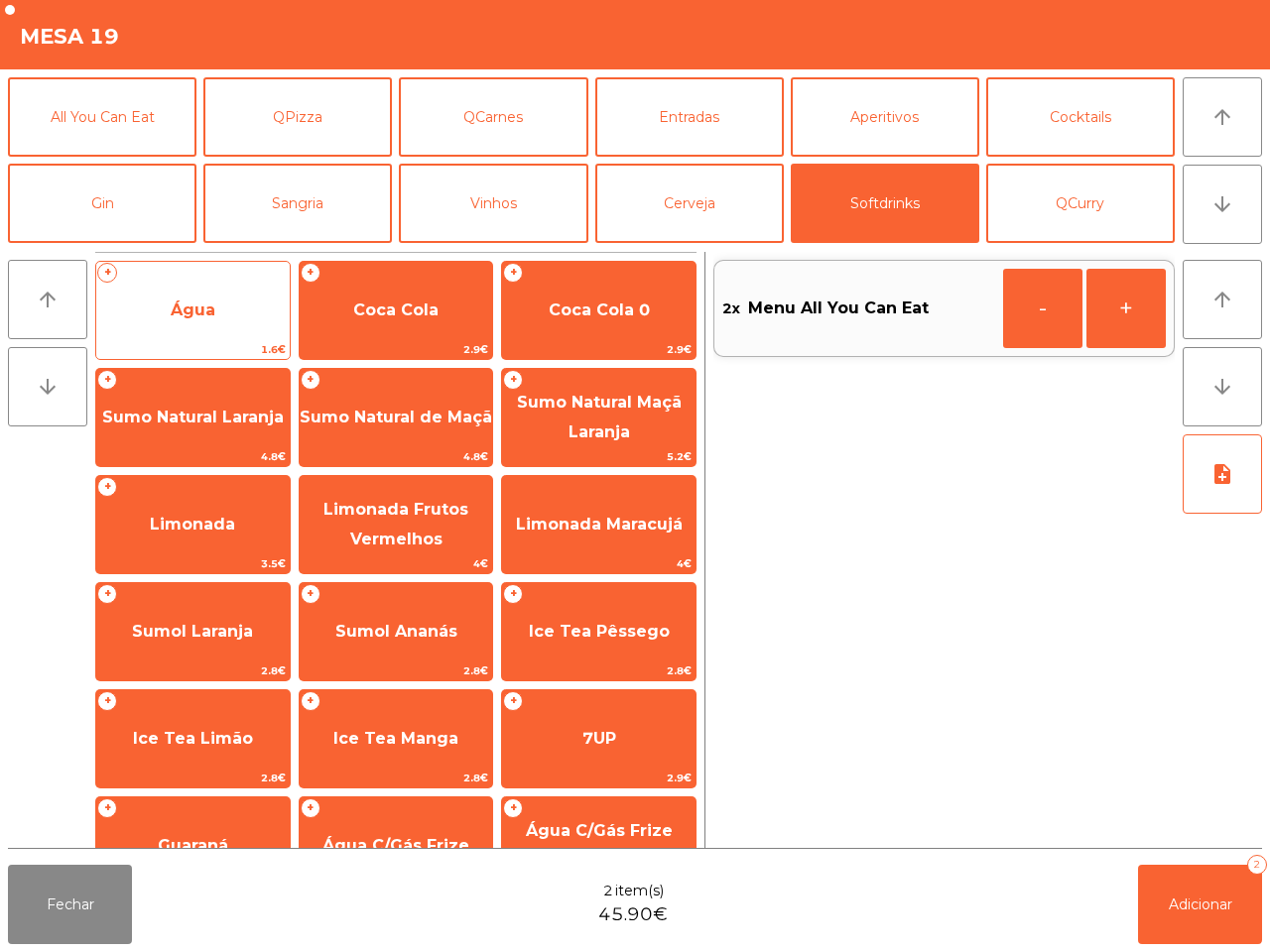 click on "Água" 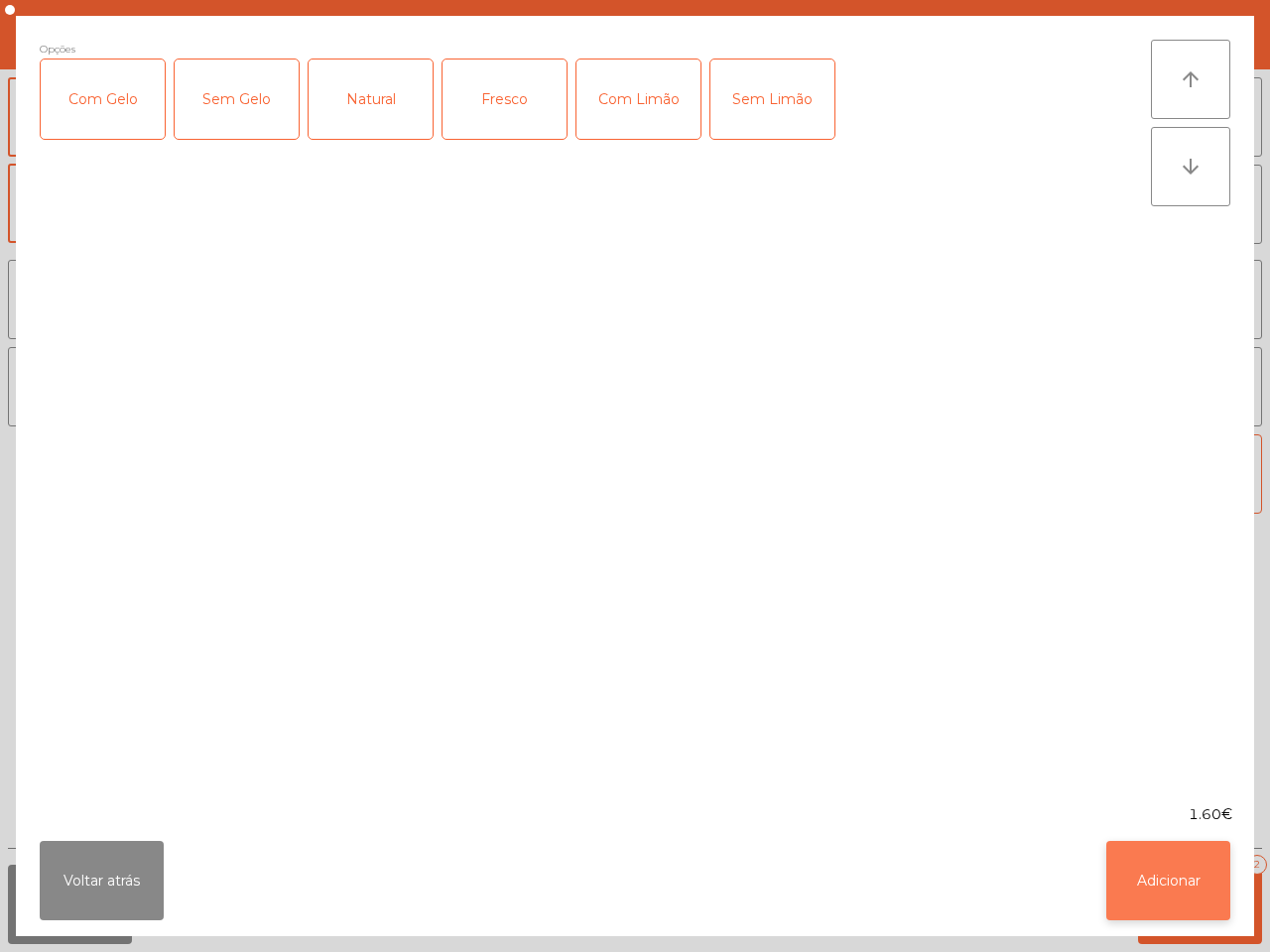 click on "Adicionar" 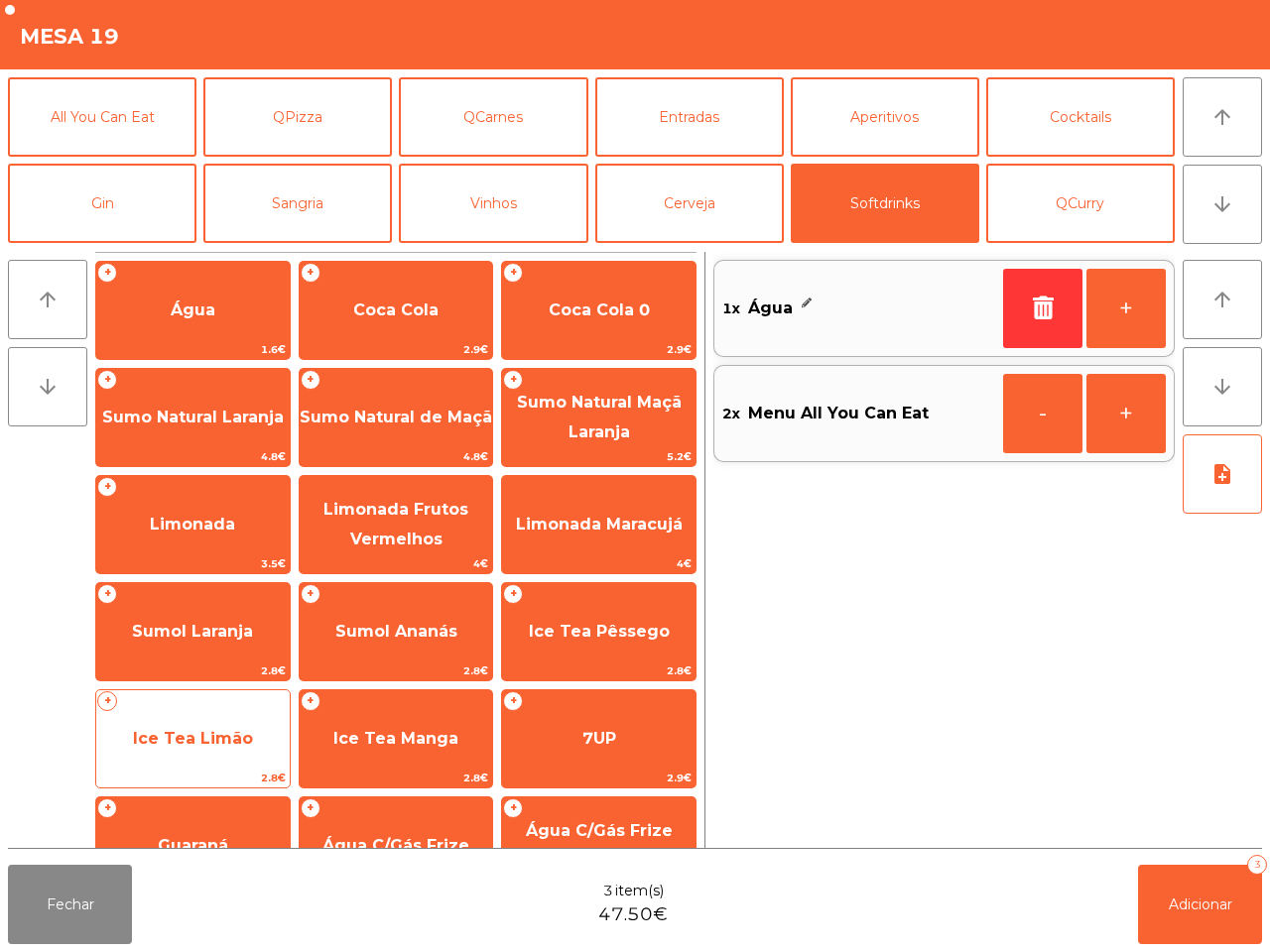 click on "Ice Tea Limão" 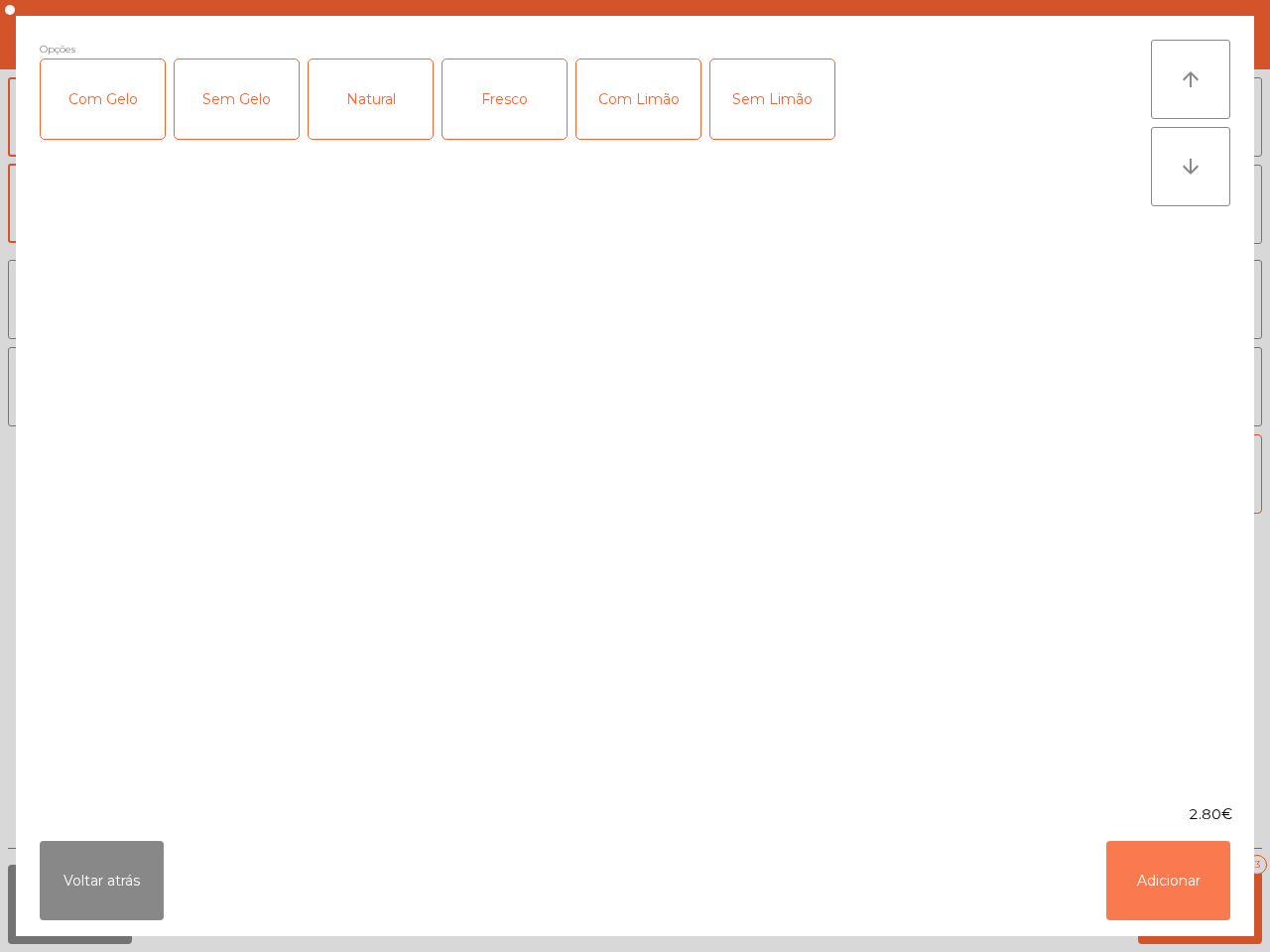 click on "Adicionar" 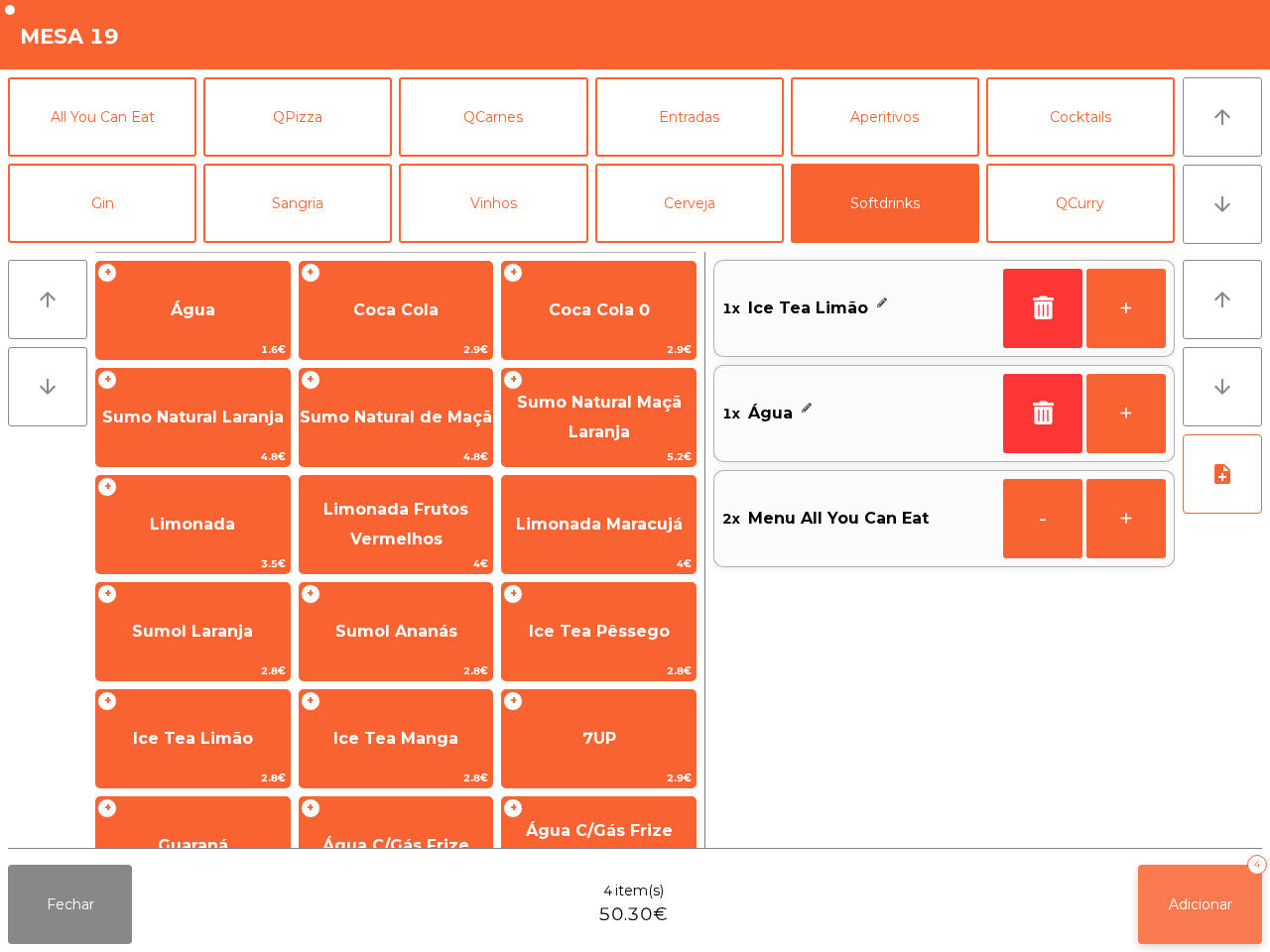 click on "Adicionar" 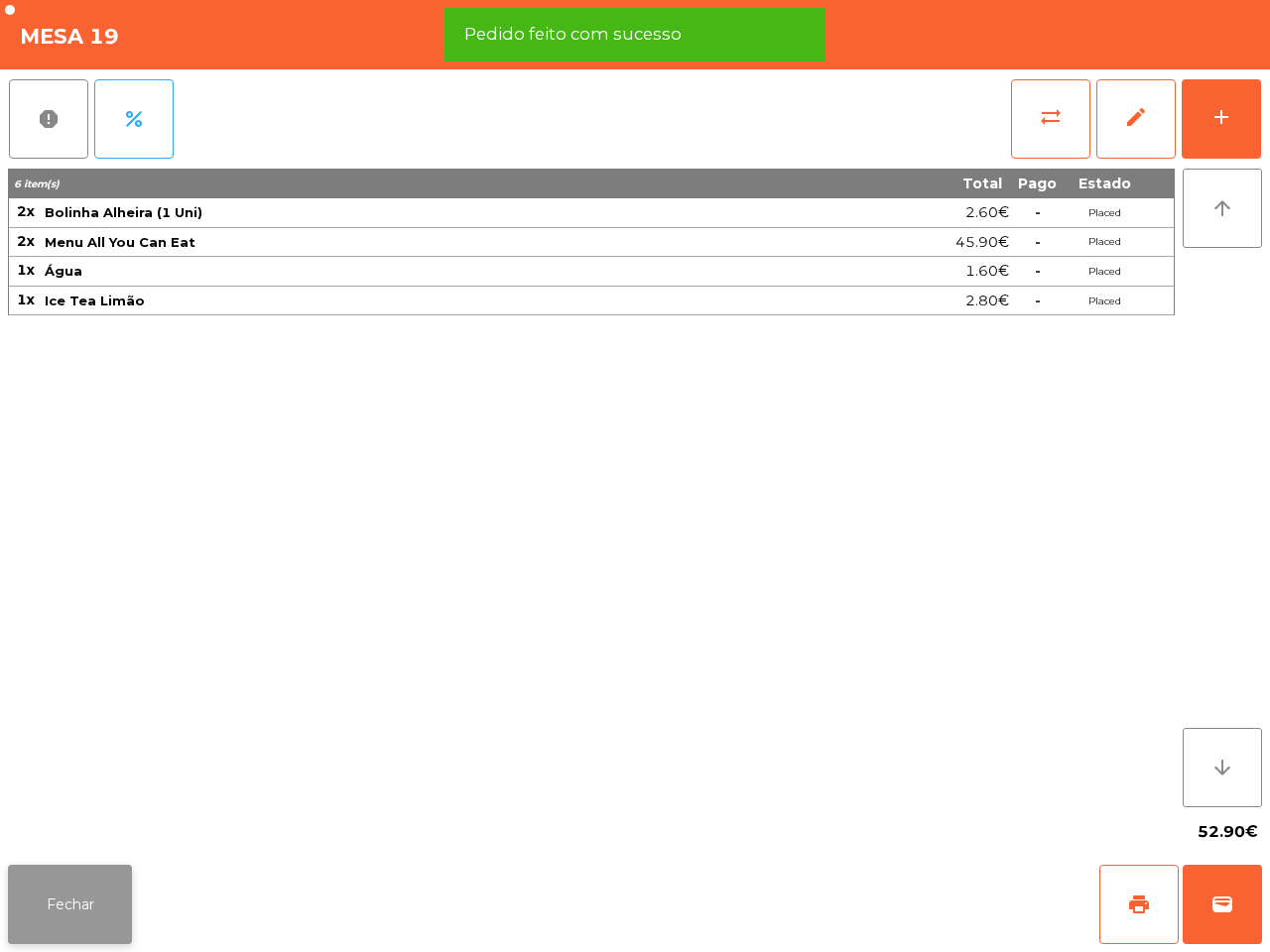 click on "Fechar" 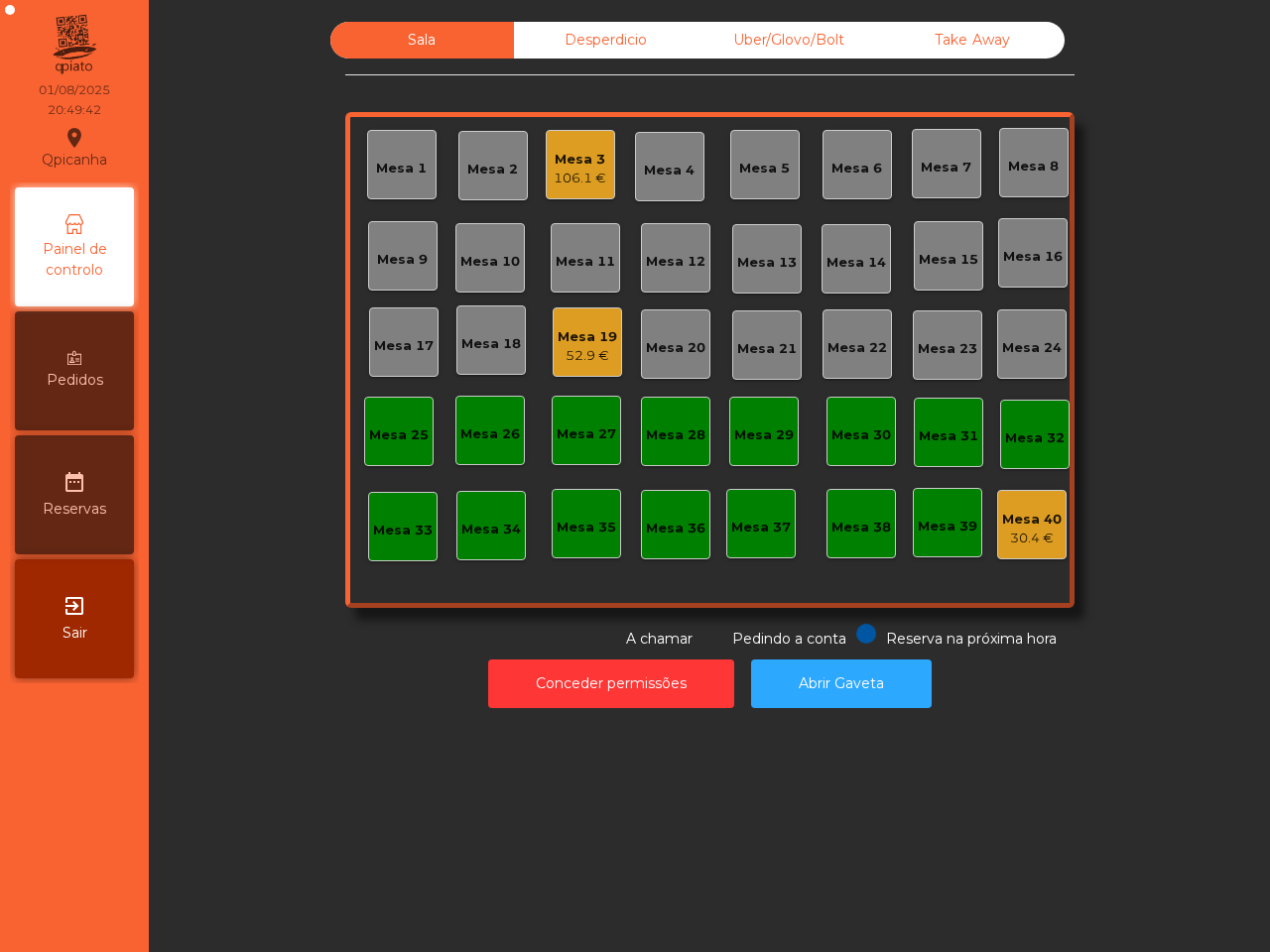 click on "Mesa 3" 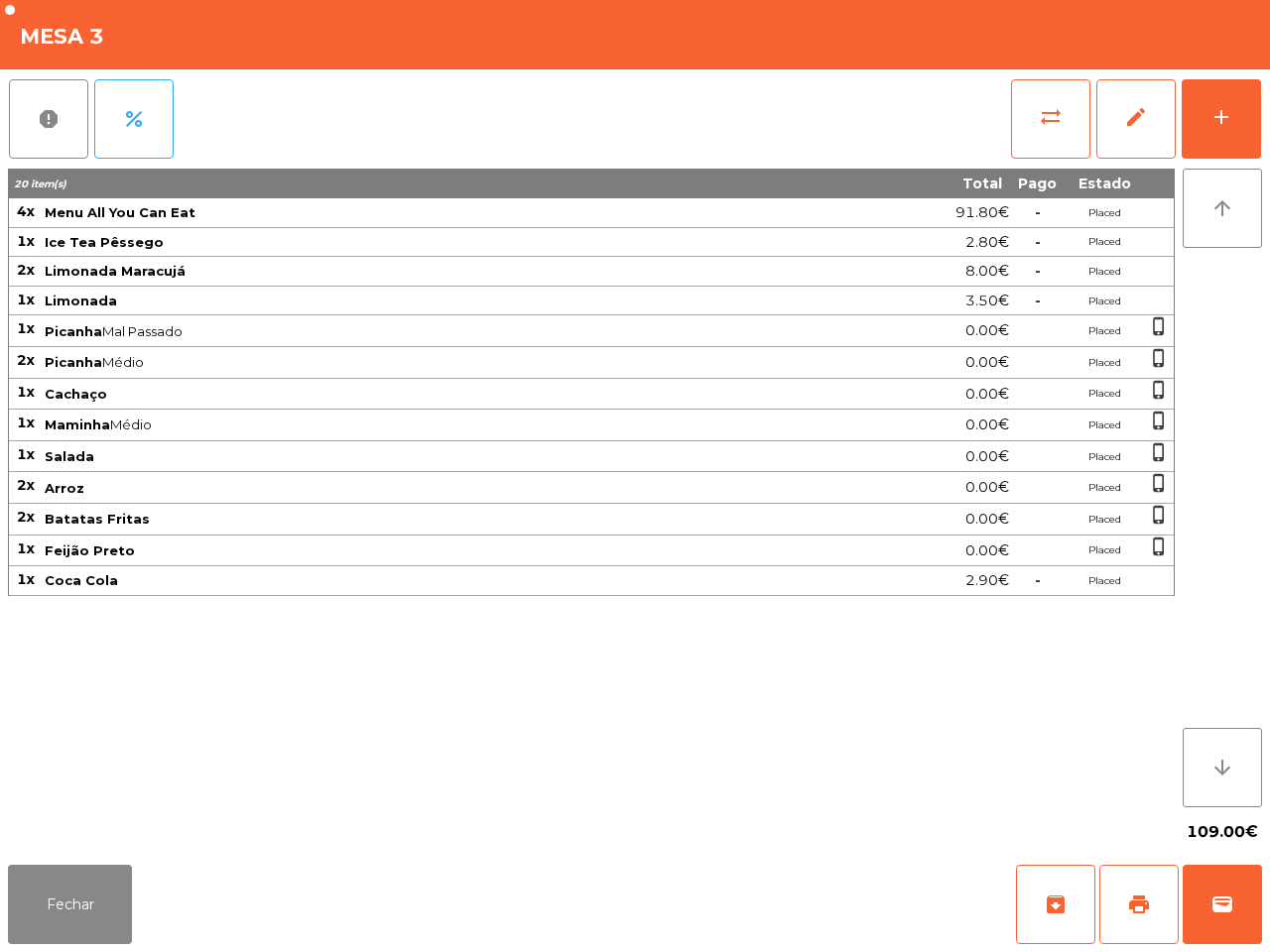click on "Picanha  Médio" 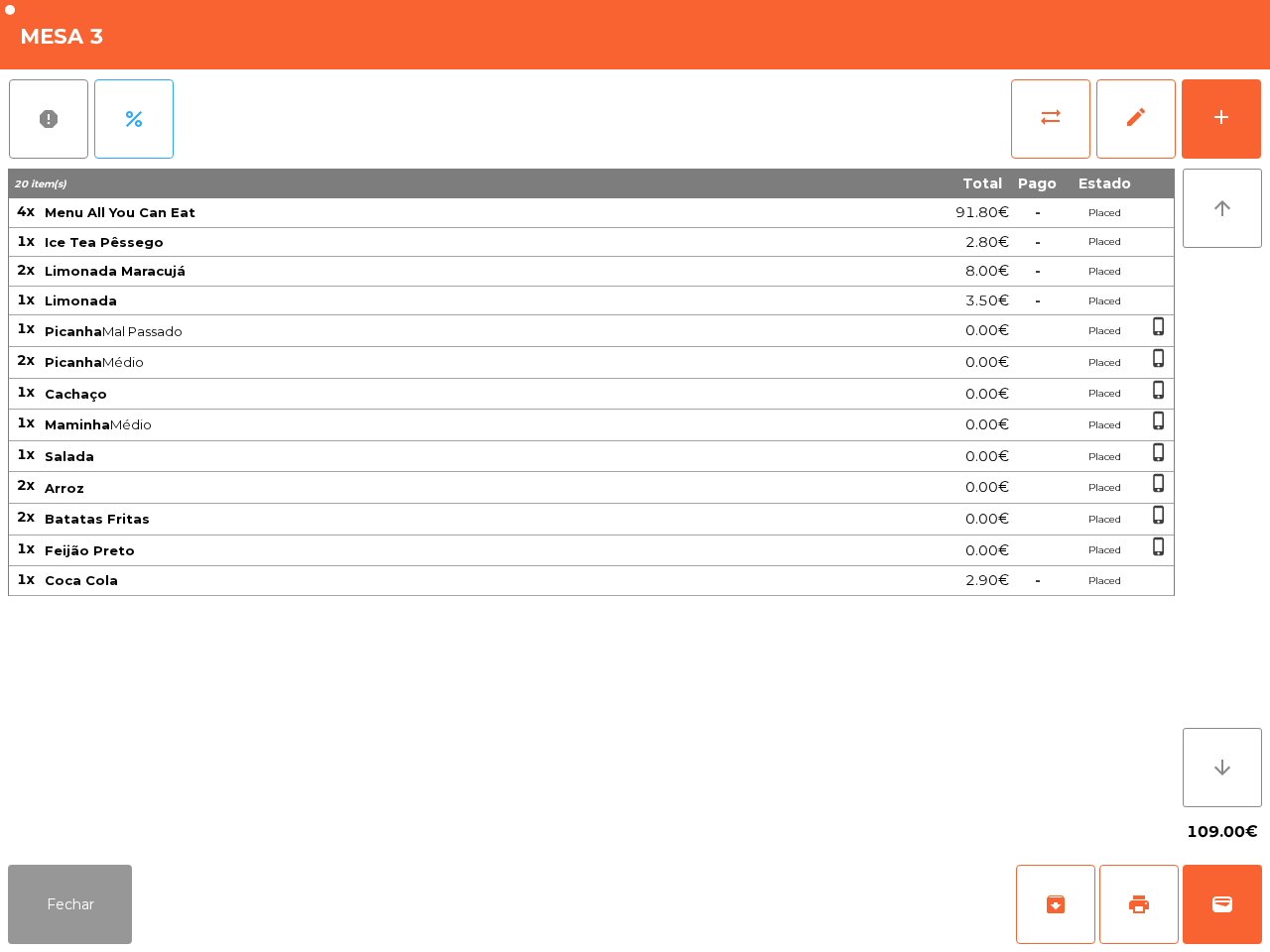 drag, startPoint x: 72, startPoint y: 902, endPoint x: 122, endPoint y: 855, distance: 68.62215 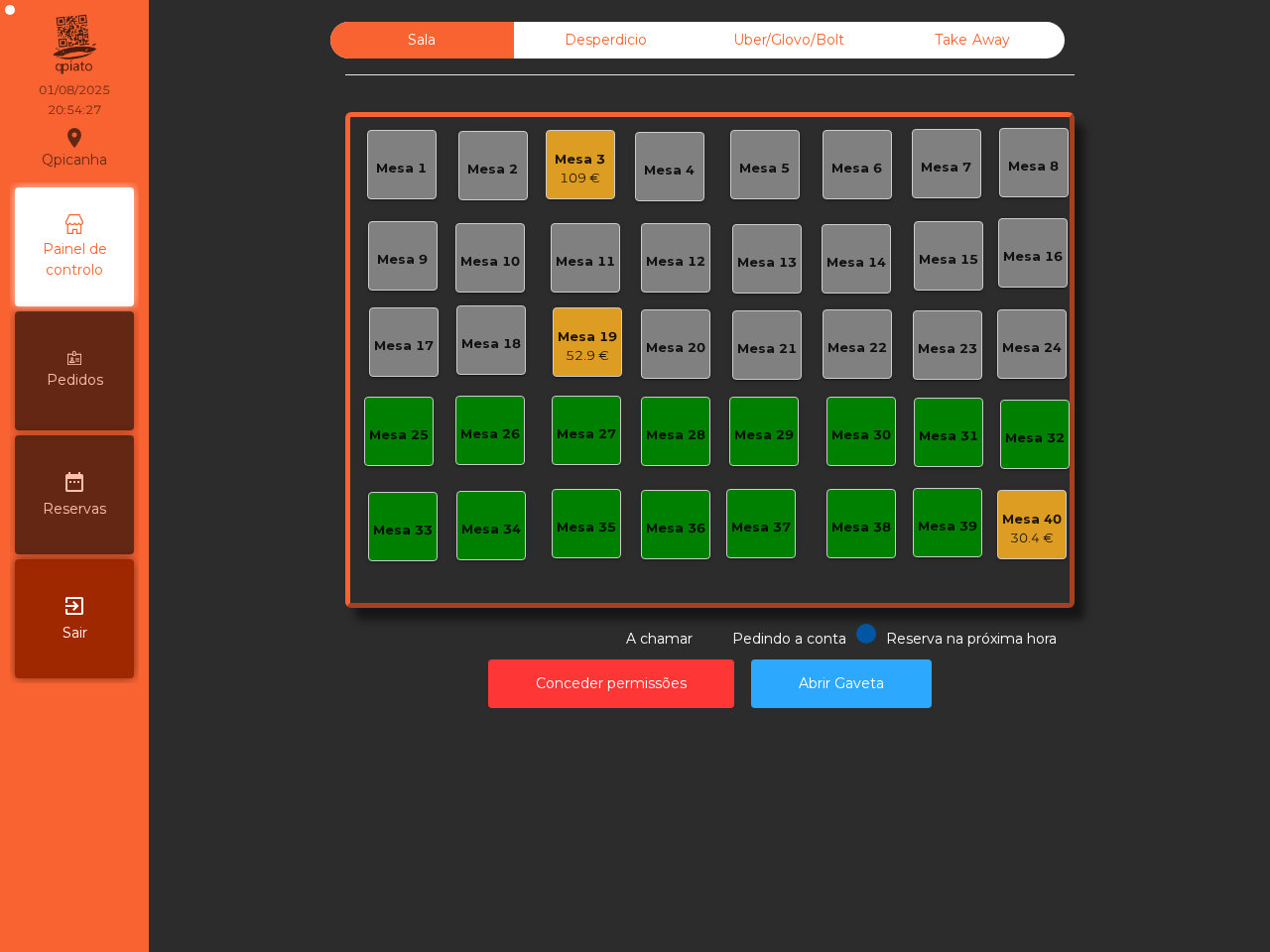 click on "Mesa 3   [PRICE]" 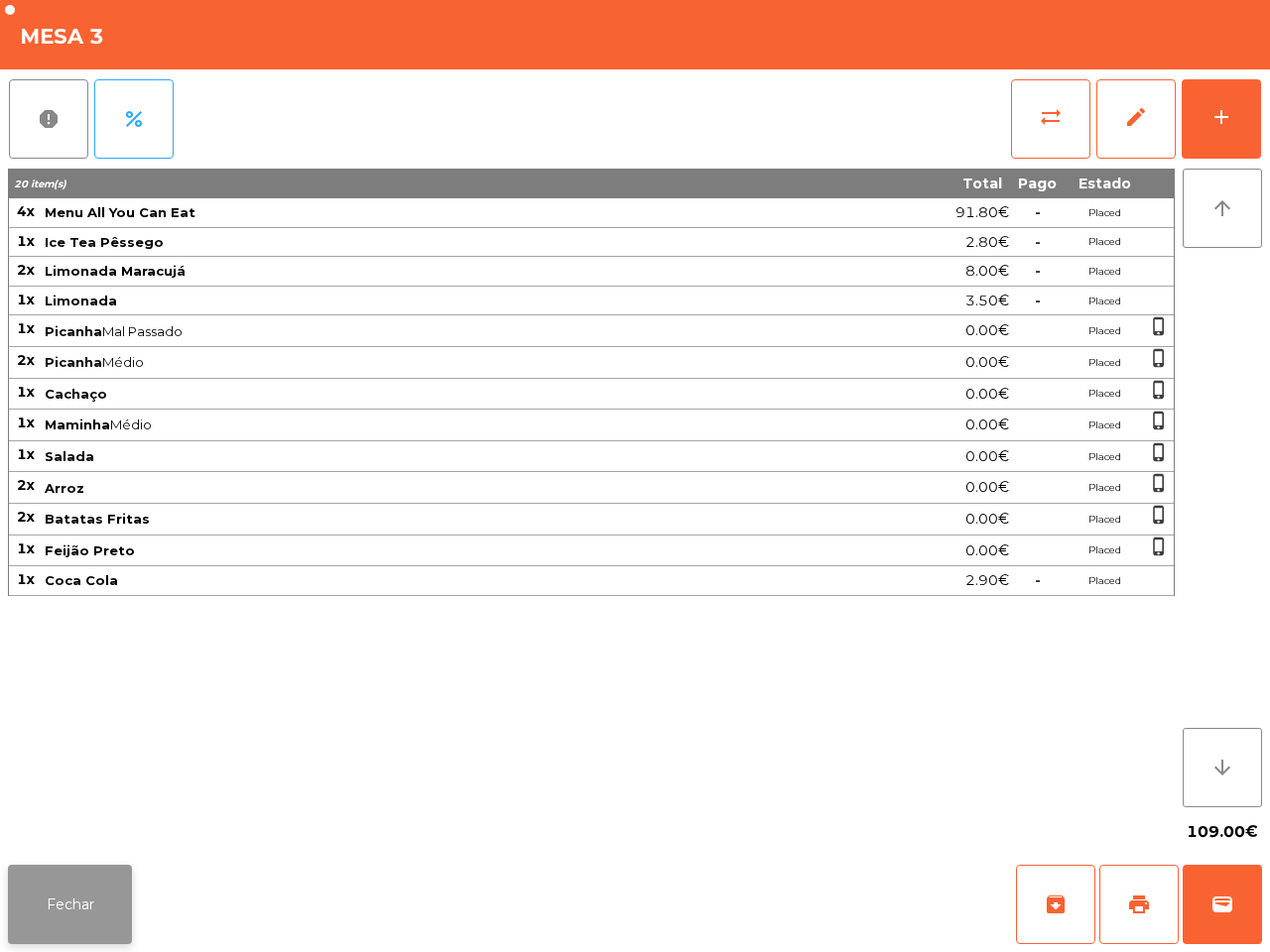 click on "Fechar" 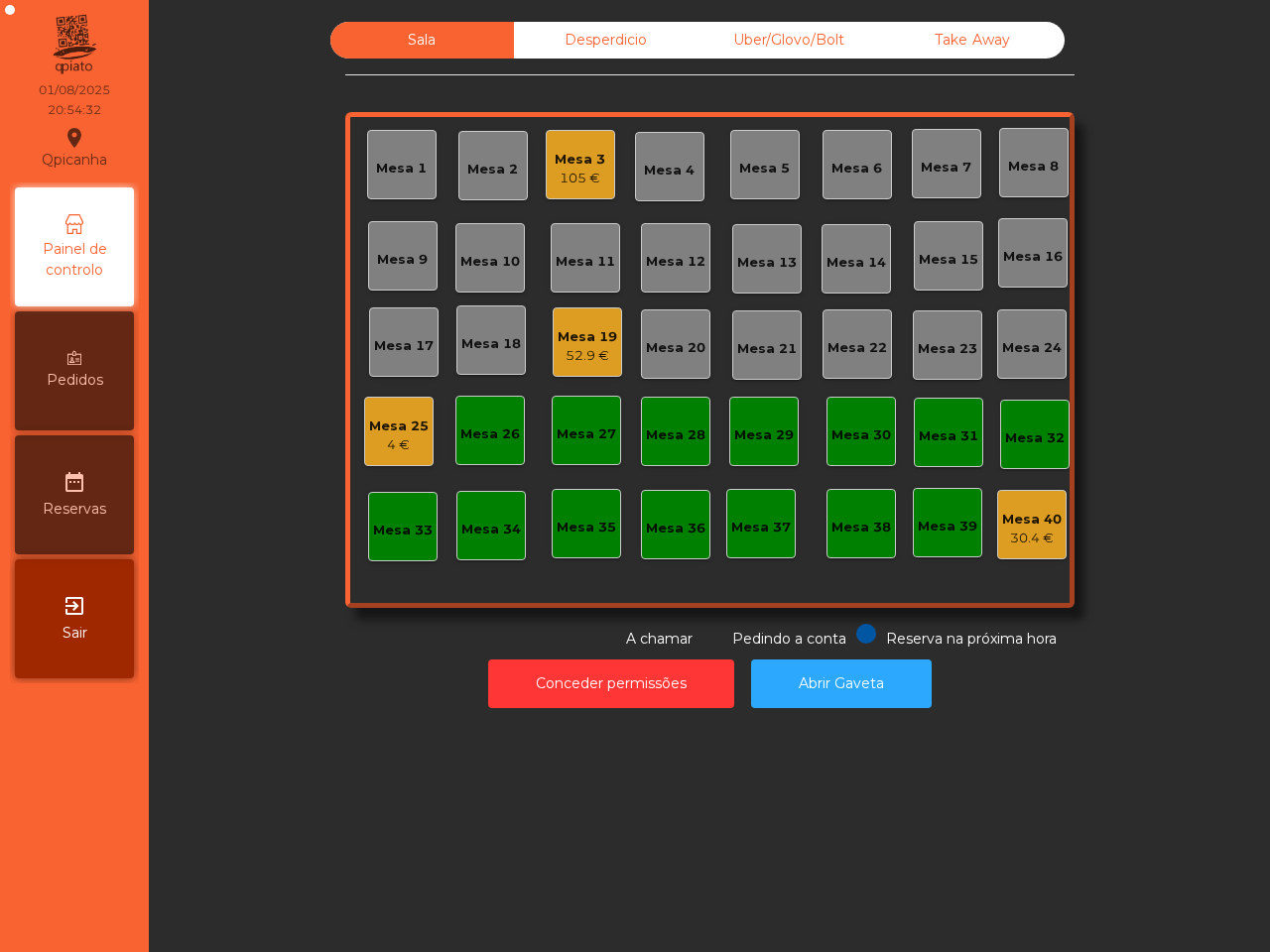 click on "Mesa 3" 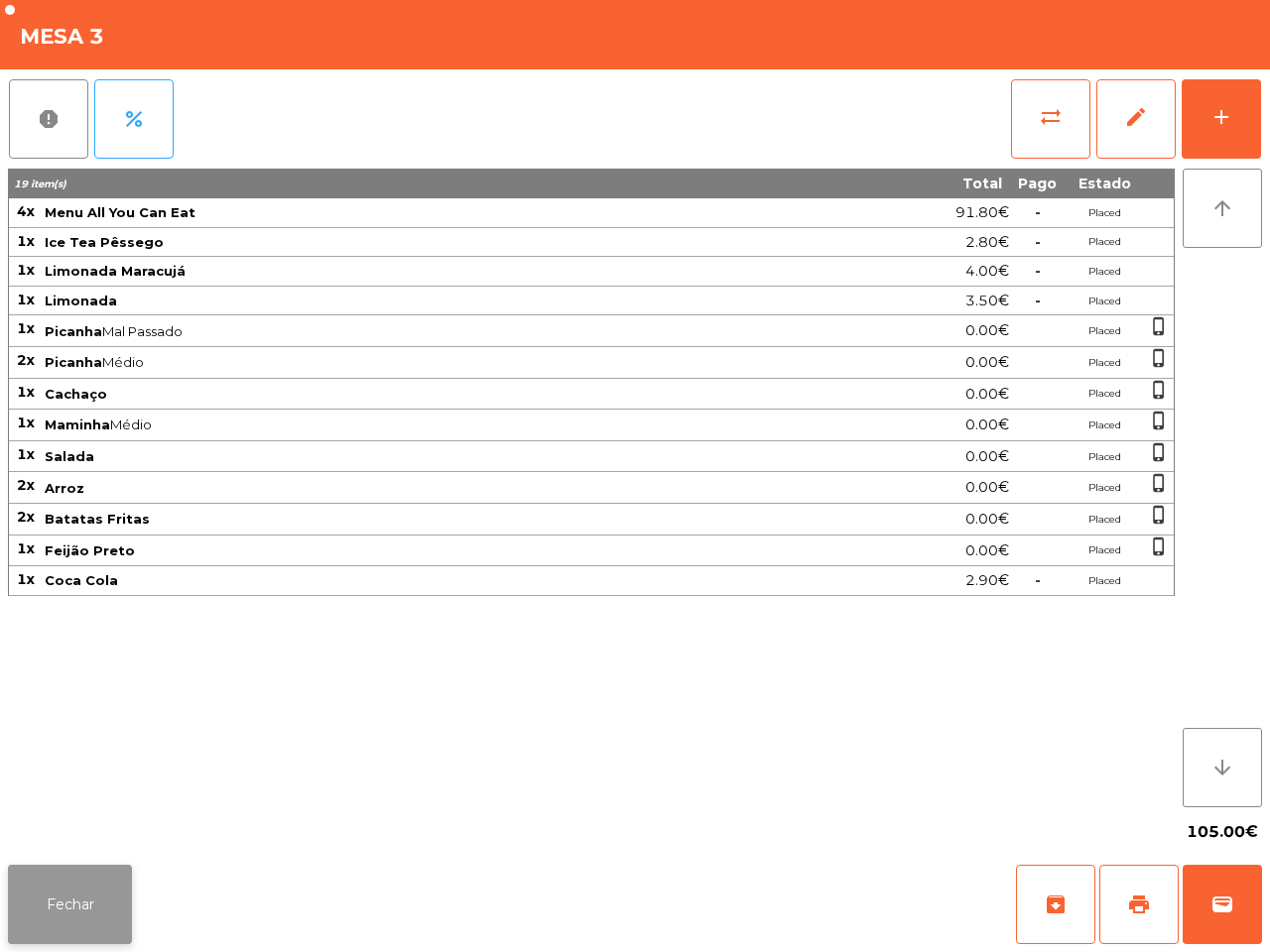 click on "Fechar" 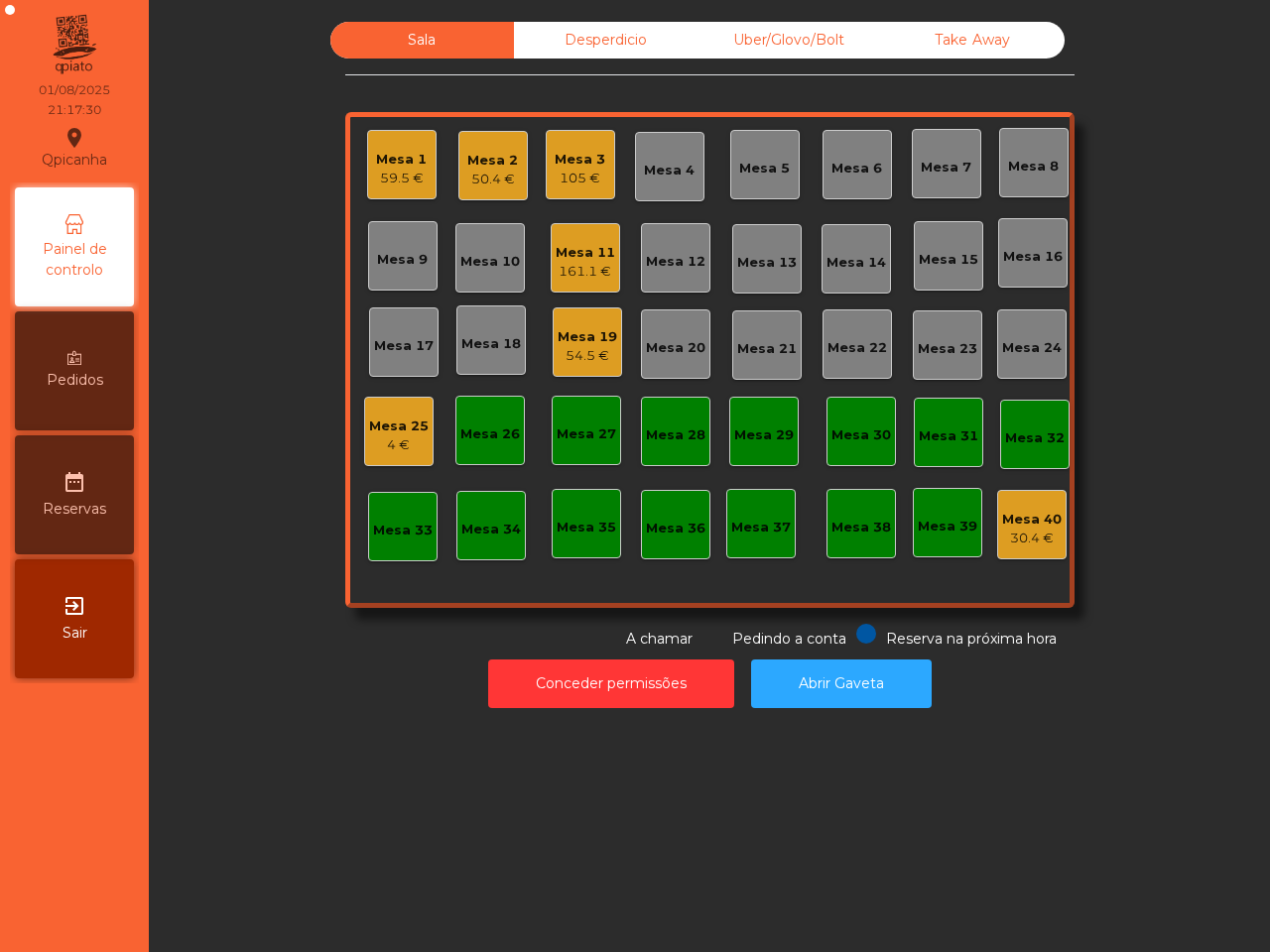 click on "54.5 €" 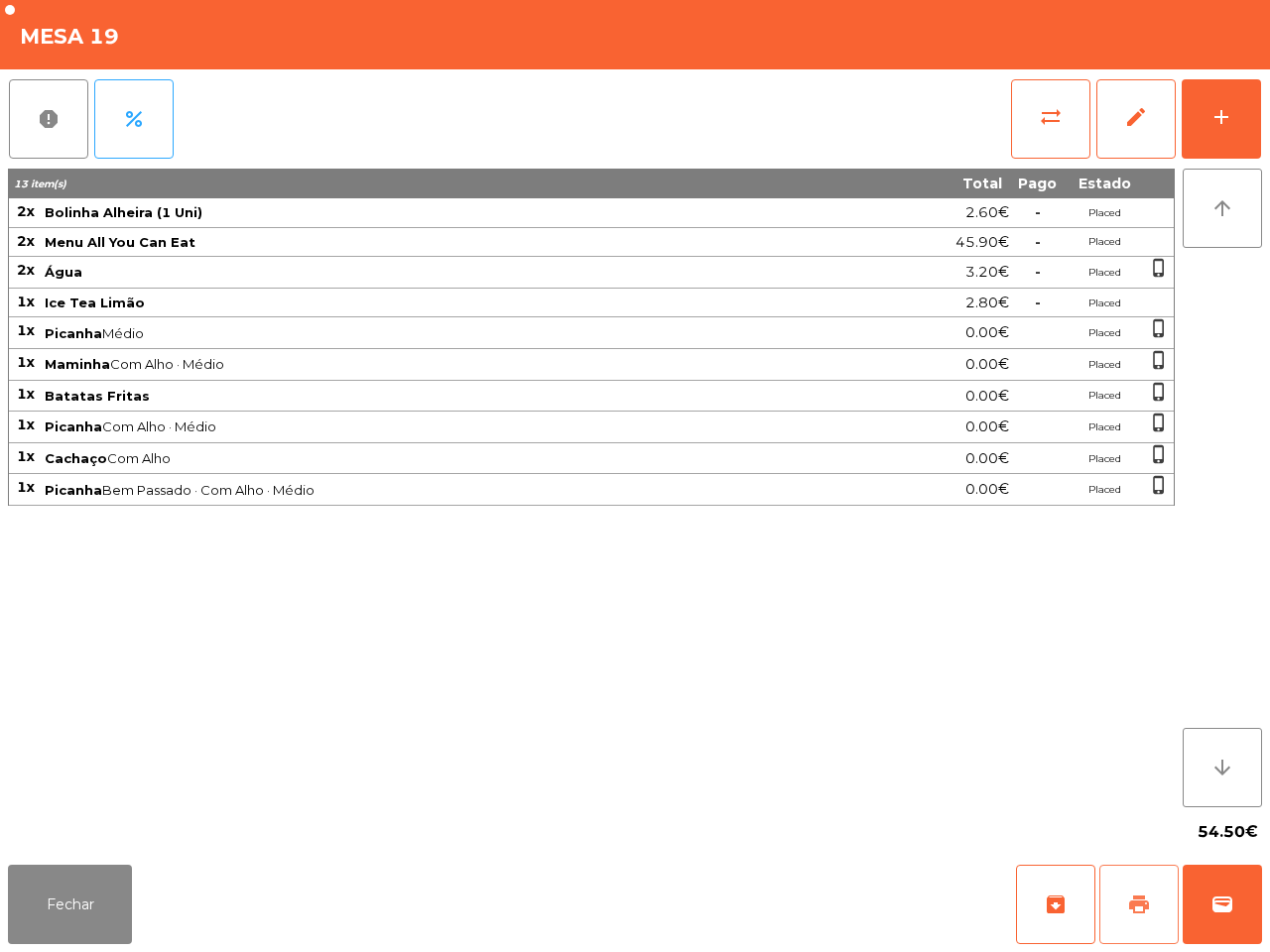 click on "print" 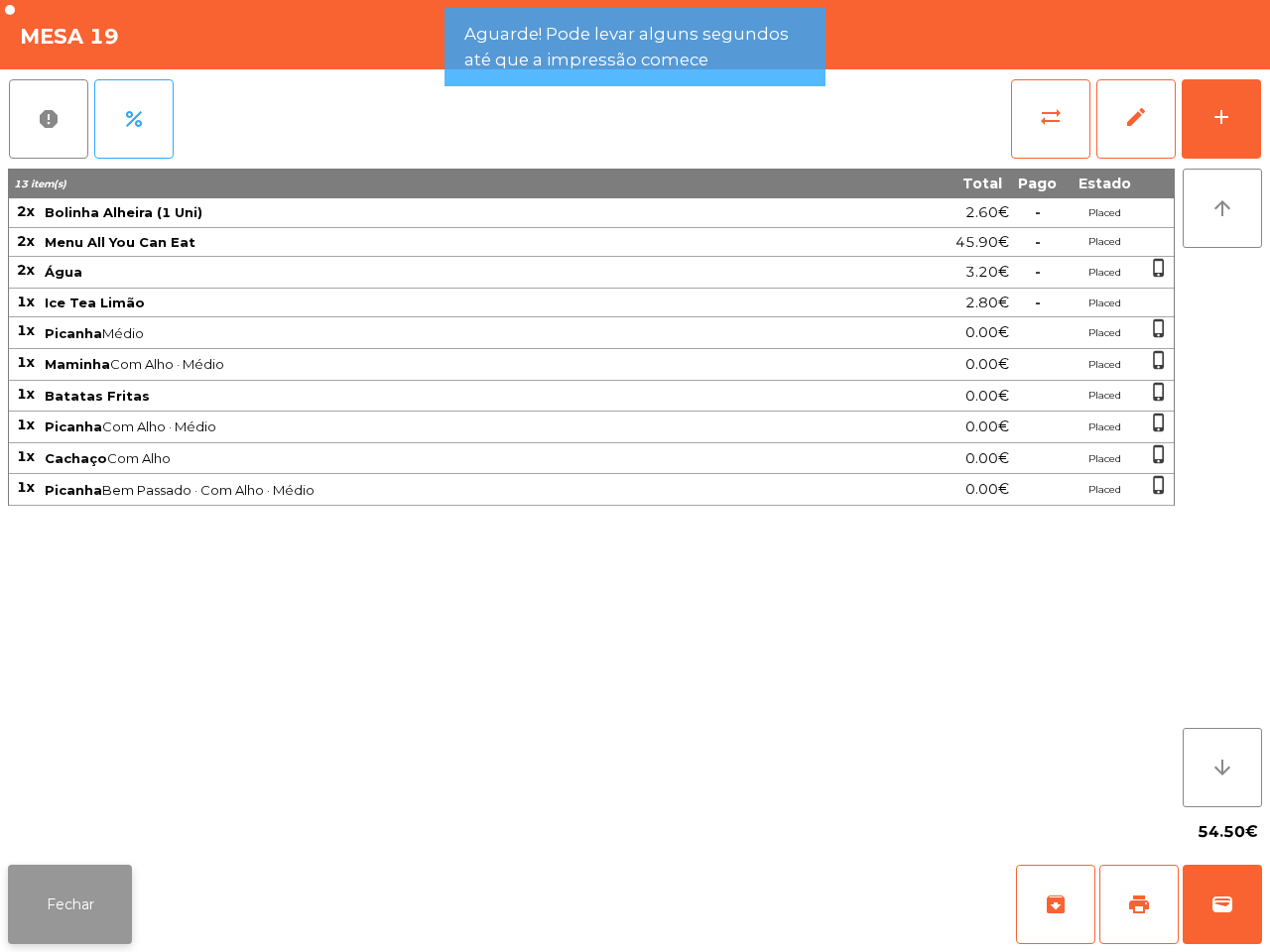 click on "Fechar" 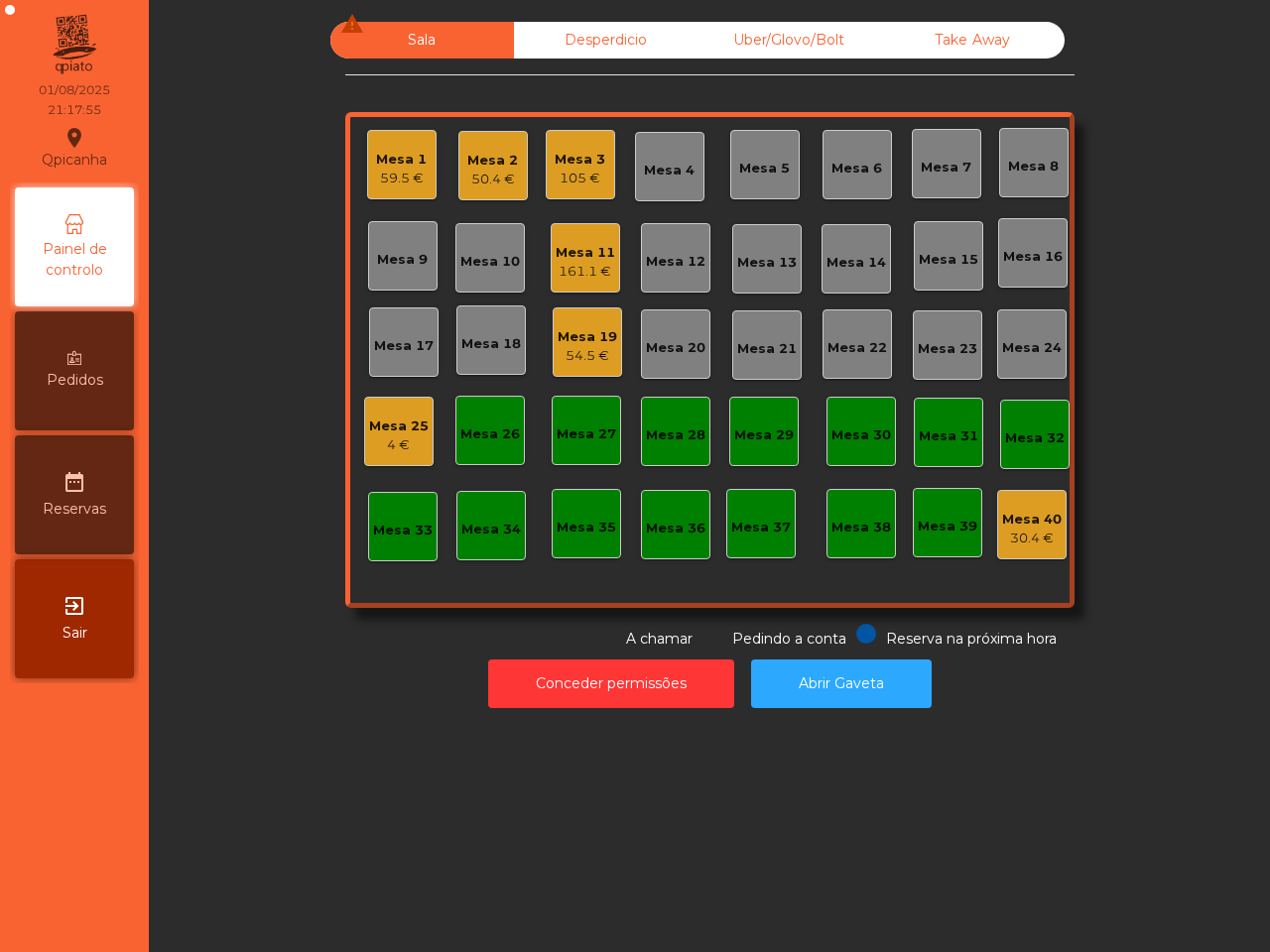 click on "54.5 €" 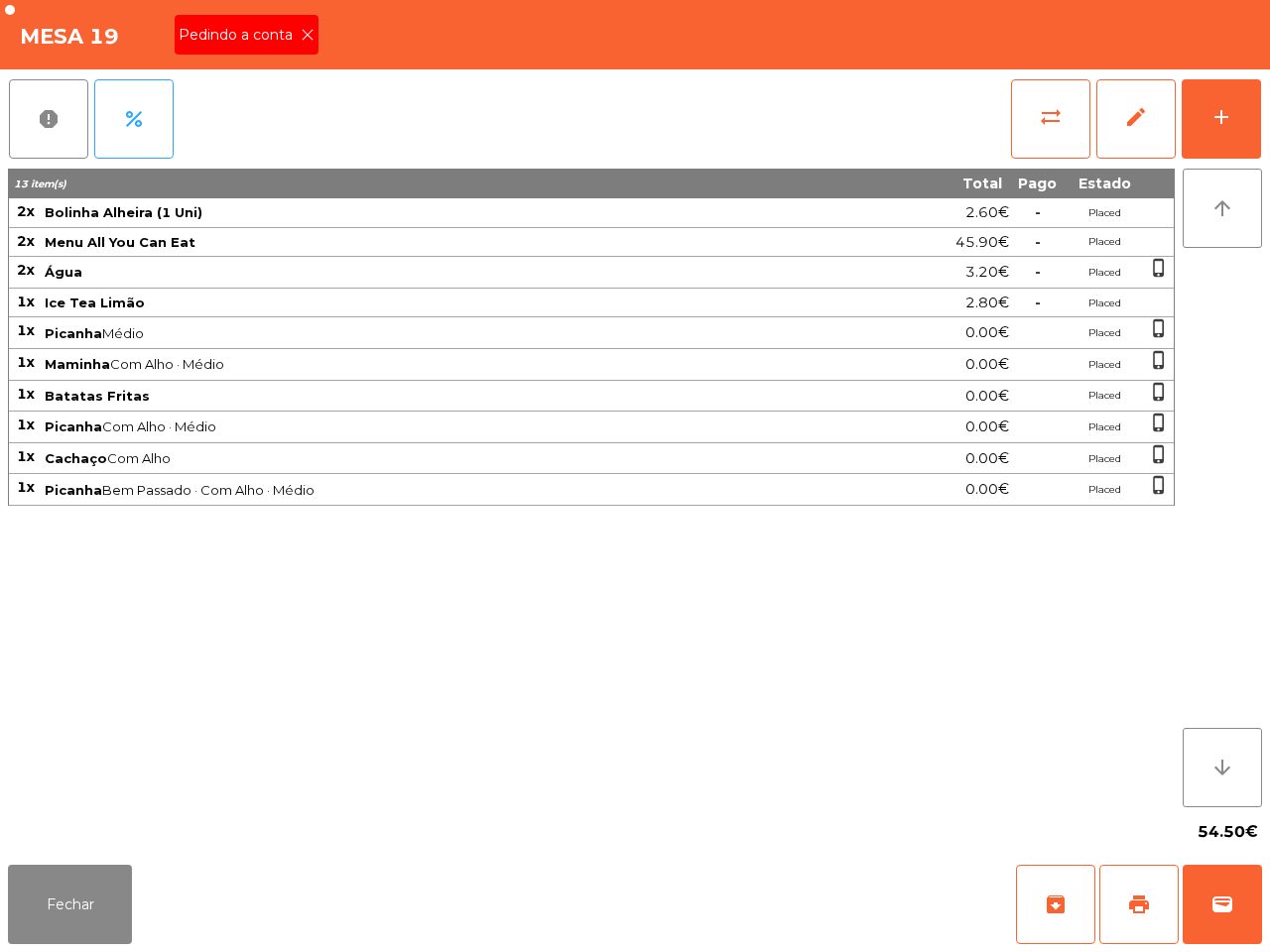 click 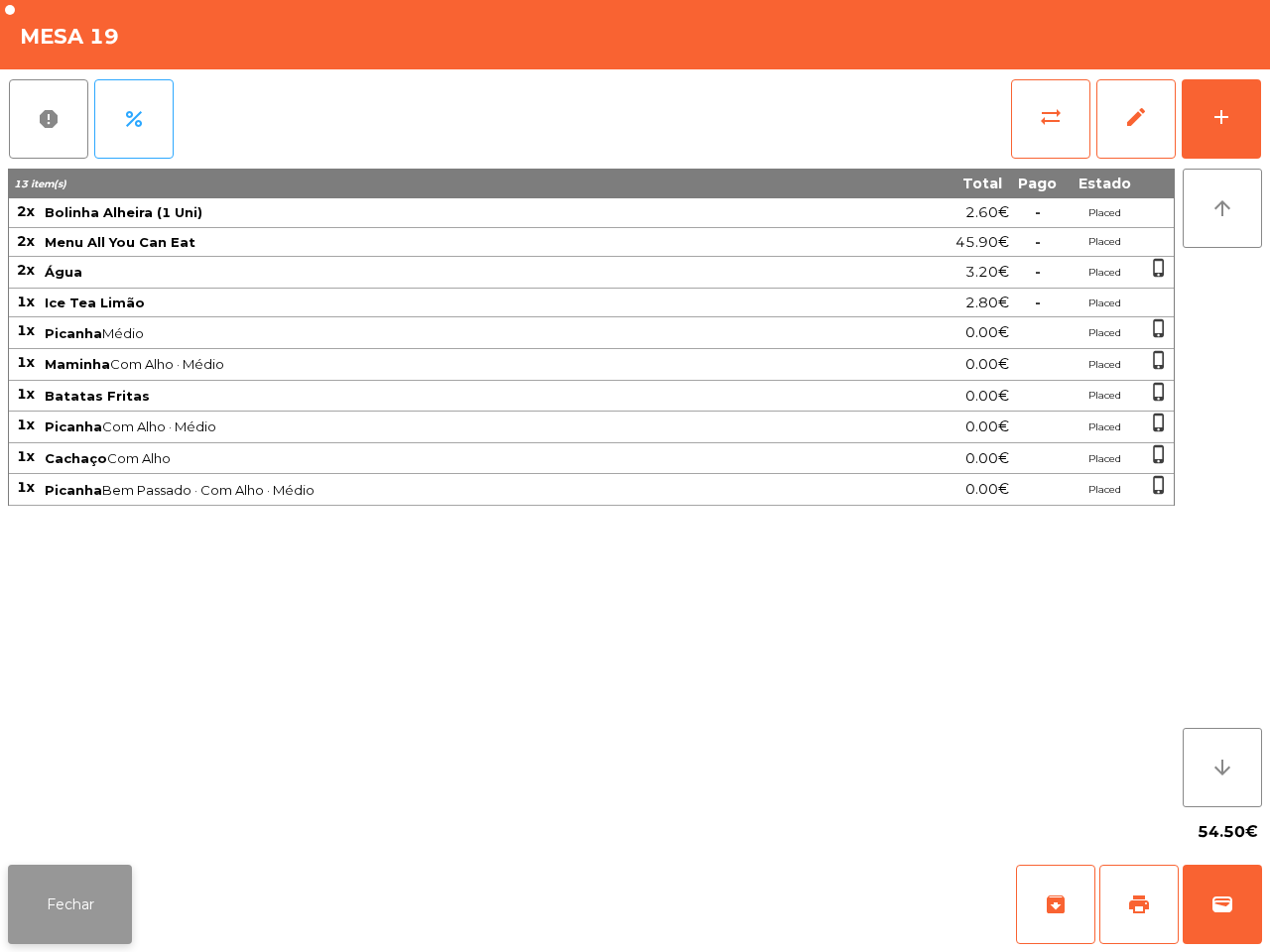 click on "Fechar" 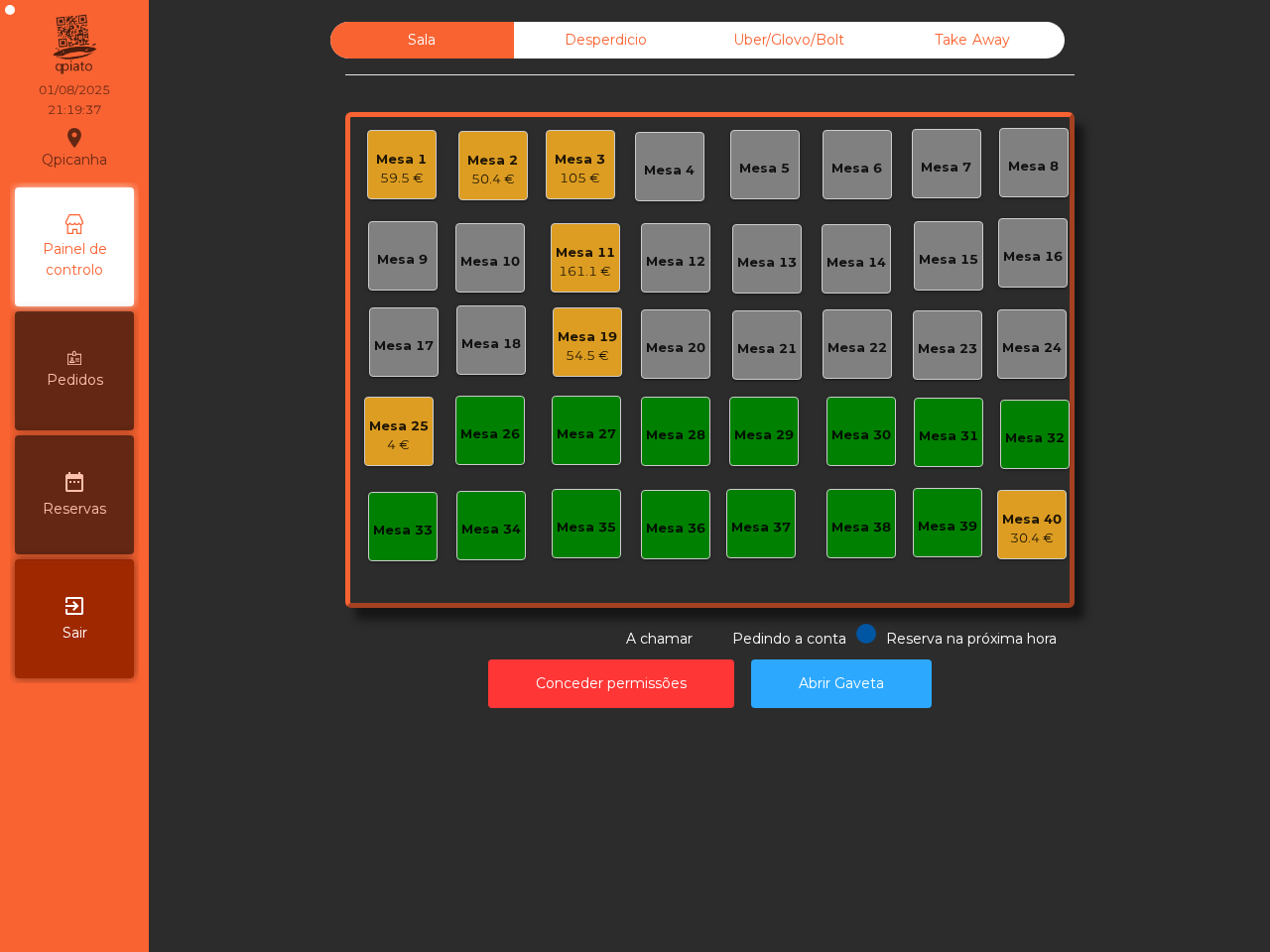 click on "54.5 €" 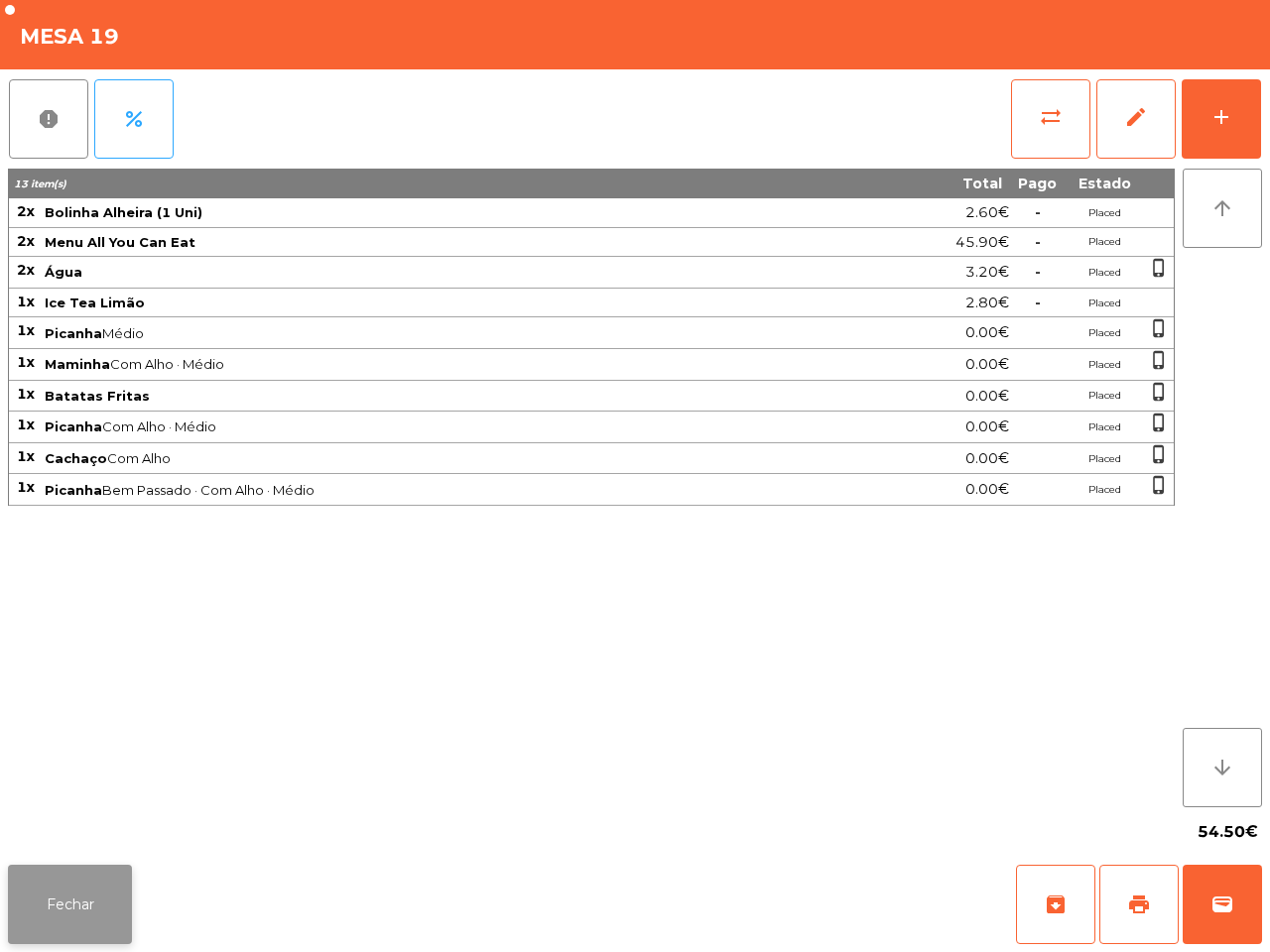 click on "Fechar" 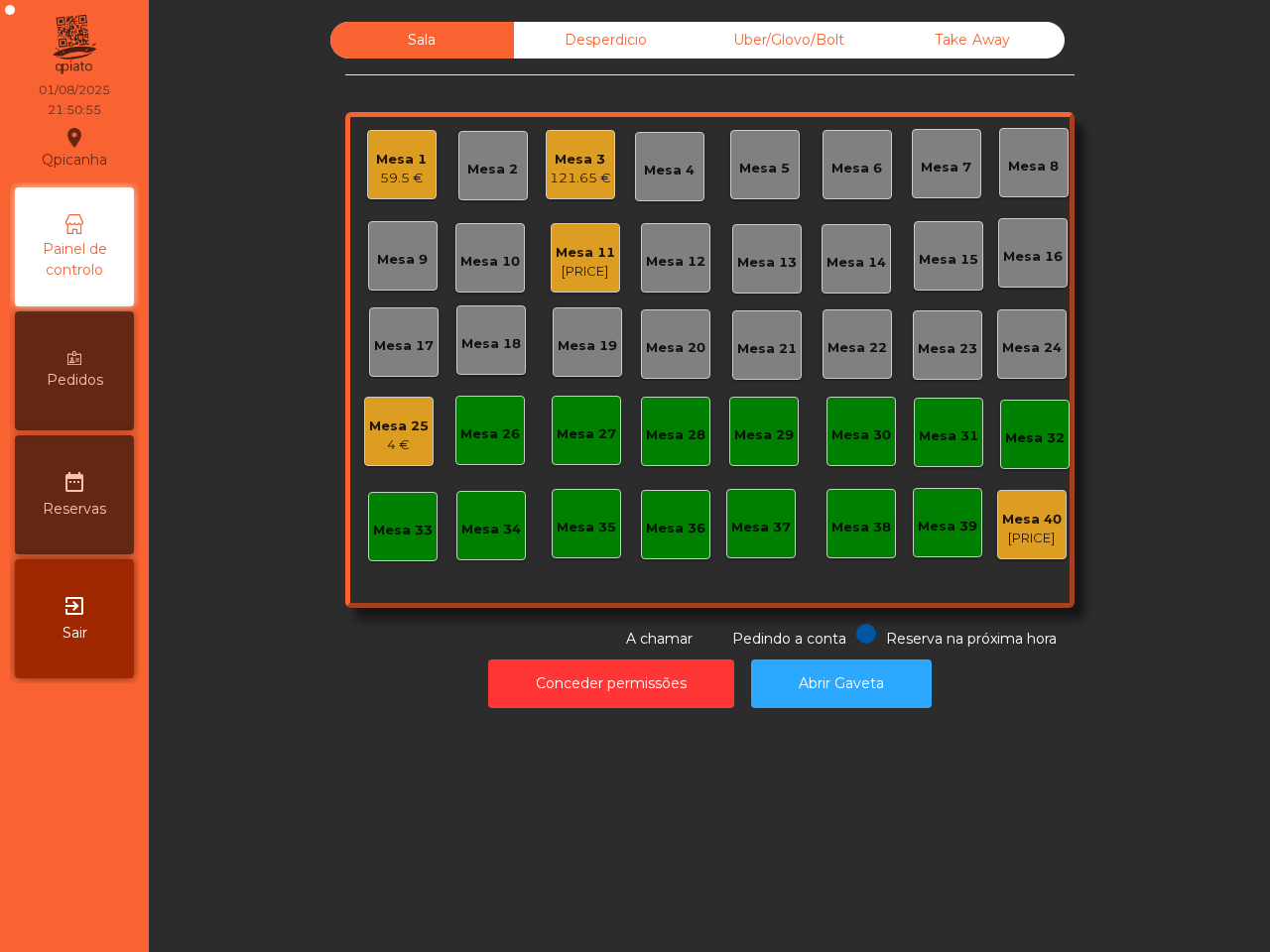 click on "Uber/Glovo/Bolt" 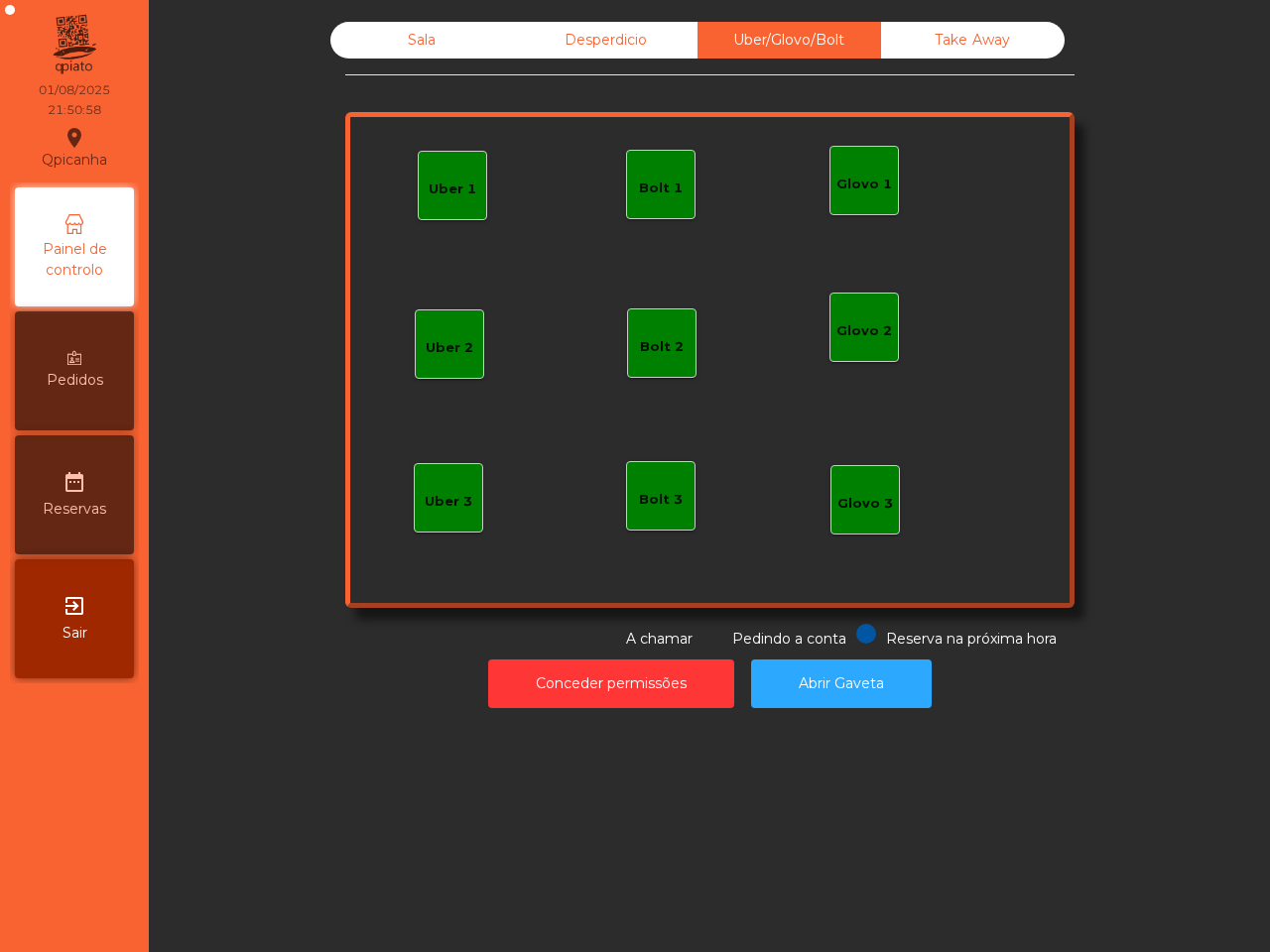 click on "Uber 1   Glovo 1   Uber 2   Uber 3   Glovo 2   Glovo 3   Bolt 1   Bolt 2   Bolt 3" 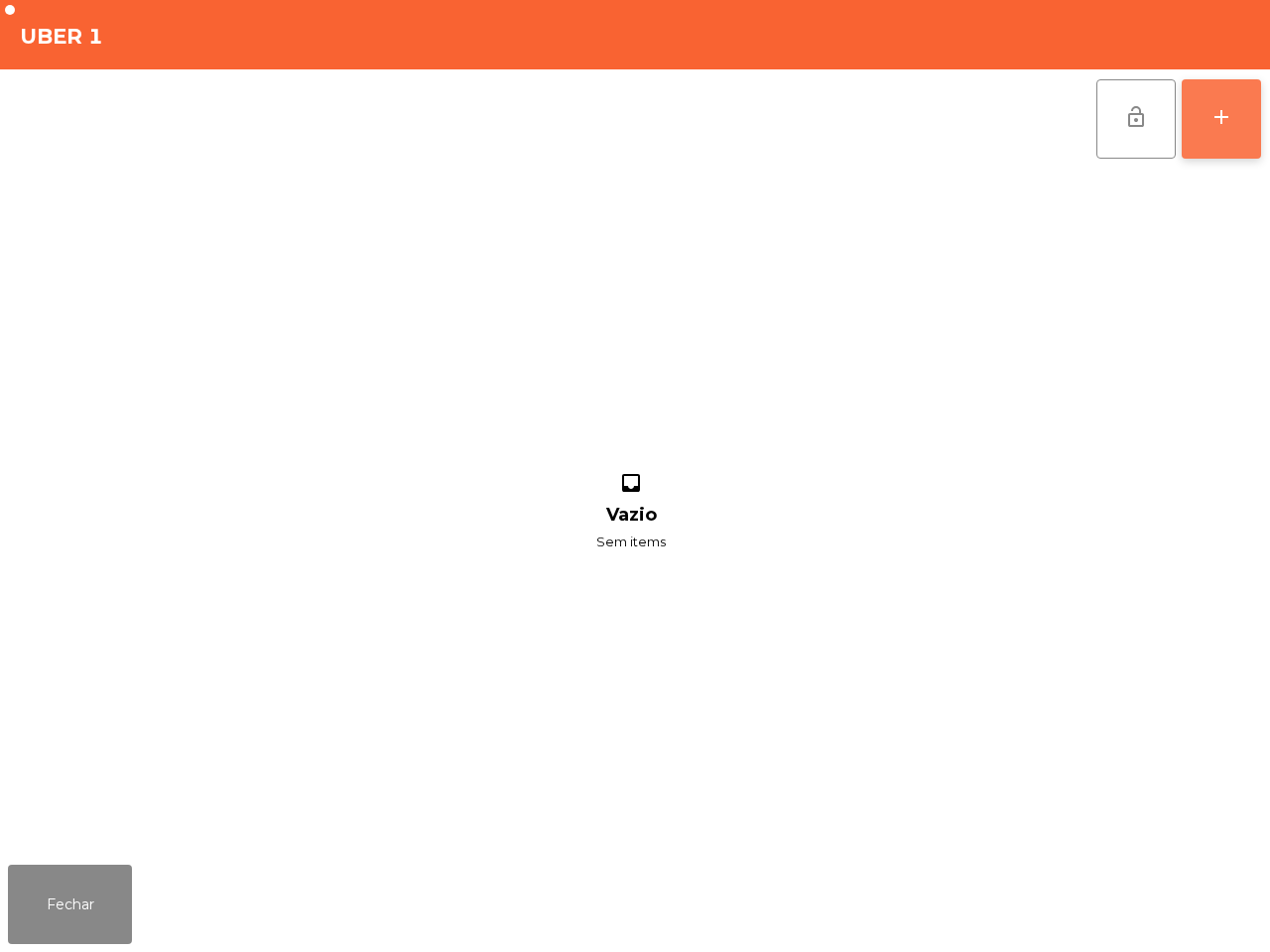 click on "add" 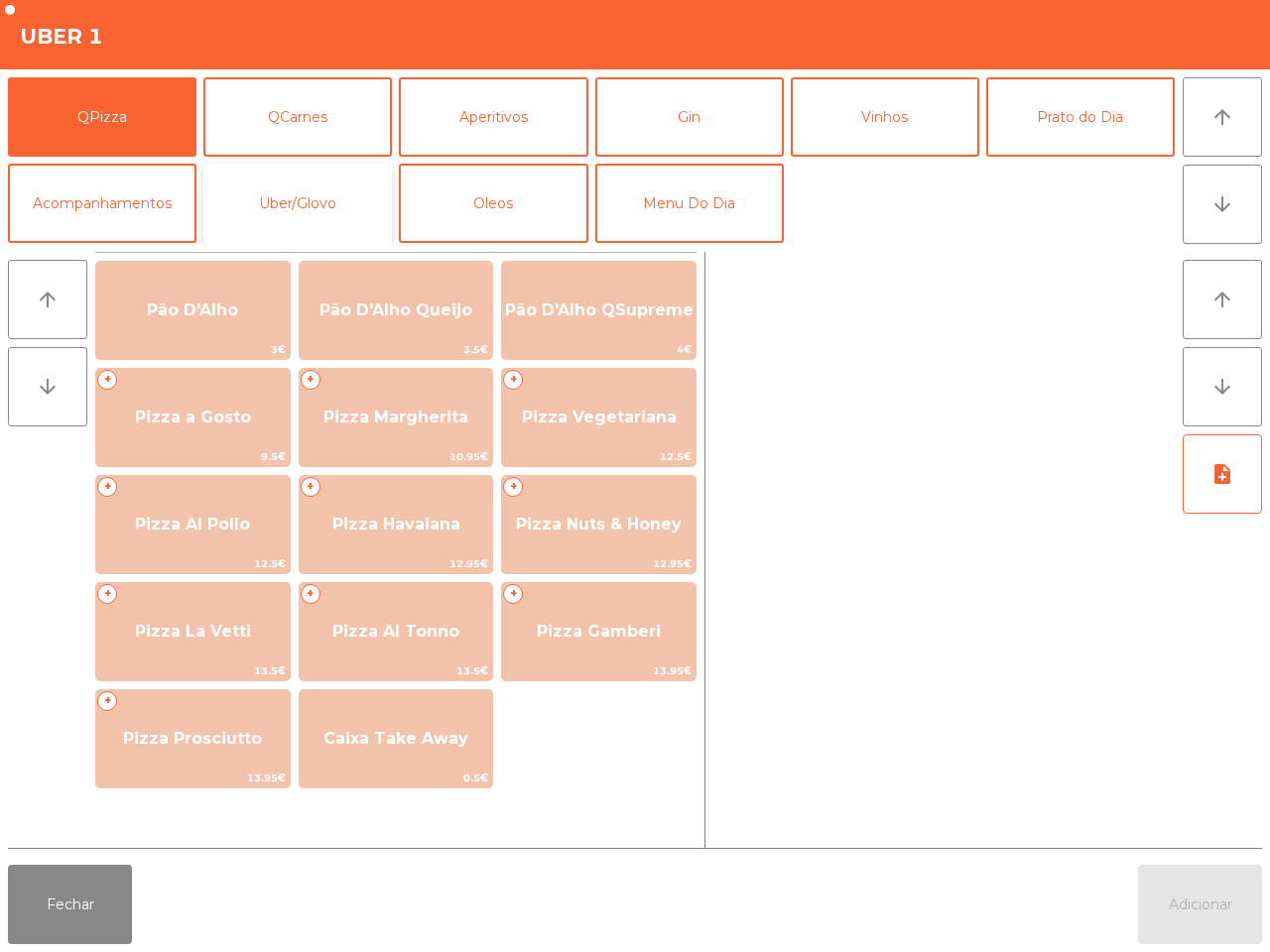 click on "Uber/Glovo" 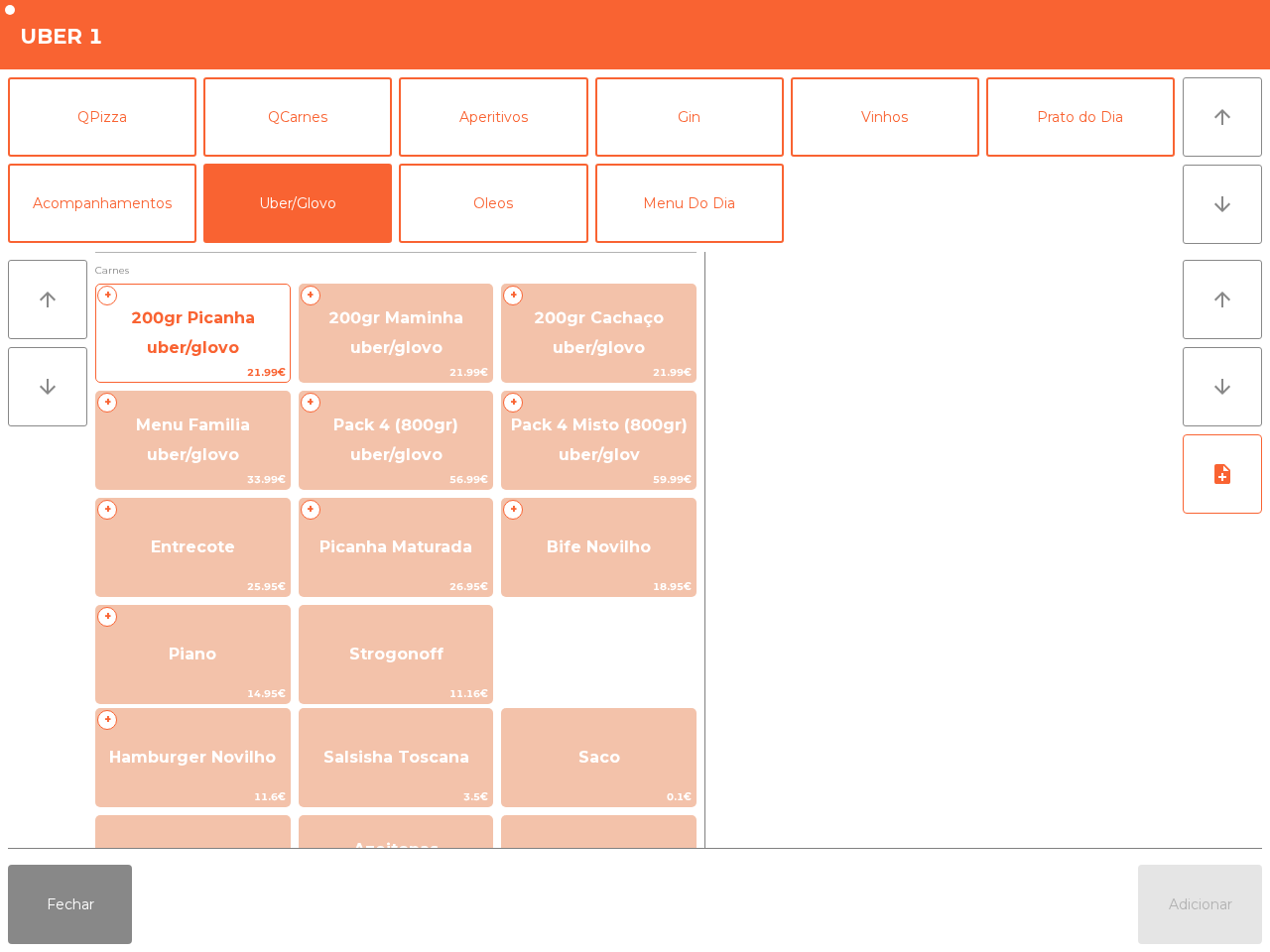 click on "200gr Picanha uber/glovo" 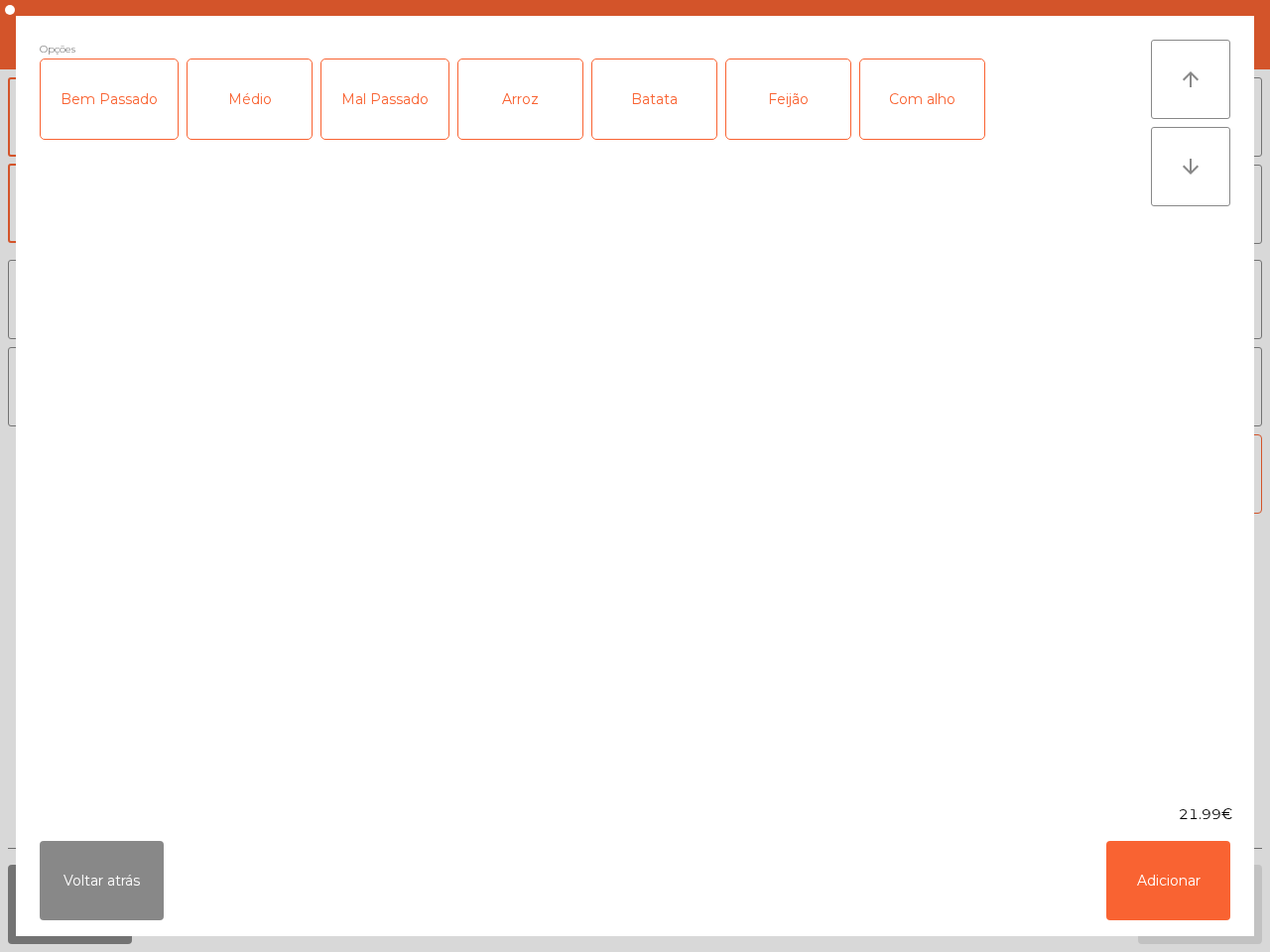 click on "Médio" 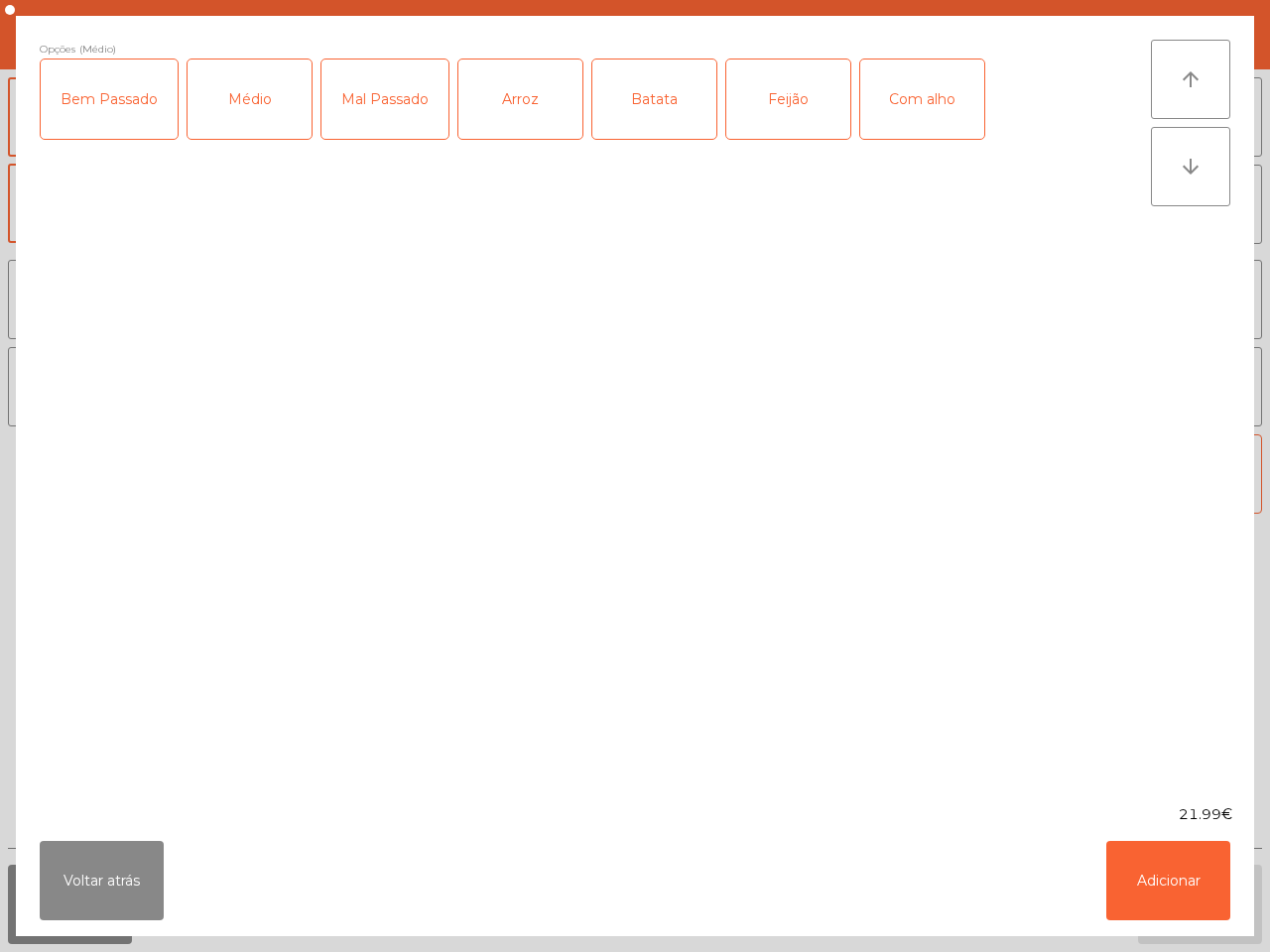 click on "Arroz" 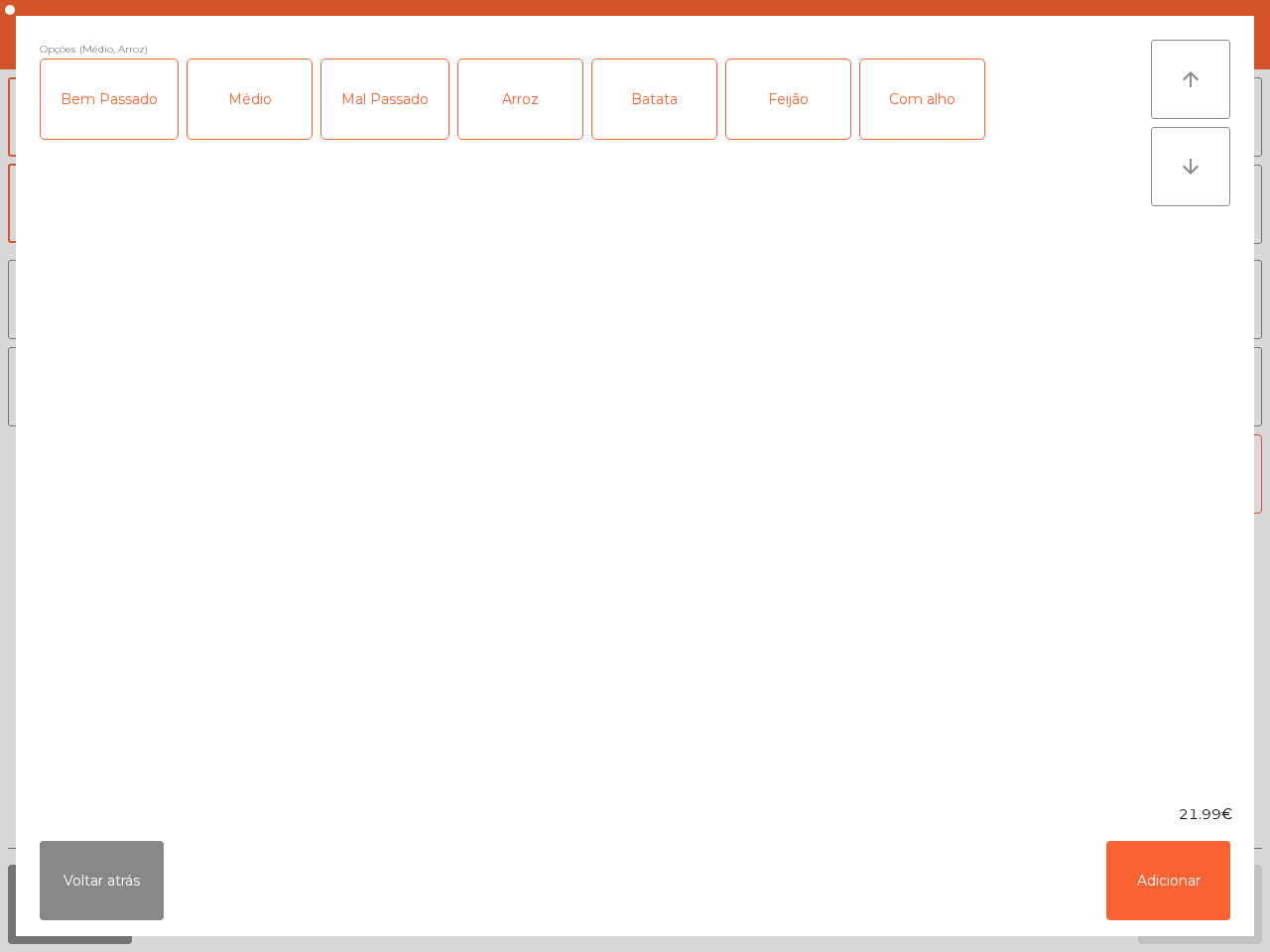 click on "Batata" 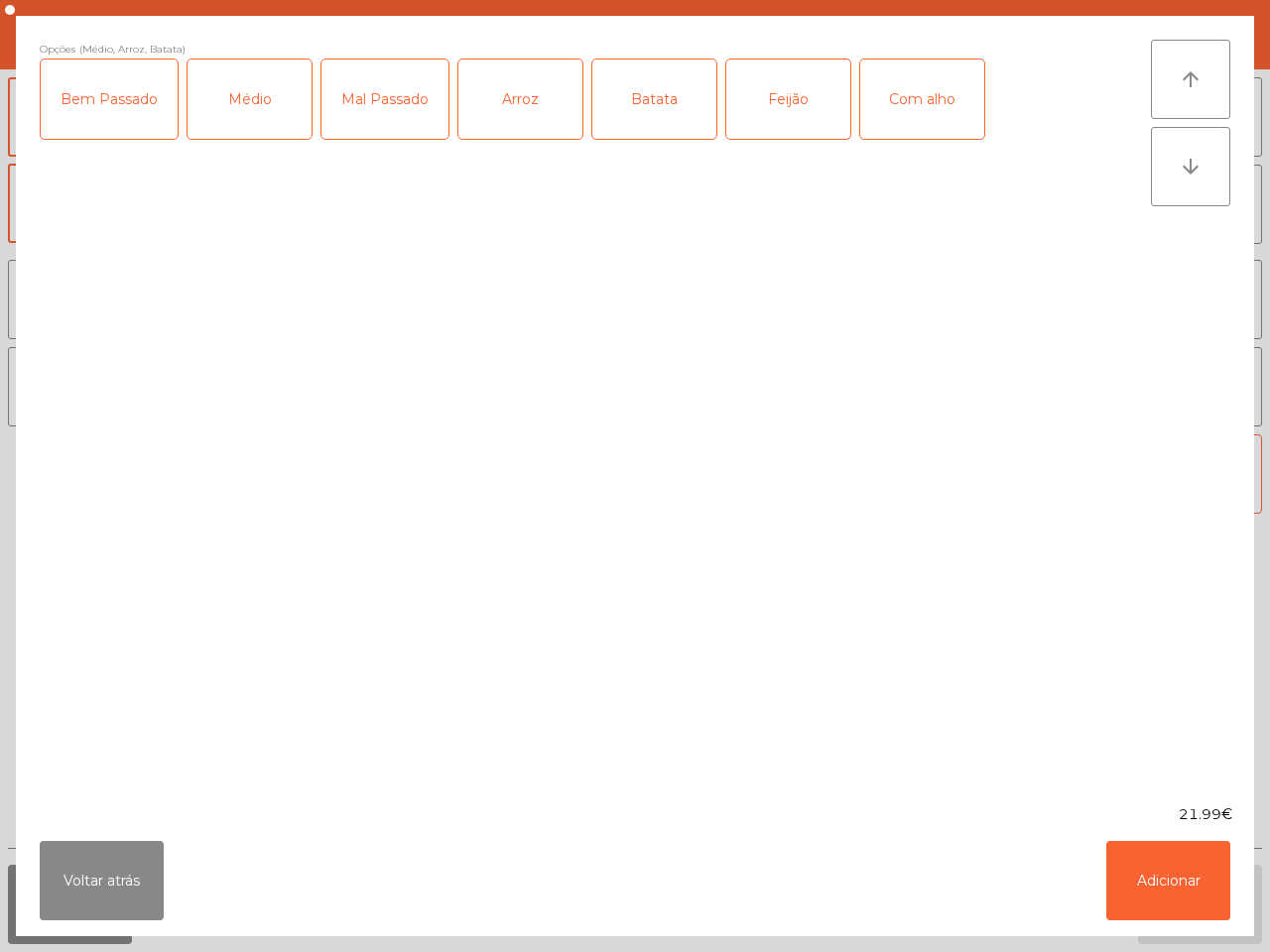 click on "Feijão" 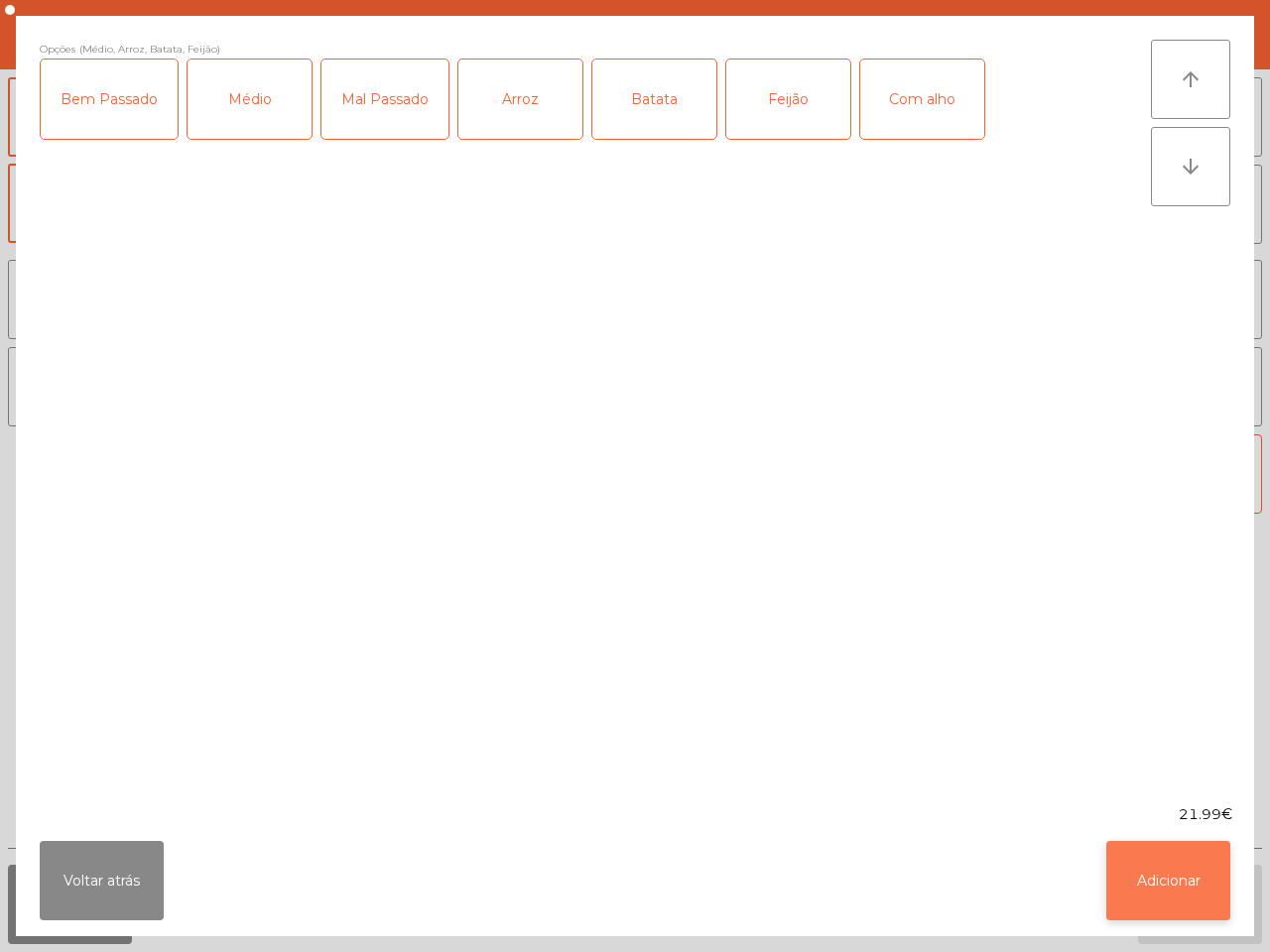 click on "Adicionar" 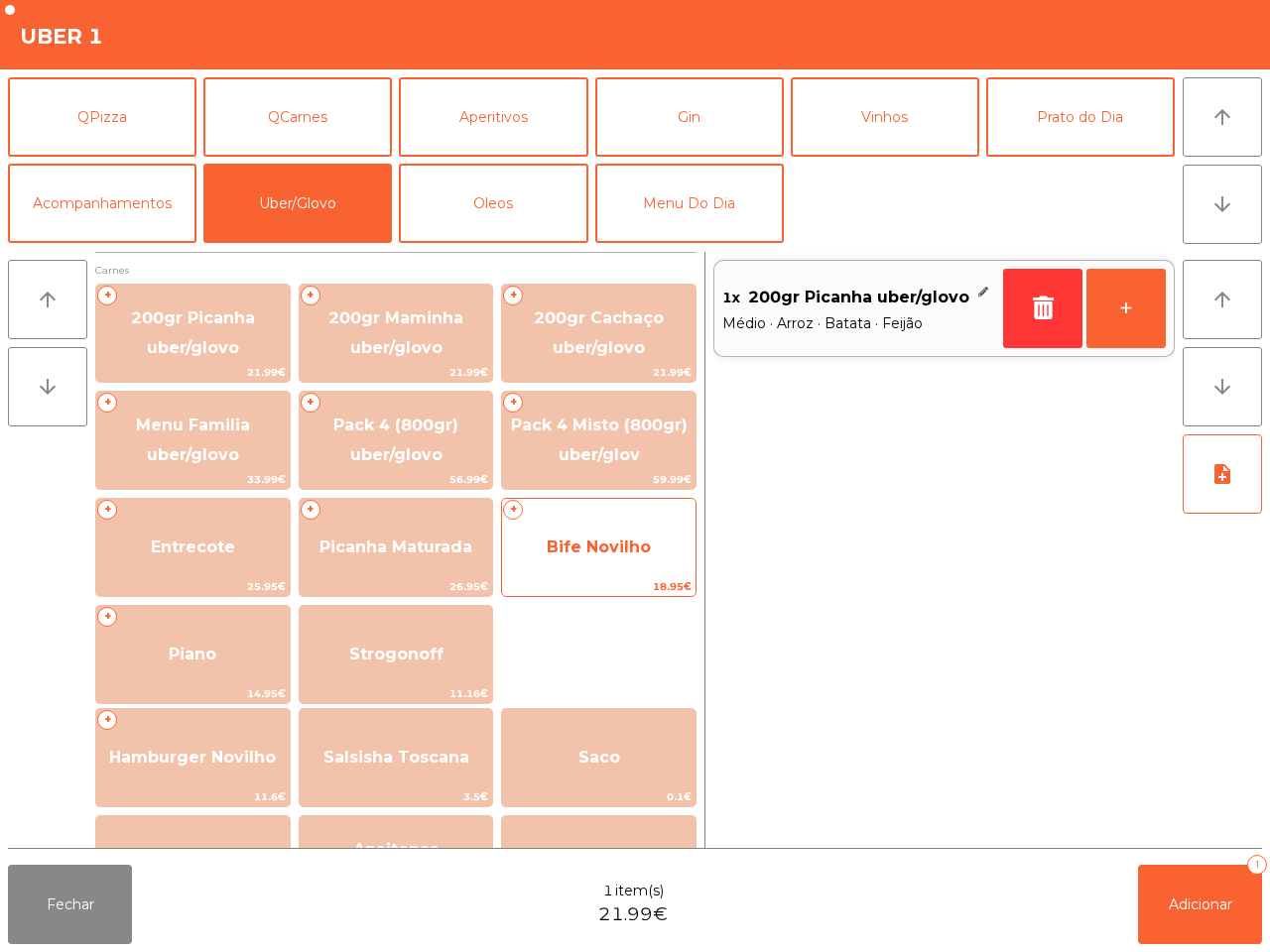 scroll, scrollTop: 124, scrollLeft: 0, axis: vertical 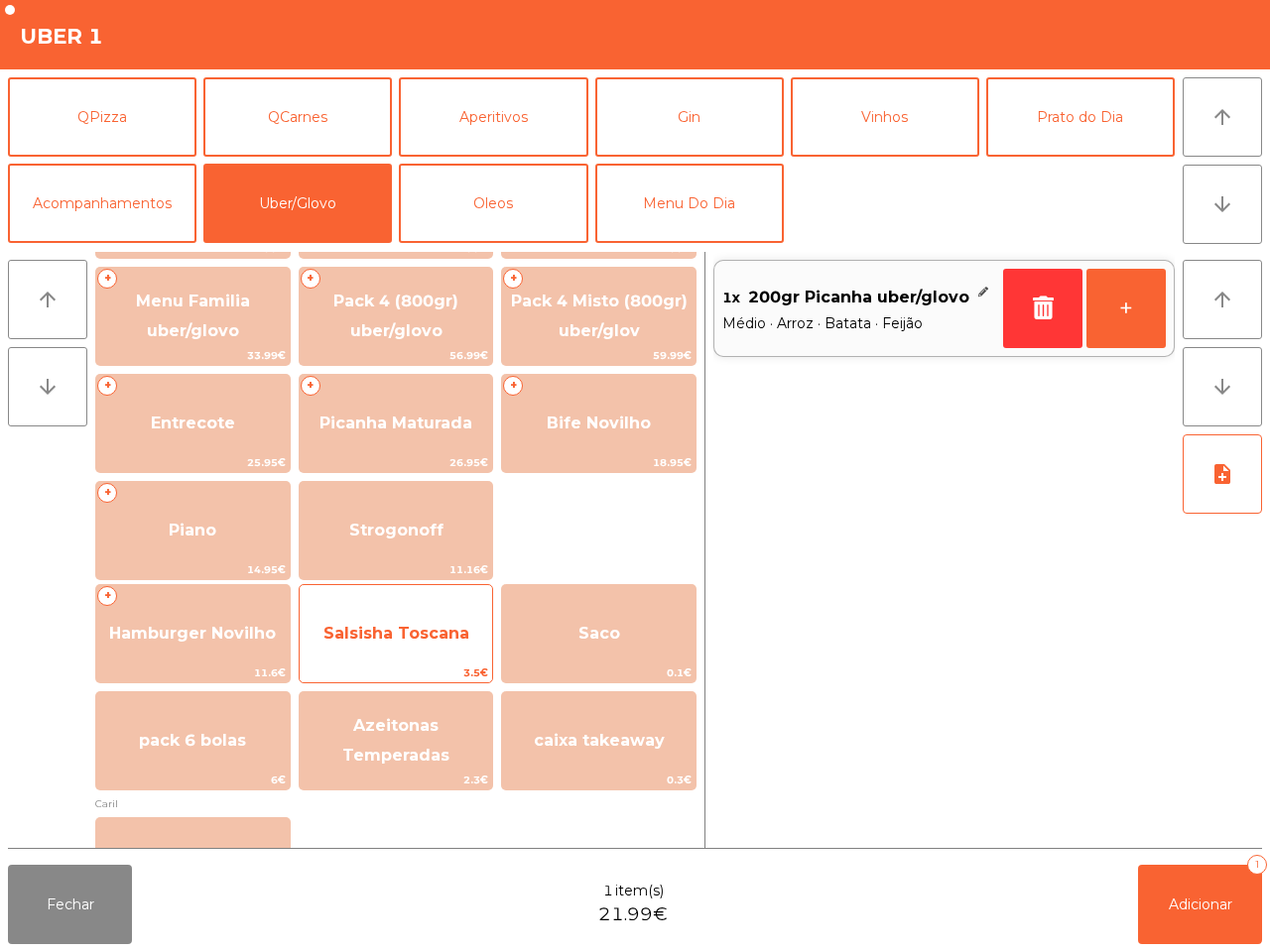 click on "Salsisha Toscana" 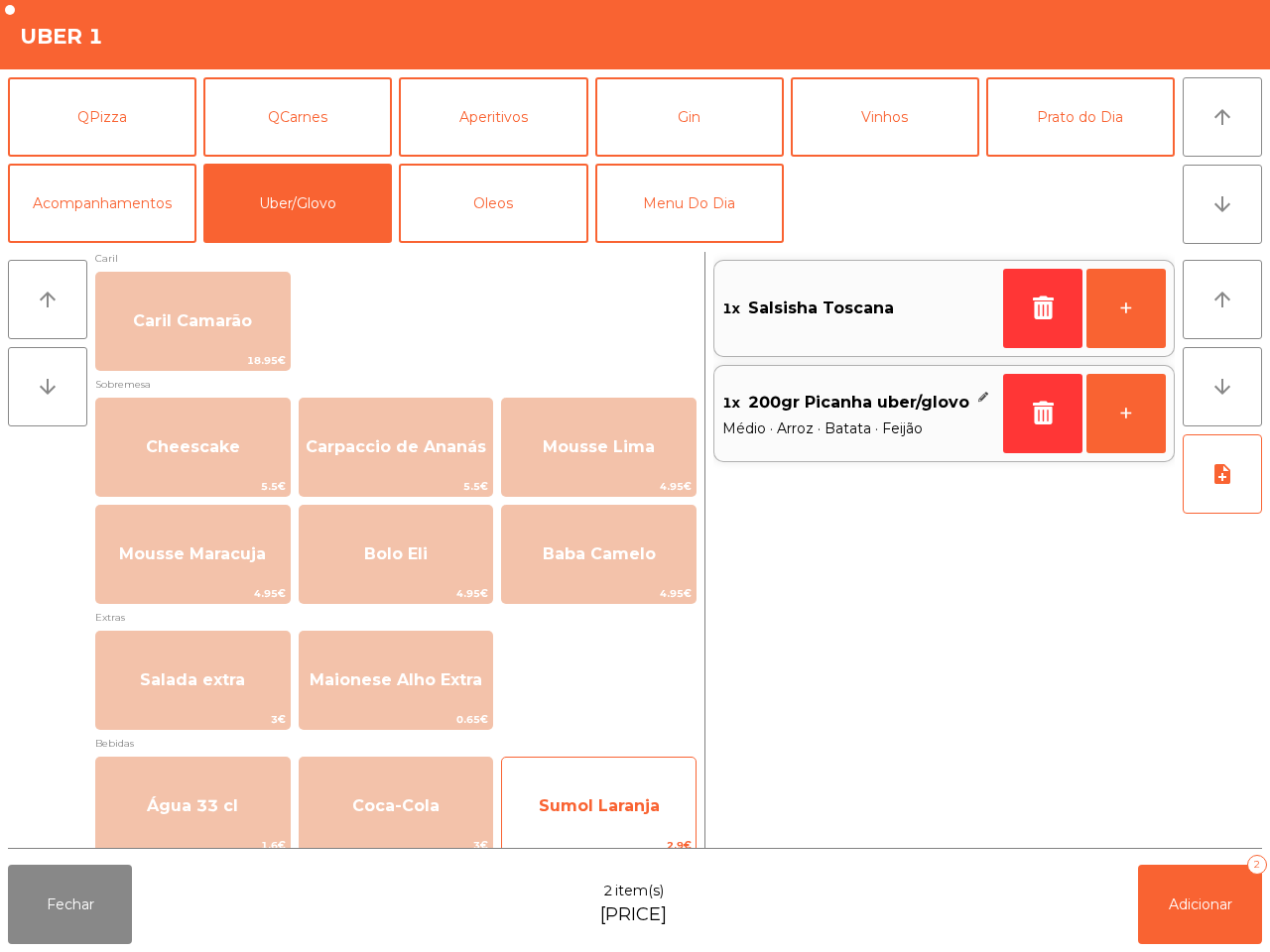 scroll, scrollTop: 1007, scrollLeft: 0, axis: vertical 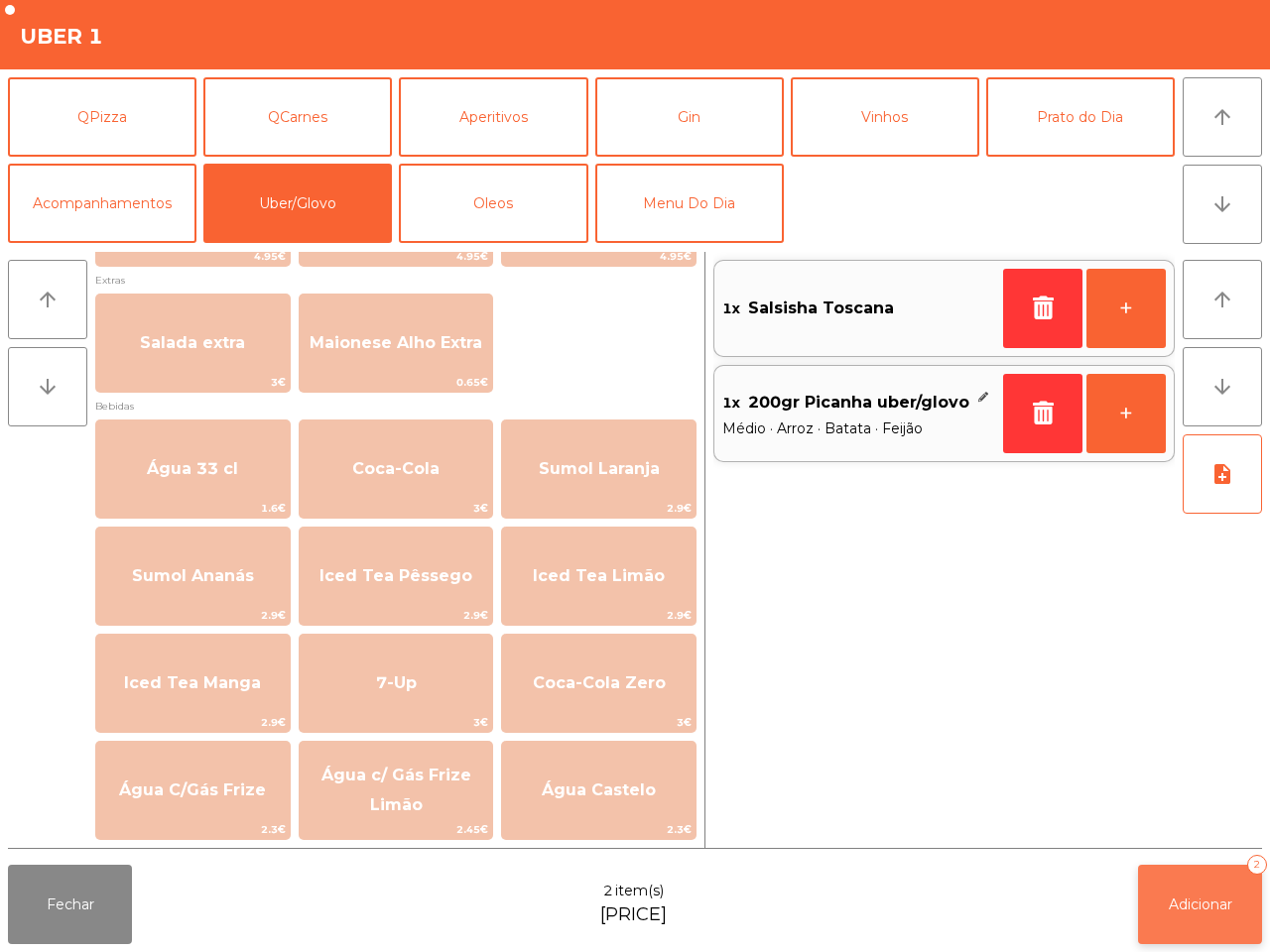 click on "Adicionar" 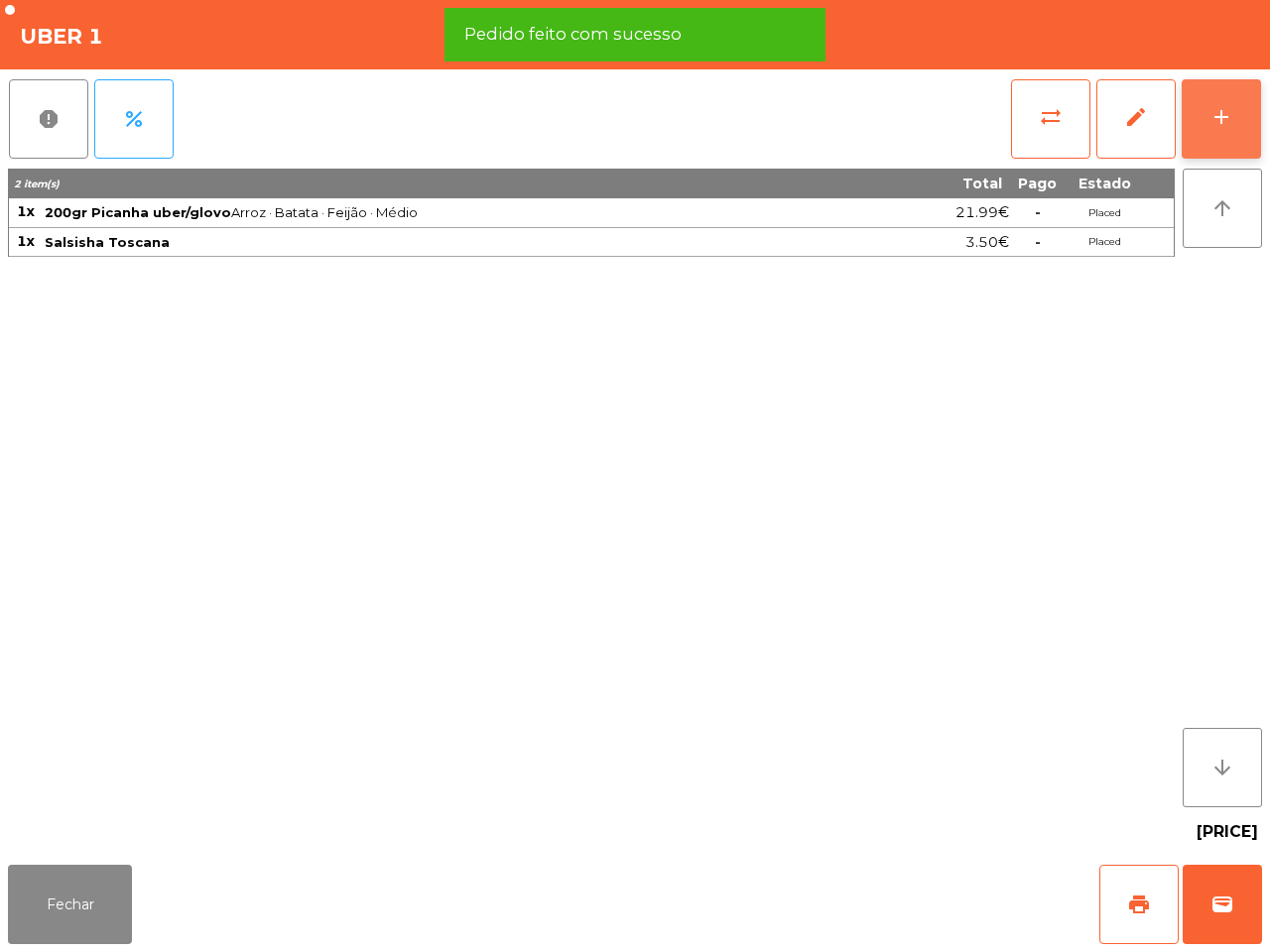 click on "add" 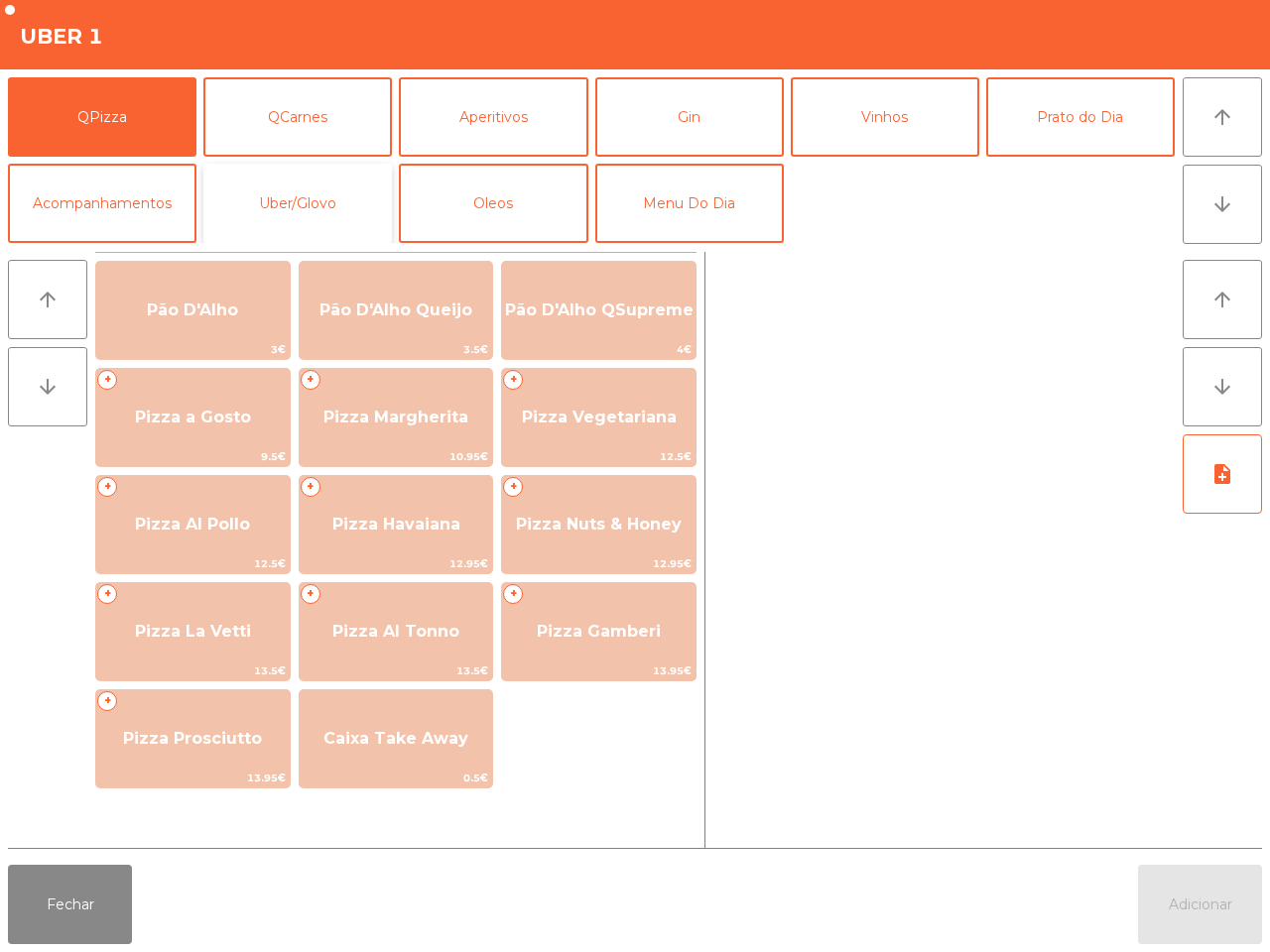 click on "Uber/Glovo" 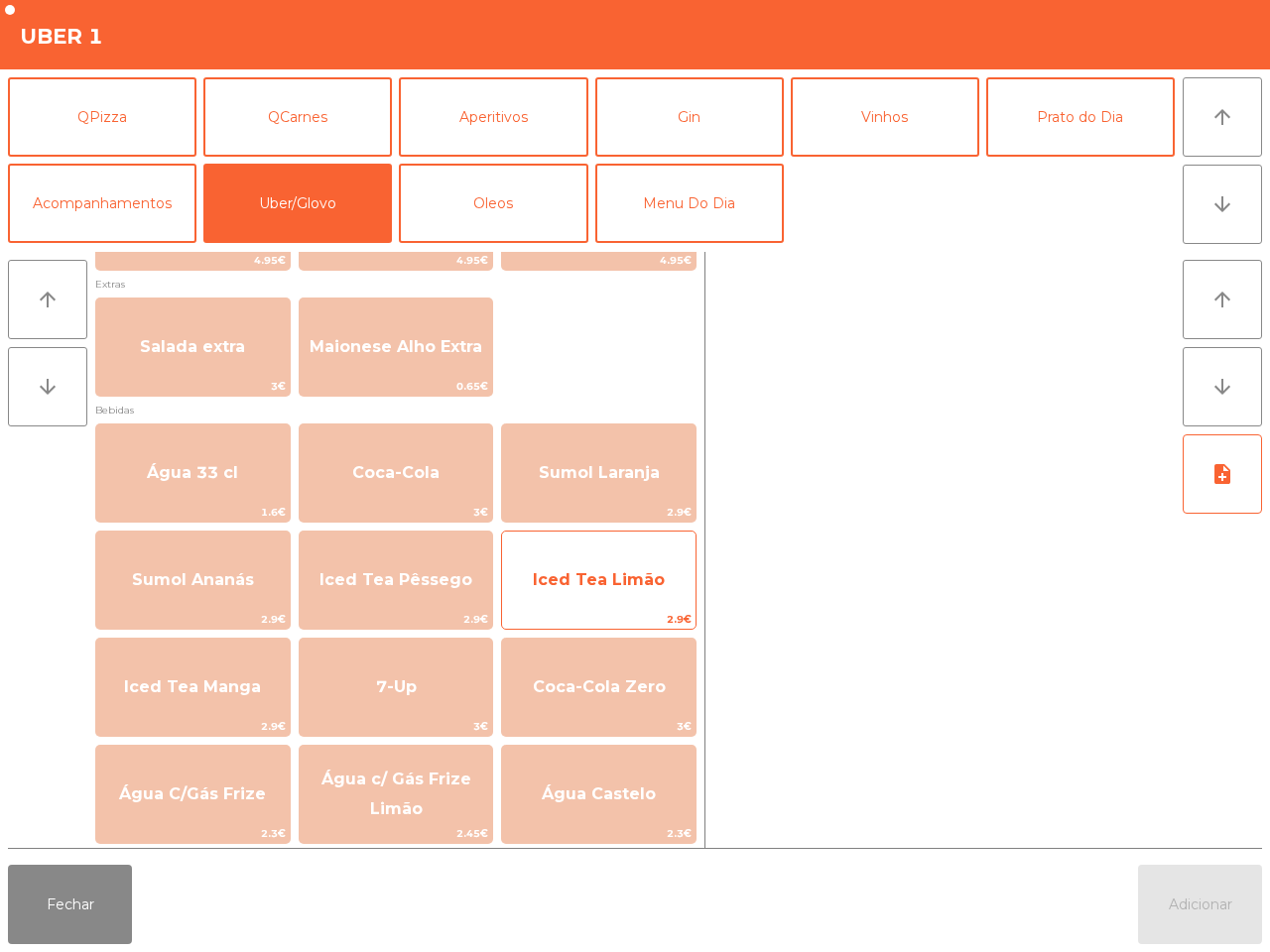 scroll, scrollTop: 1007, scrollLeft: 0, axis: vertical 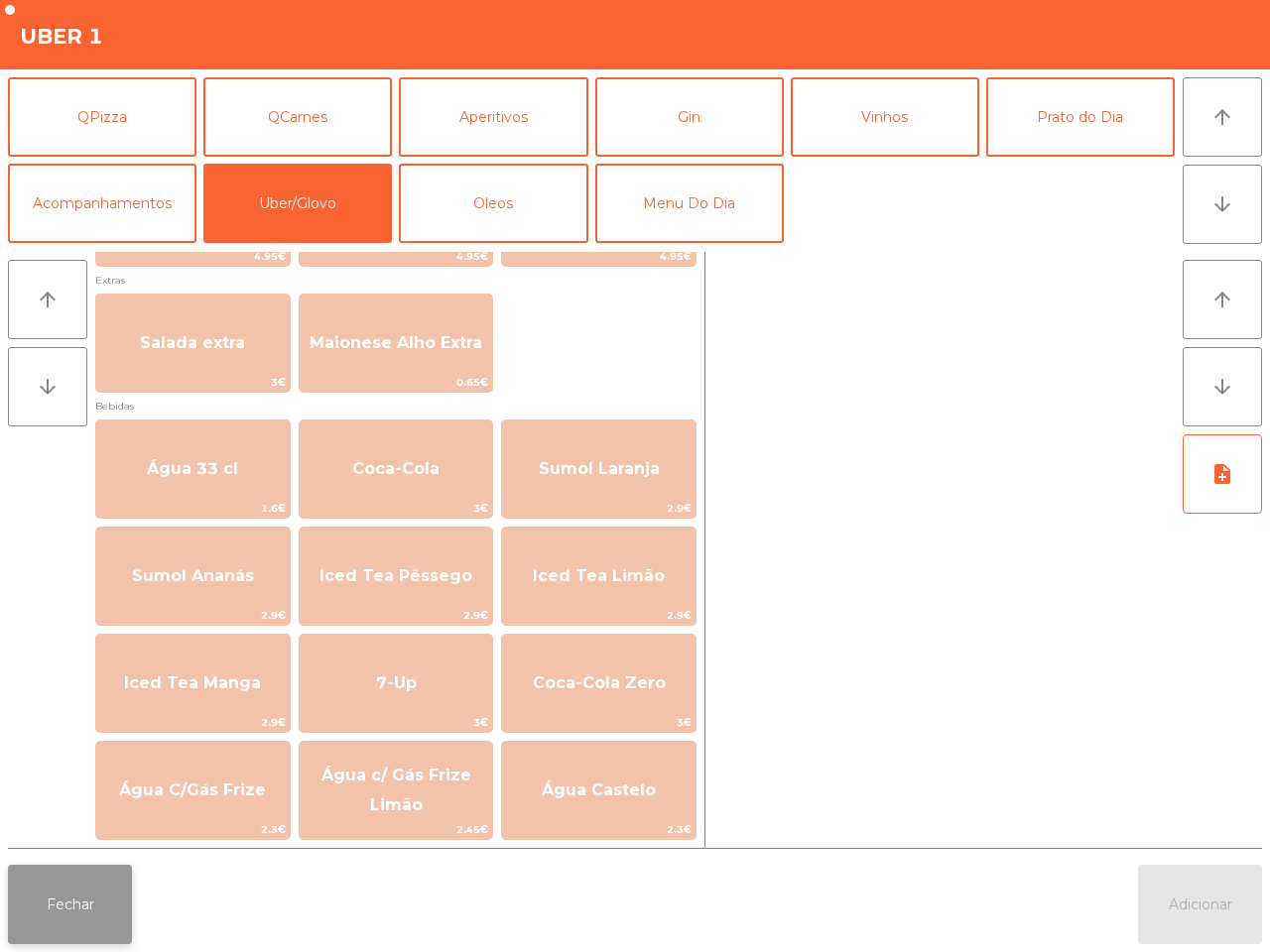 click on "Fechar" 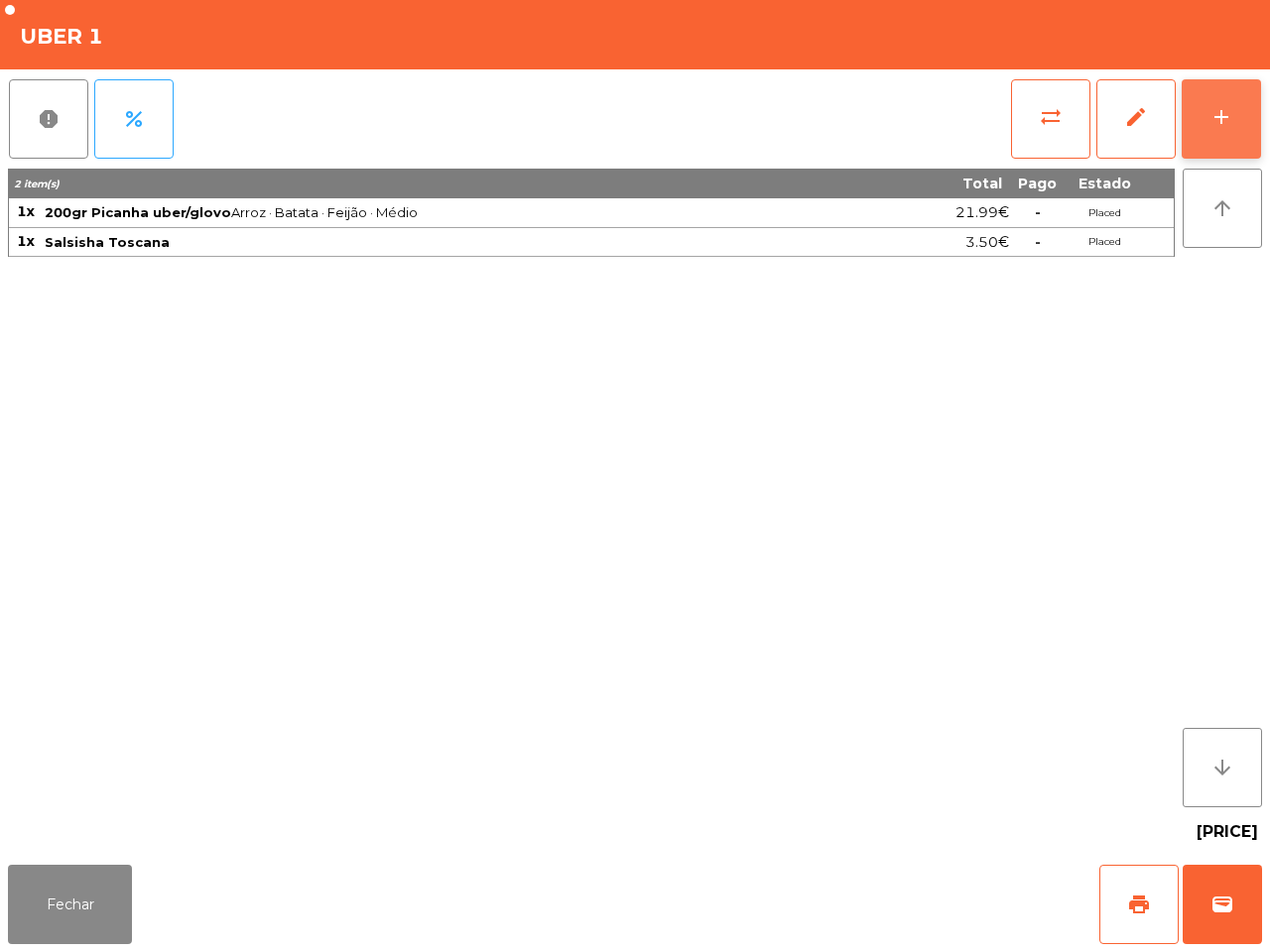 click on "add" 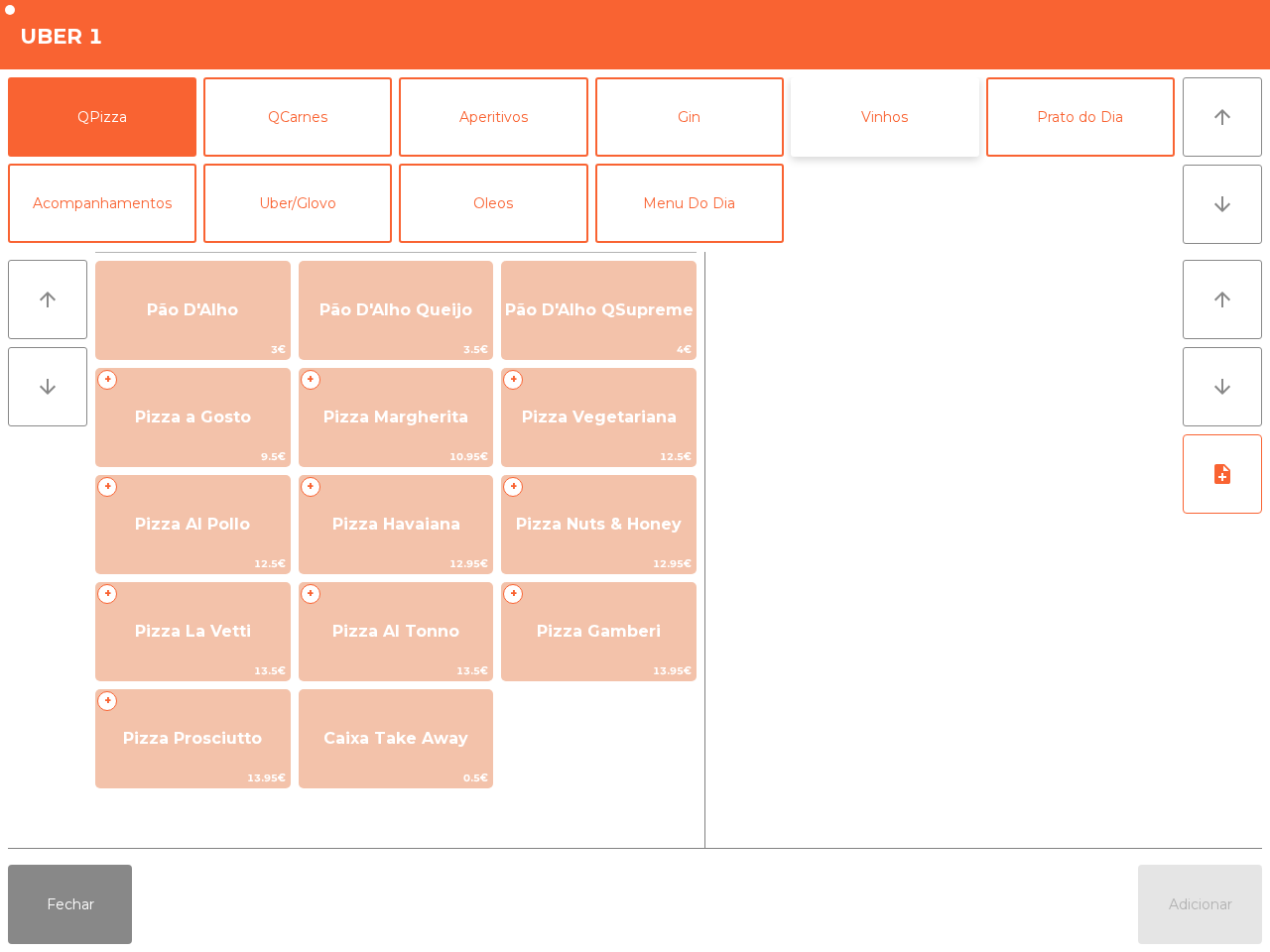 click on "Vinhos" 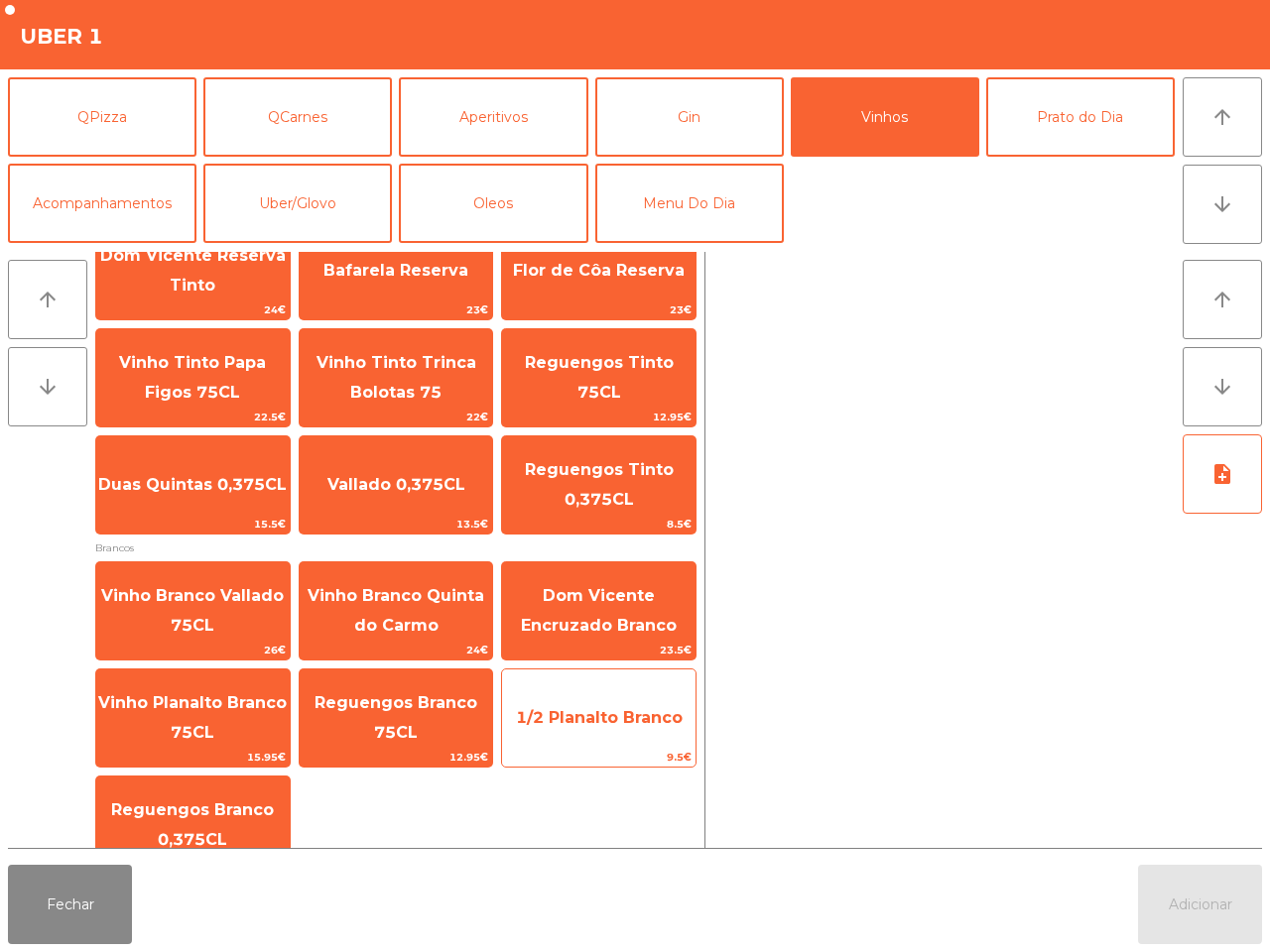 scroll, scrollTop: 432, scrollLeft: 0, axis: vertical 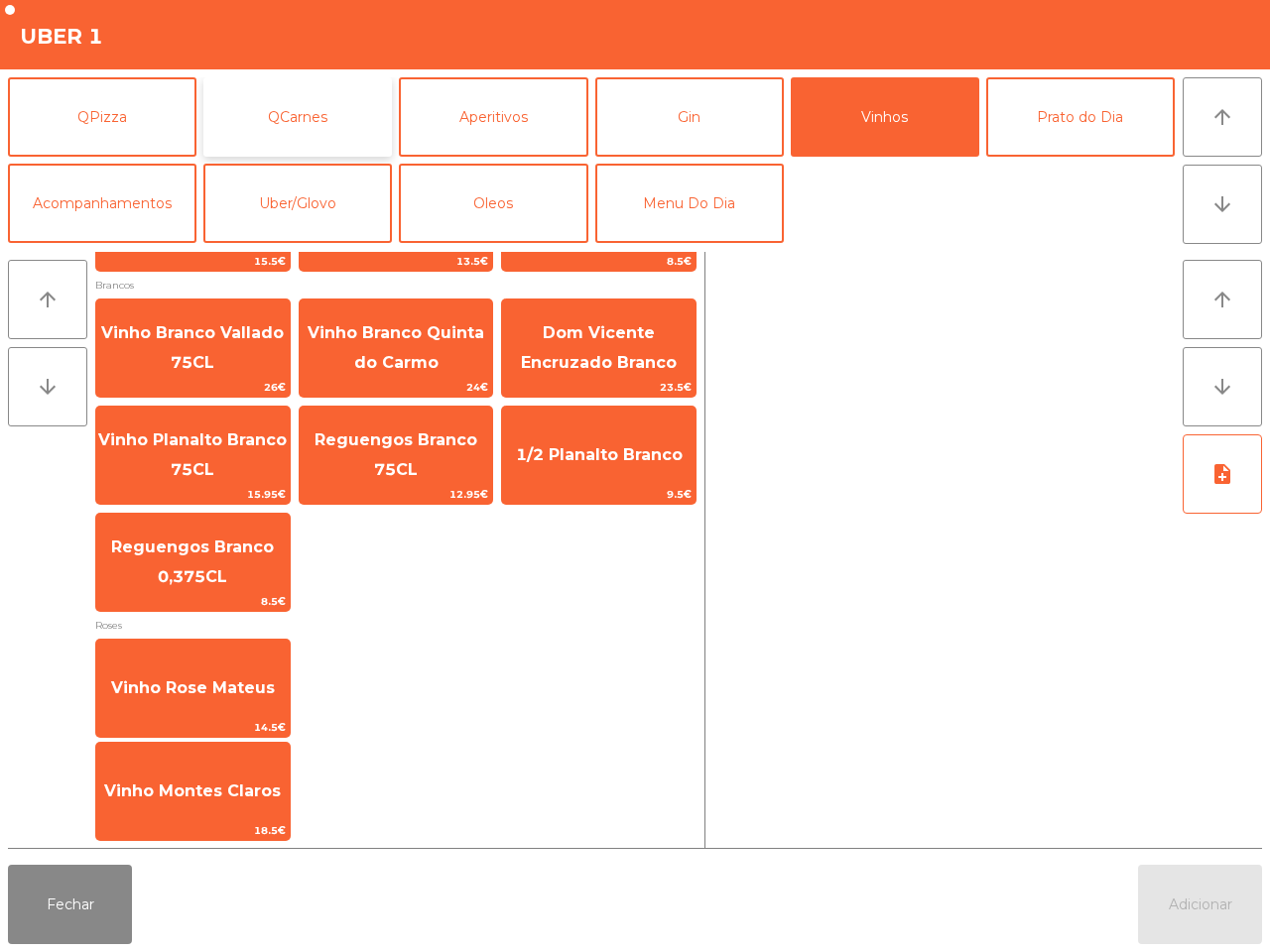 click on "QCarnes" 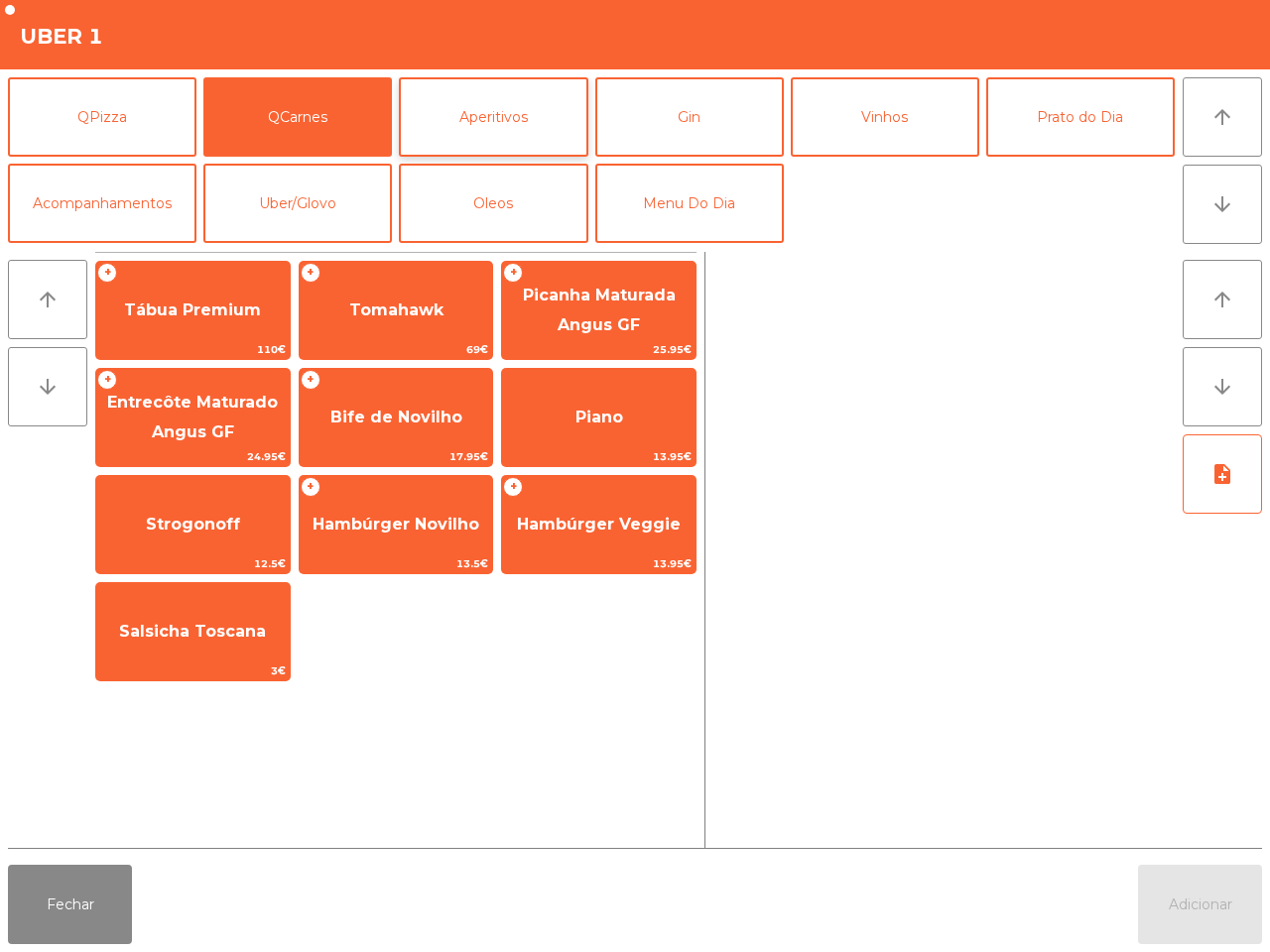 scroll, scrollTop: 0, scrollLeft: 0, axis: both 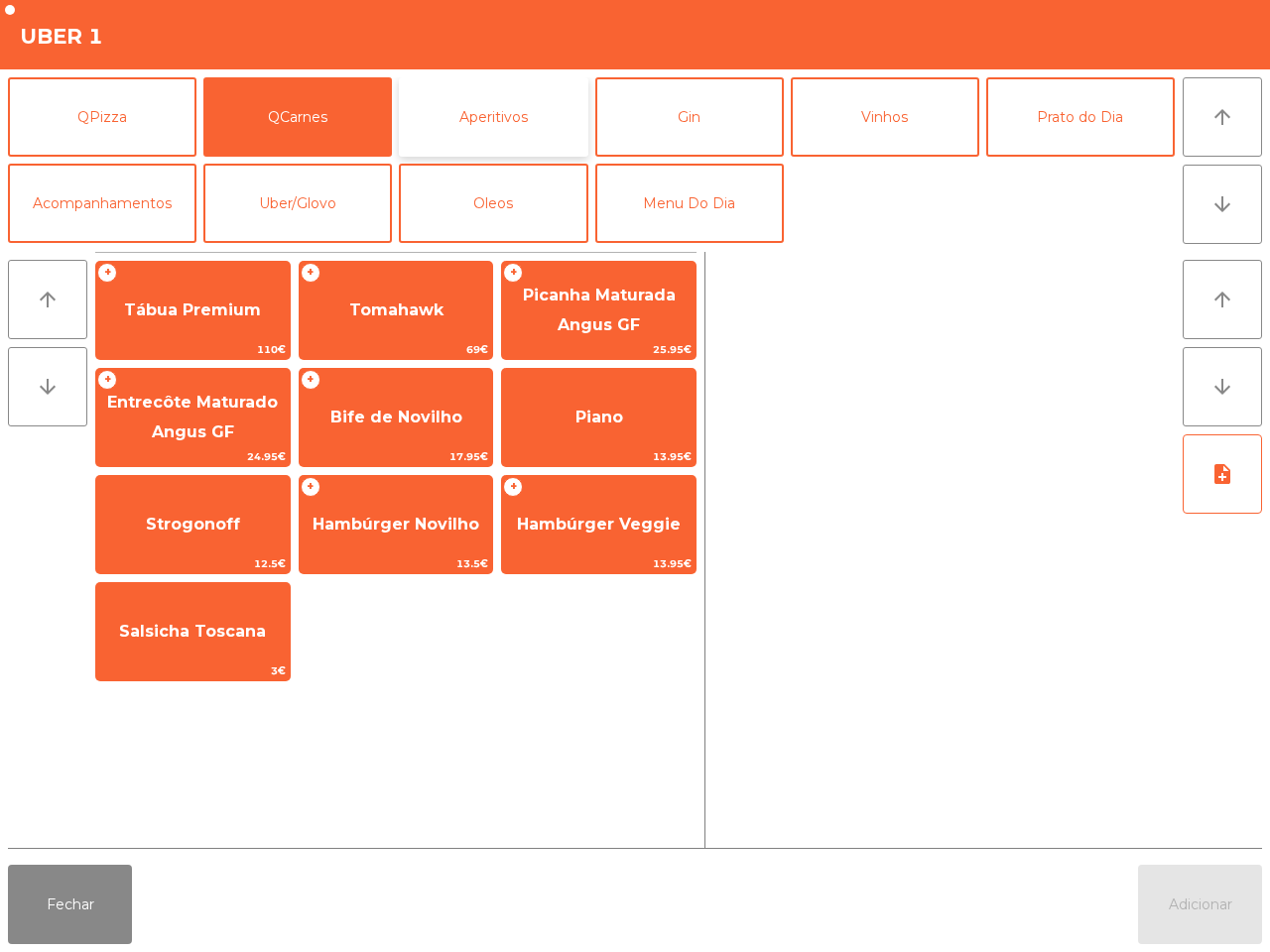 click on "Aperitivos" 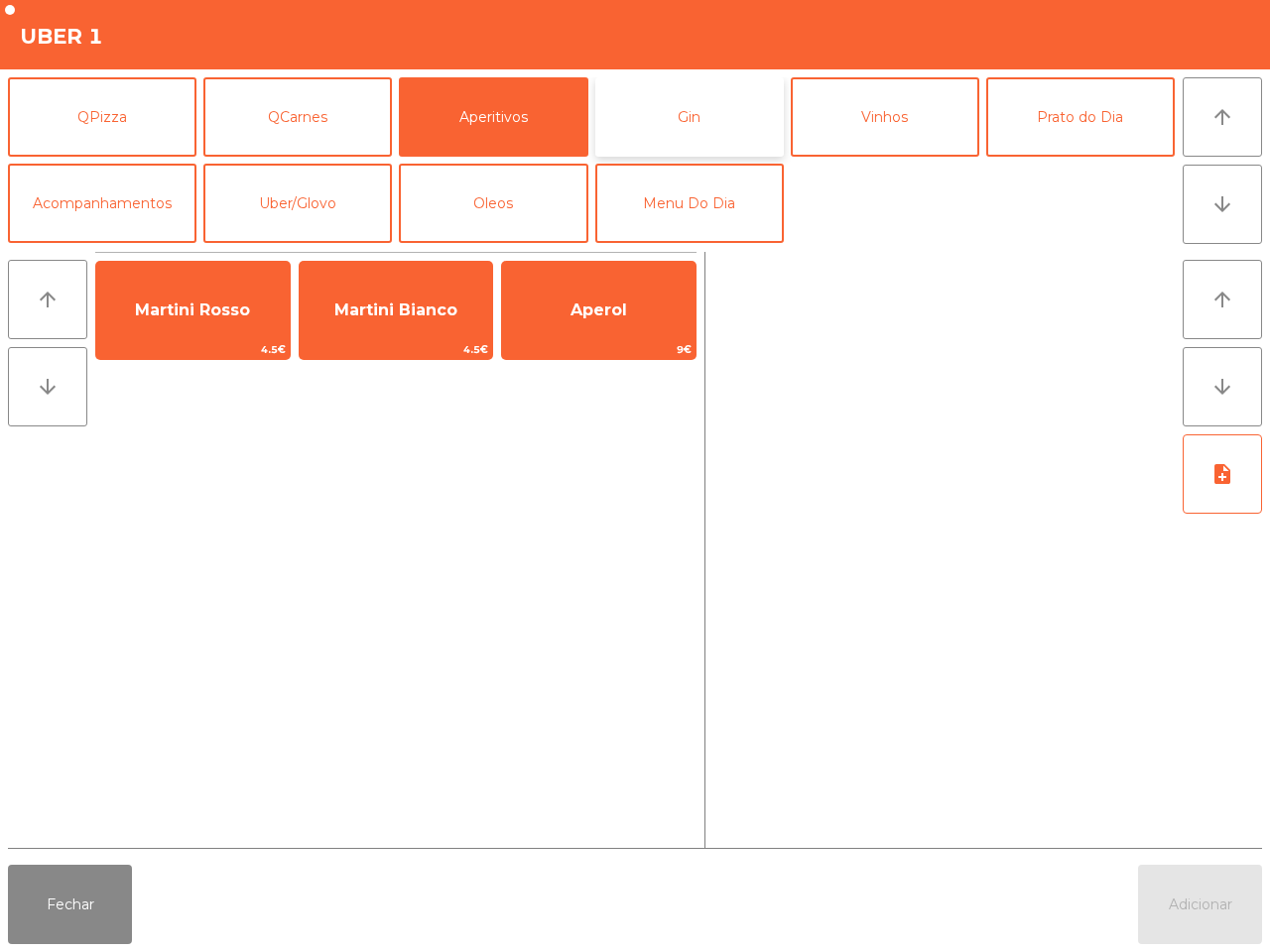 click on "Gin" 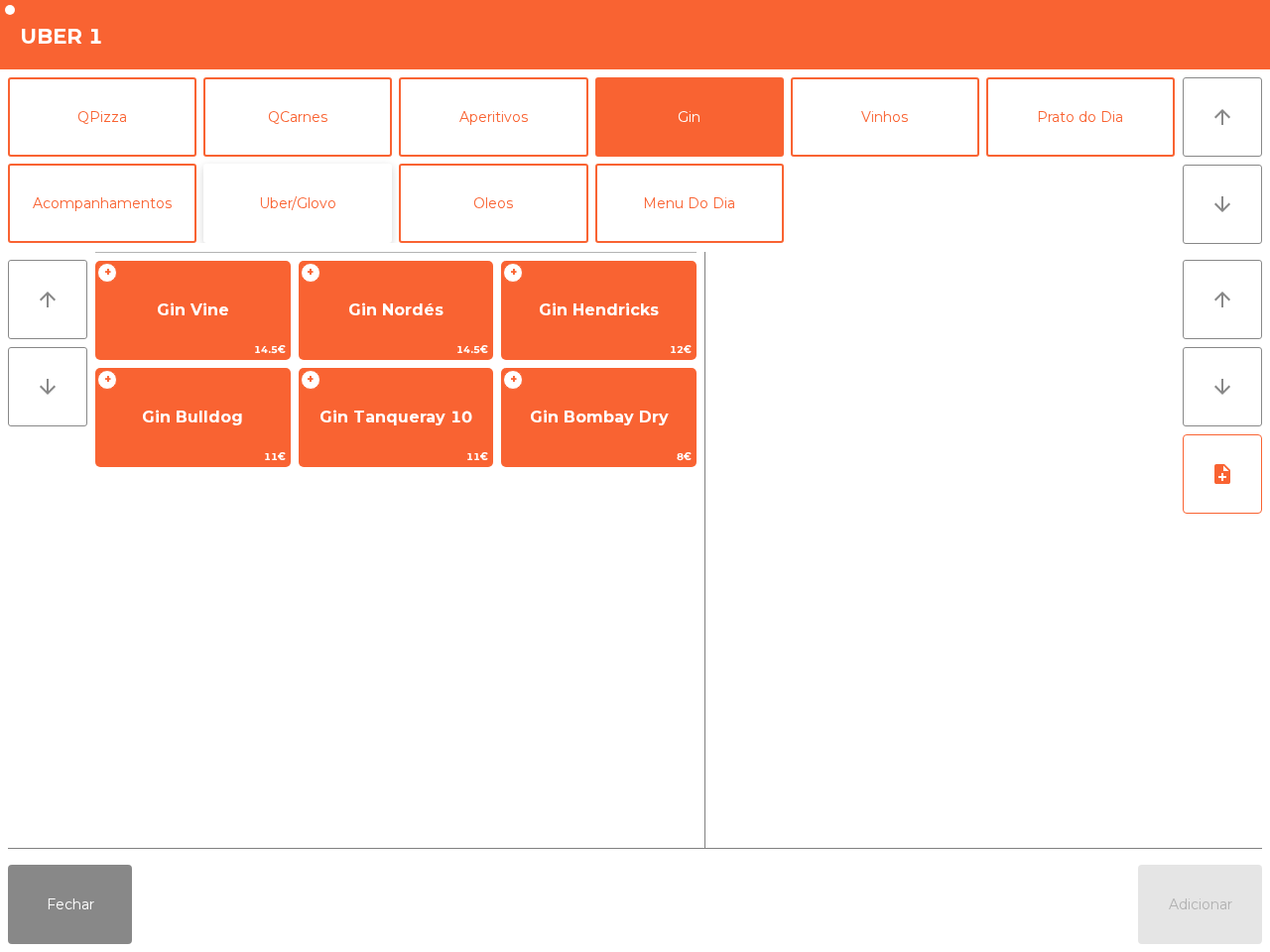 click on "Uber/Glovo" 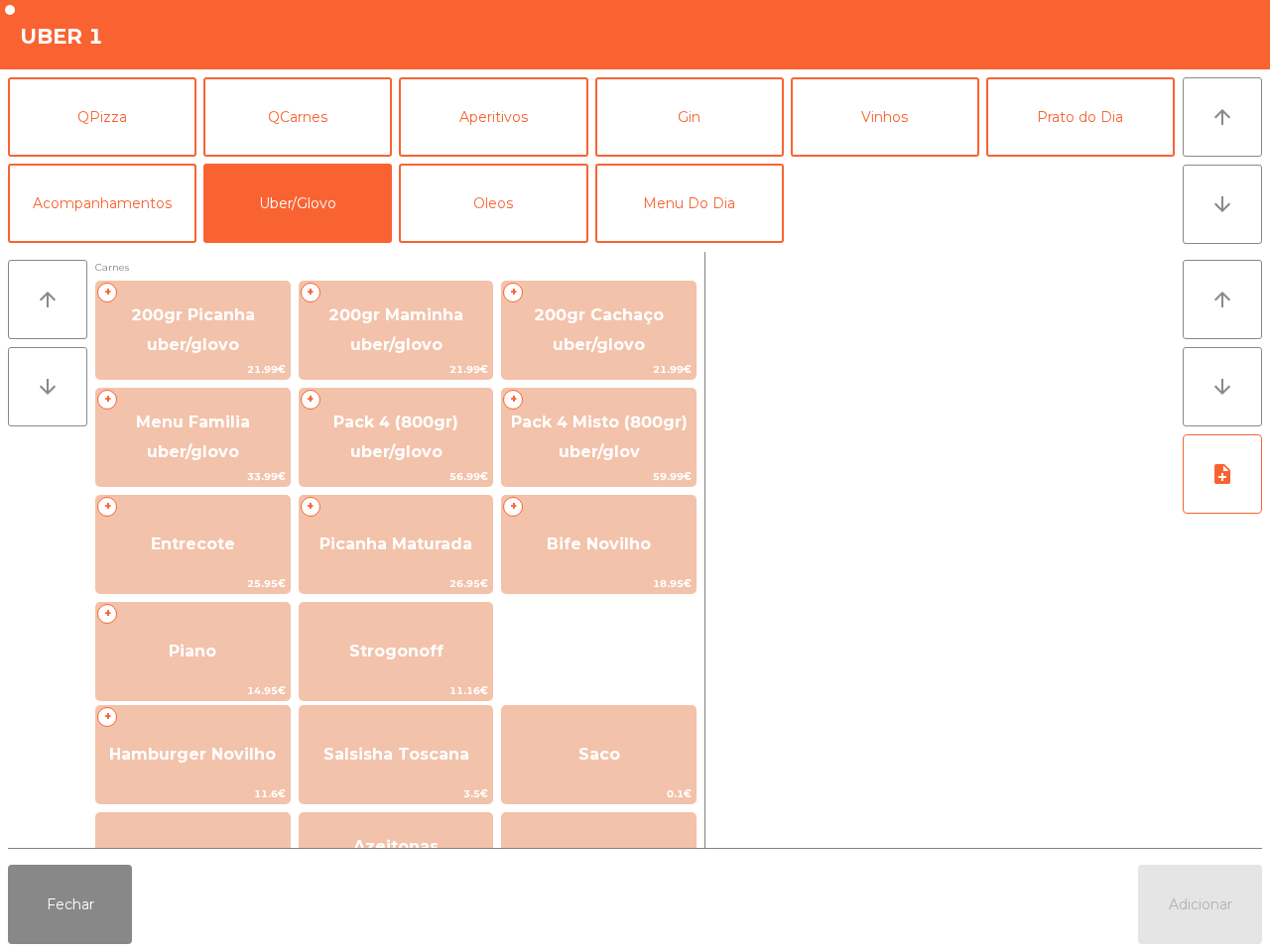 scroll, scrollTop: 0, scrollLeft: 0, axis: both 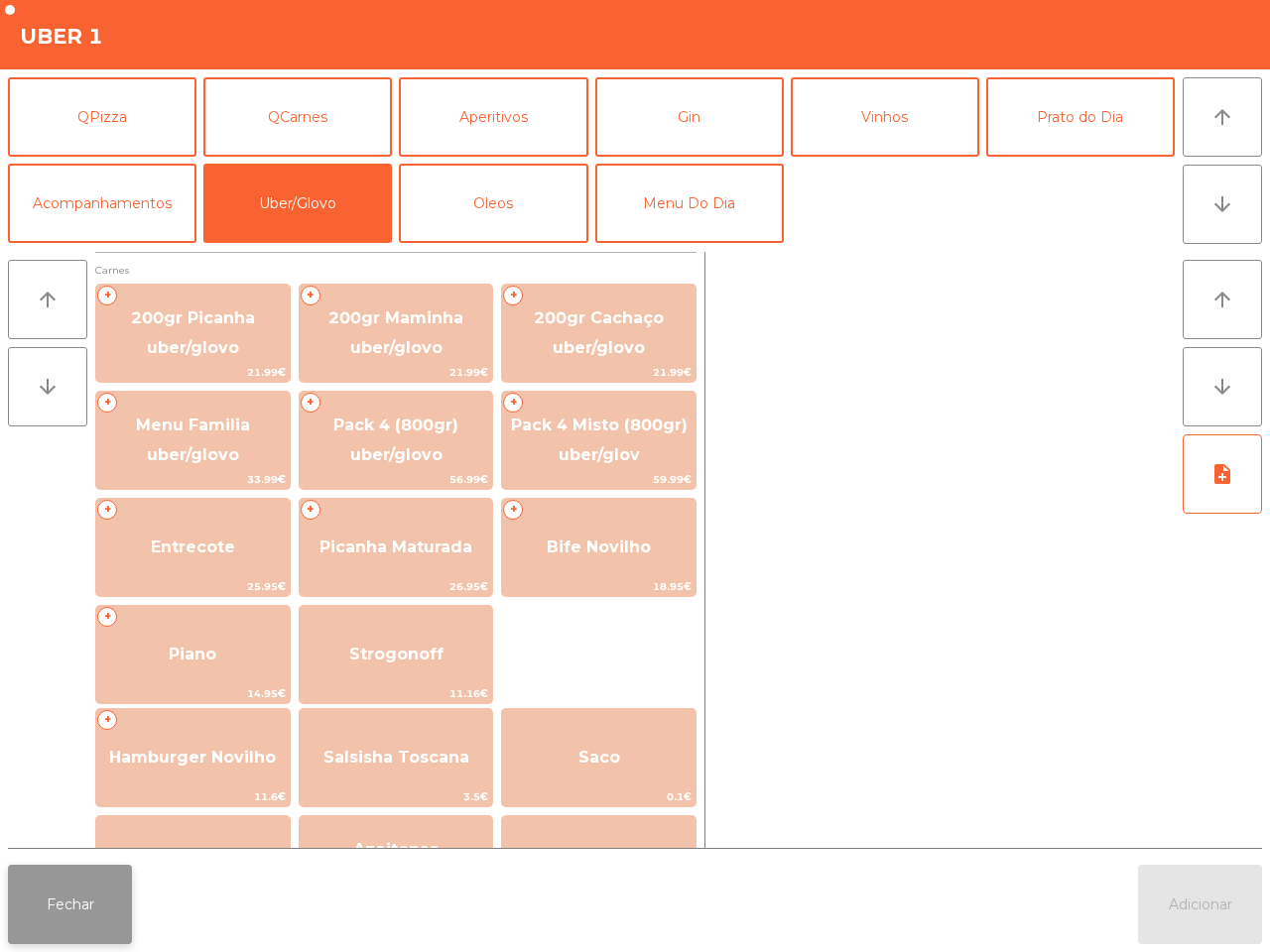 click on "Fechar" 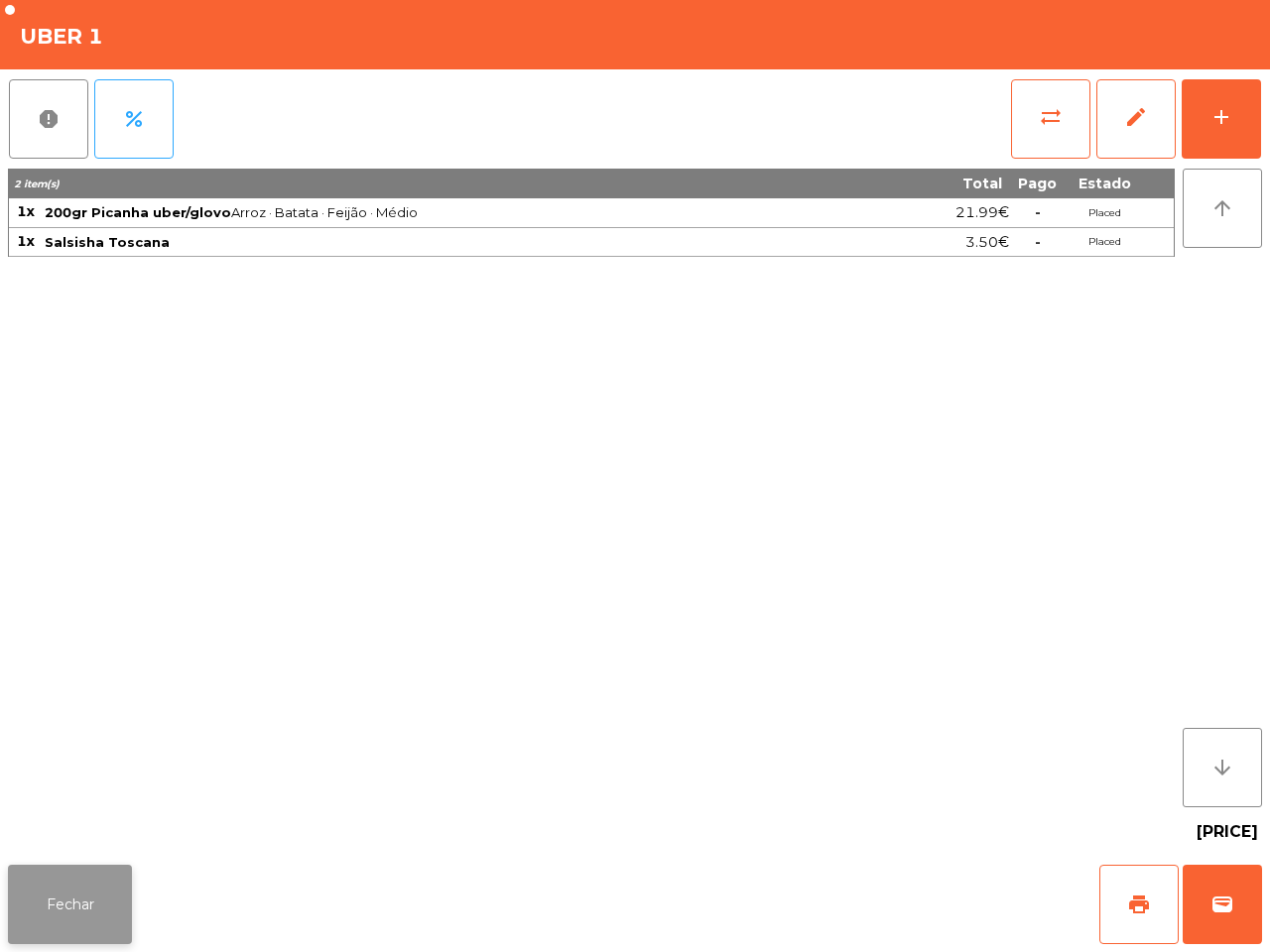 click on "Fechar" 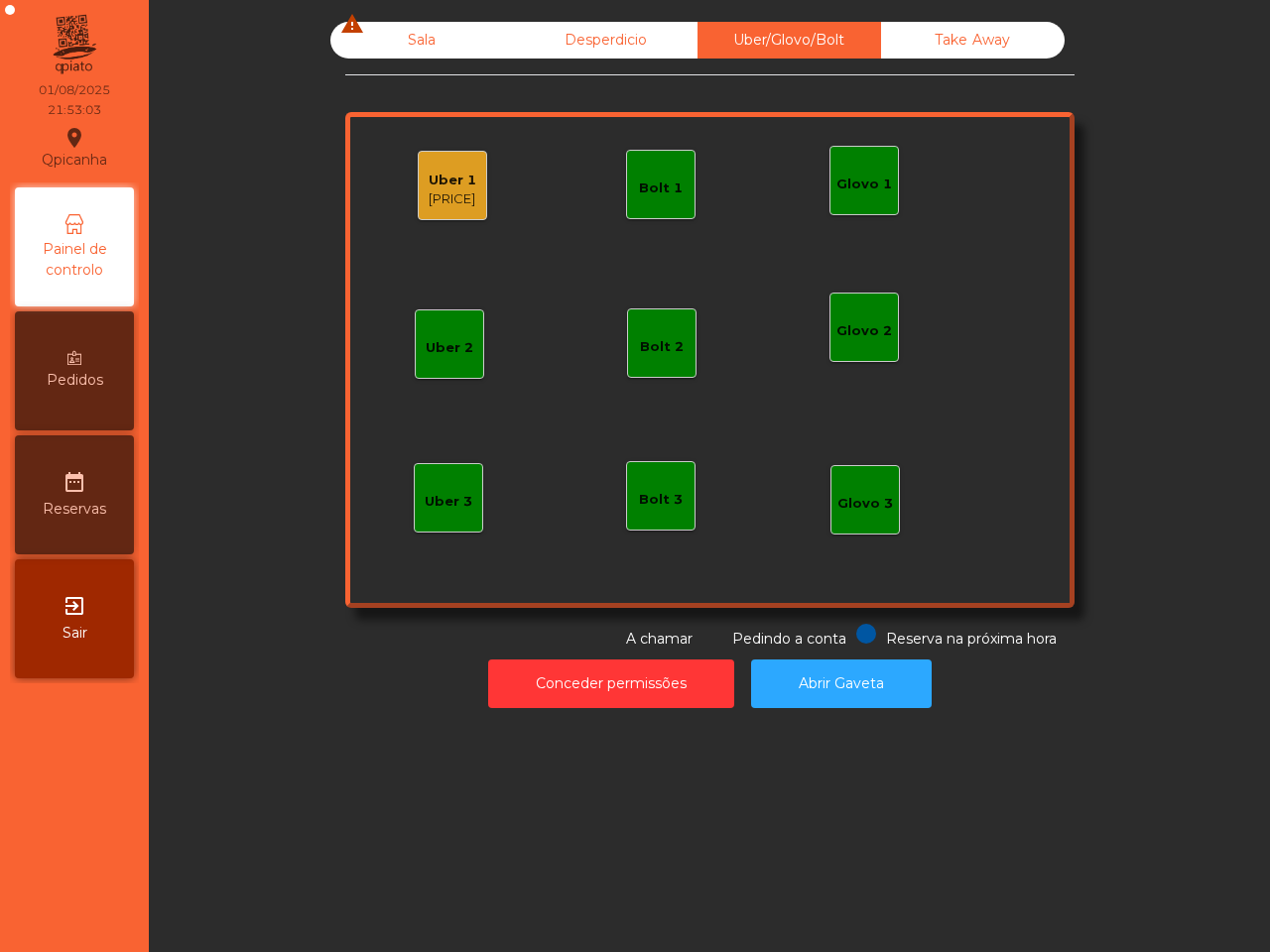 click on "Bolt 1" 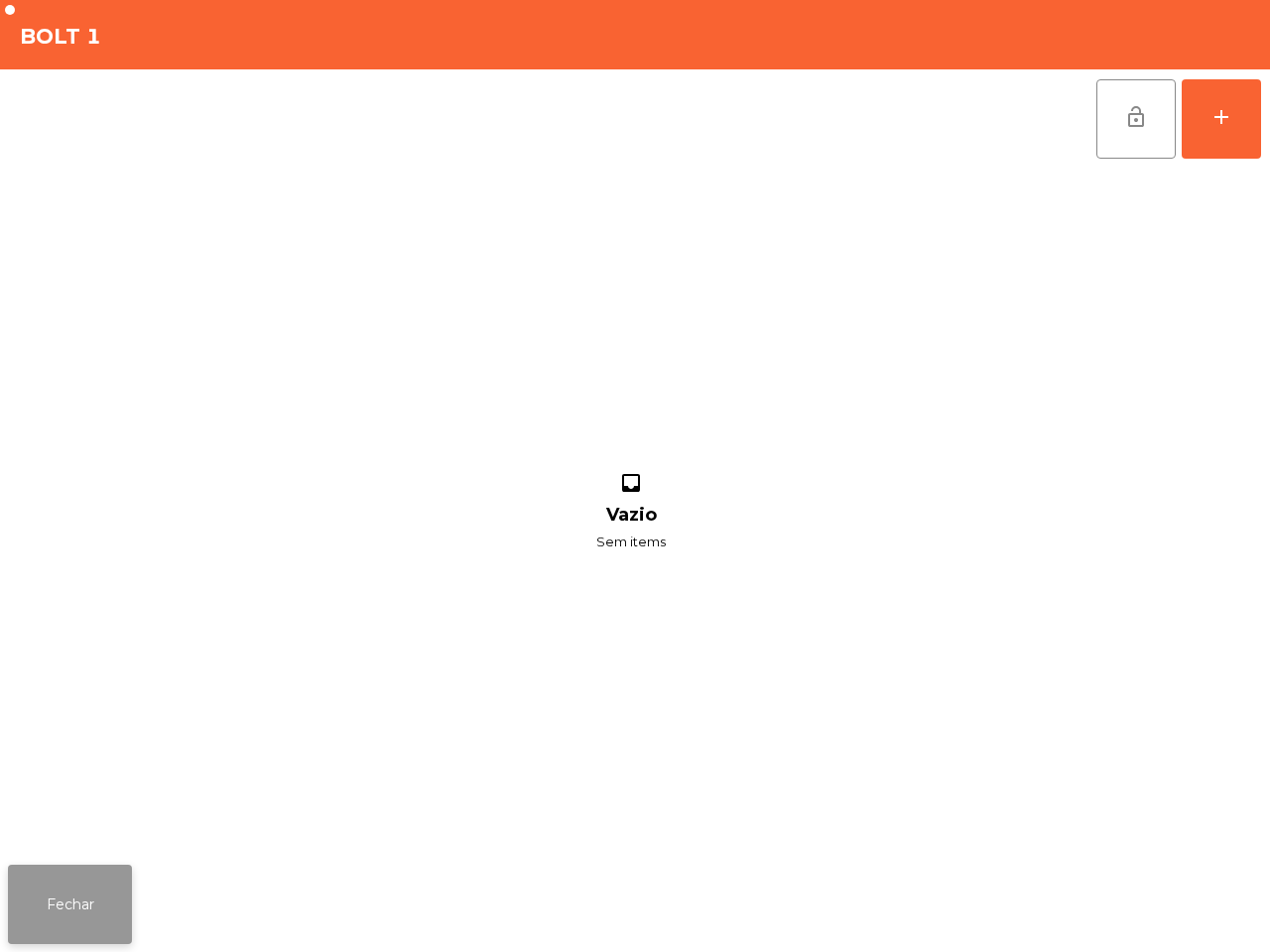click on "Fechar" 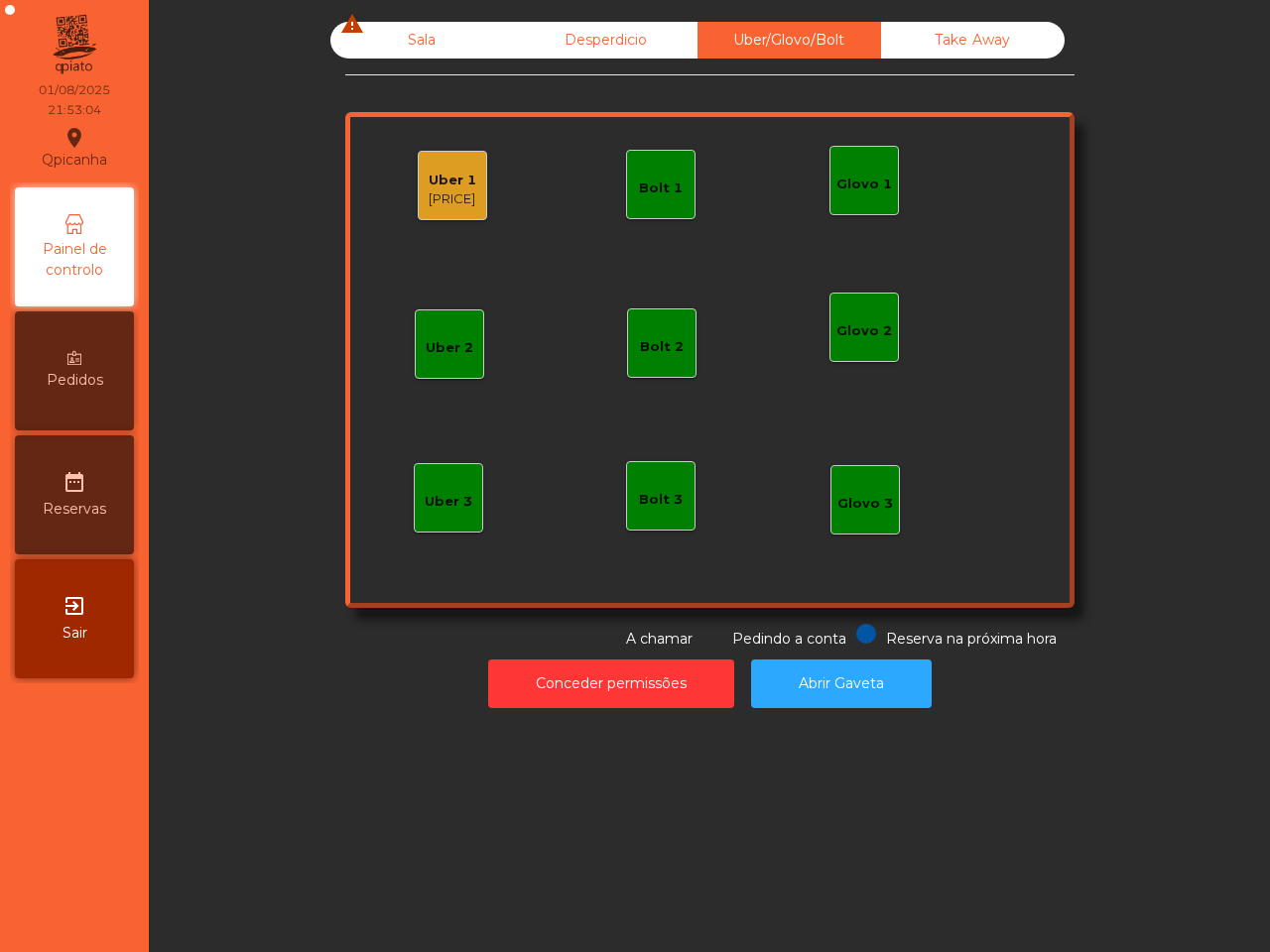 click on "Sala  warning" 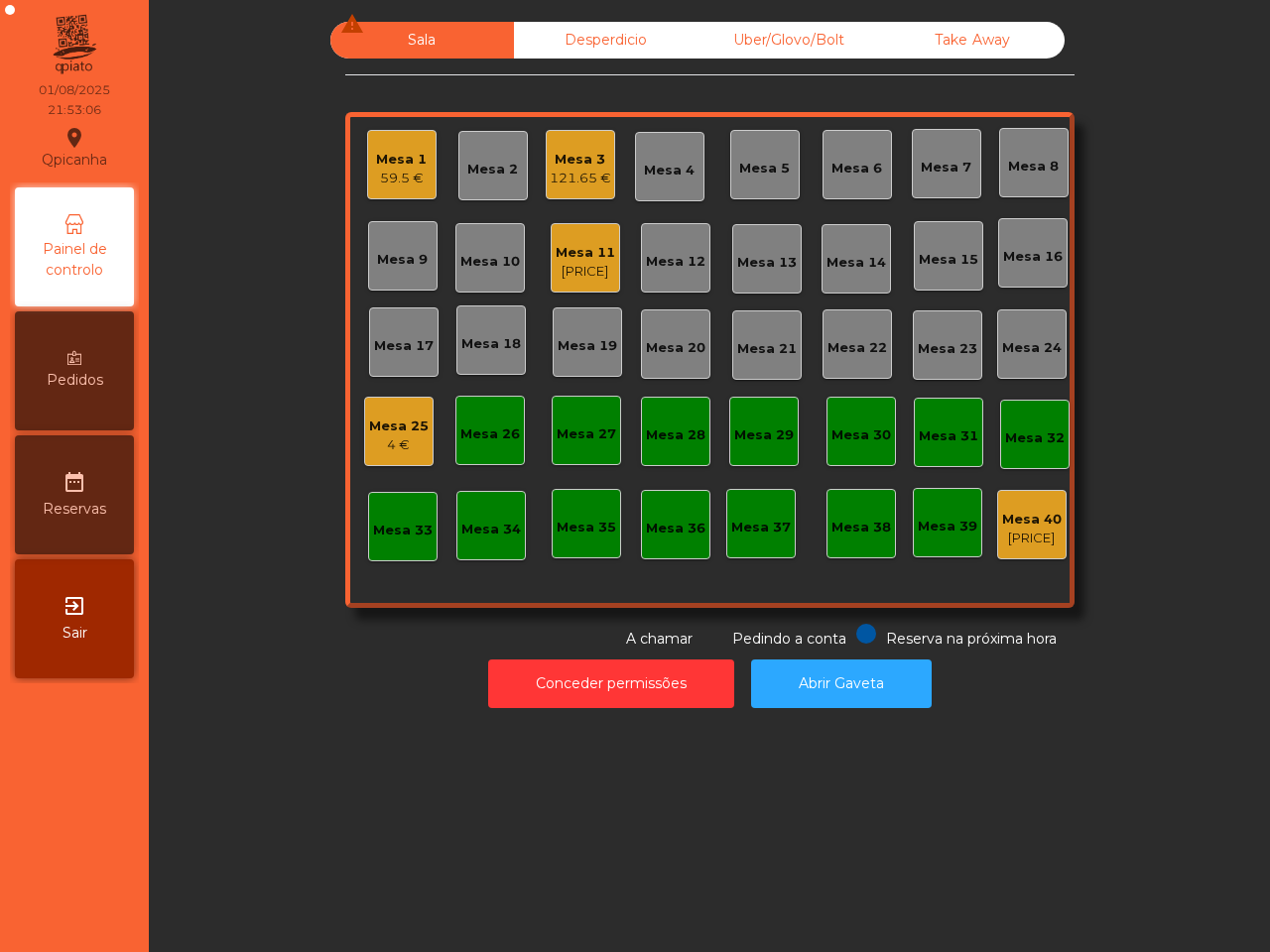 click on "Mesa 3" 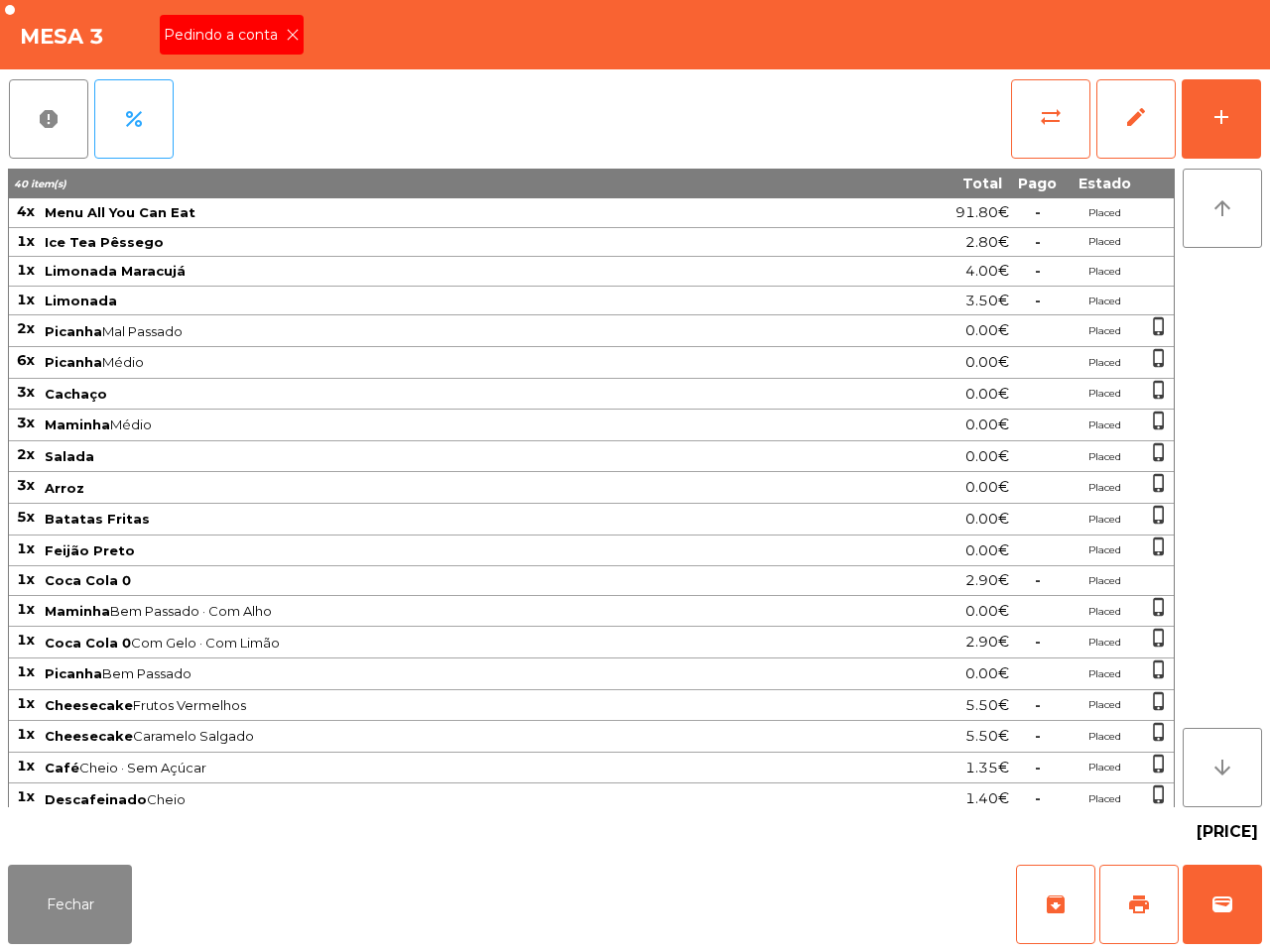 click 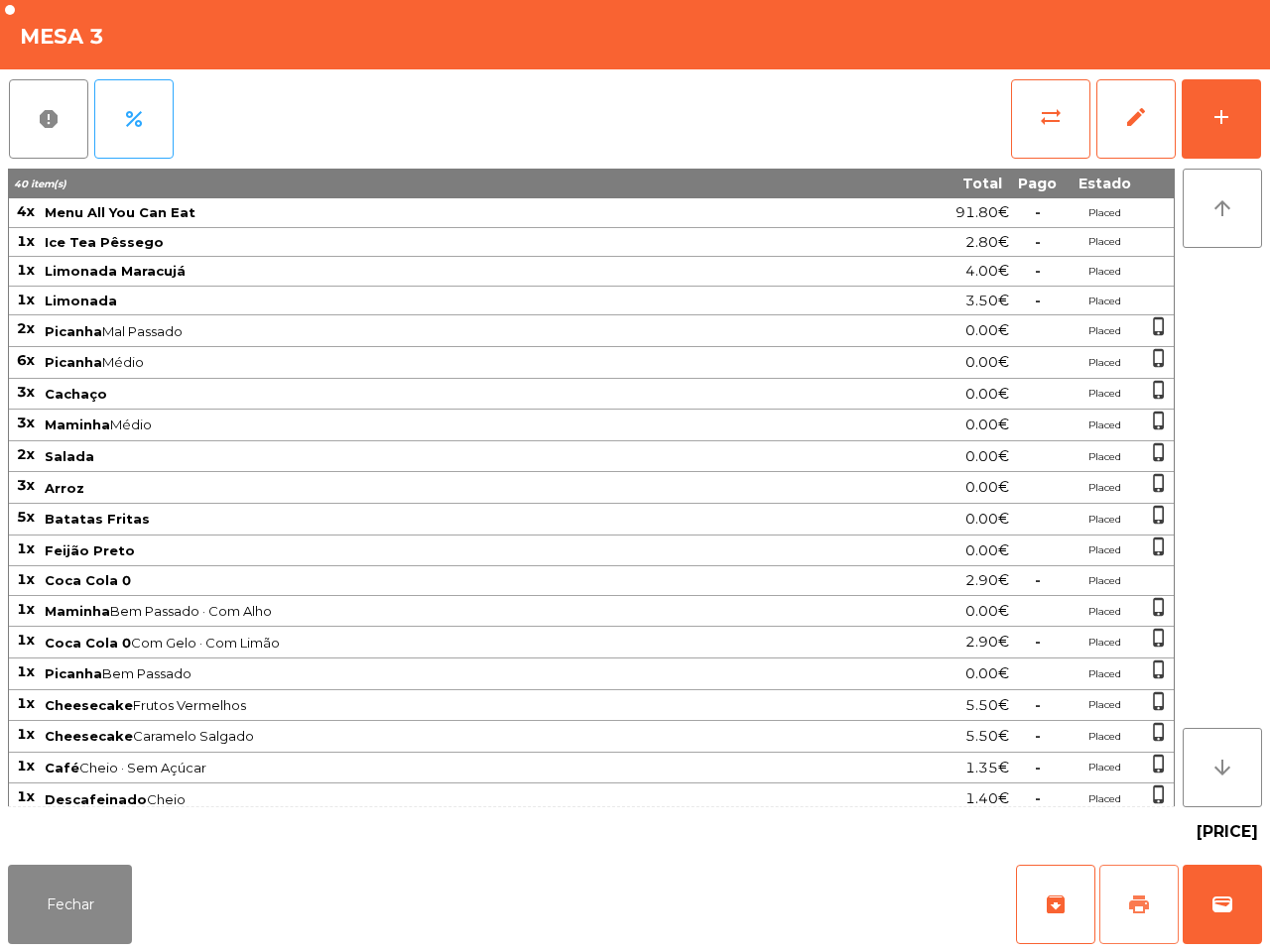 click on "print" 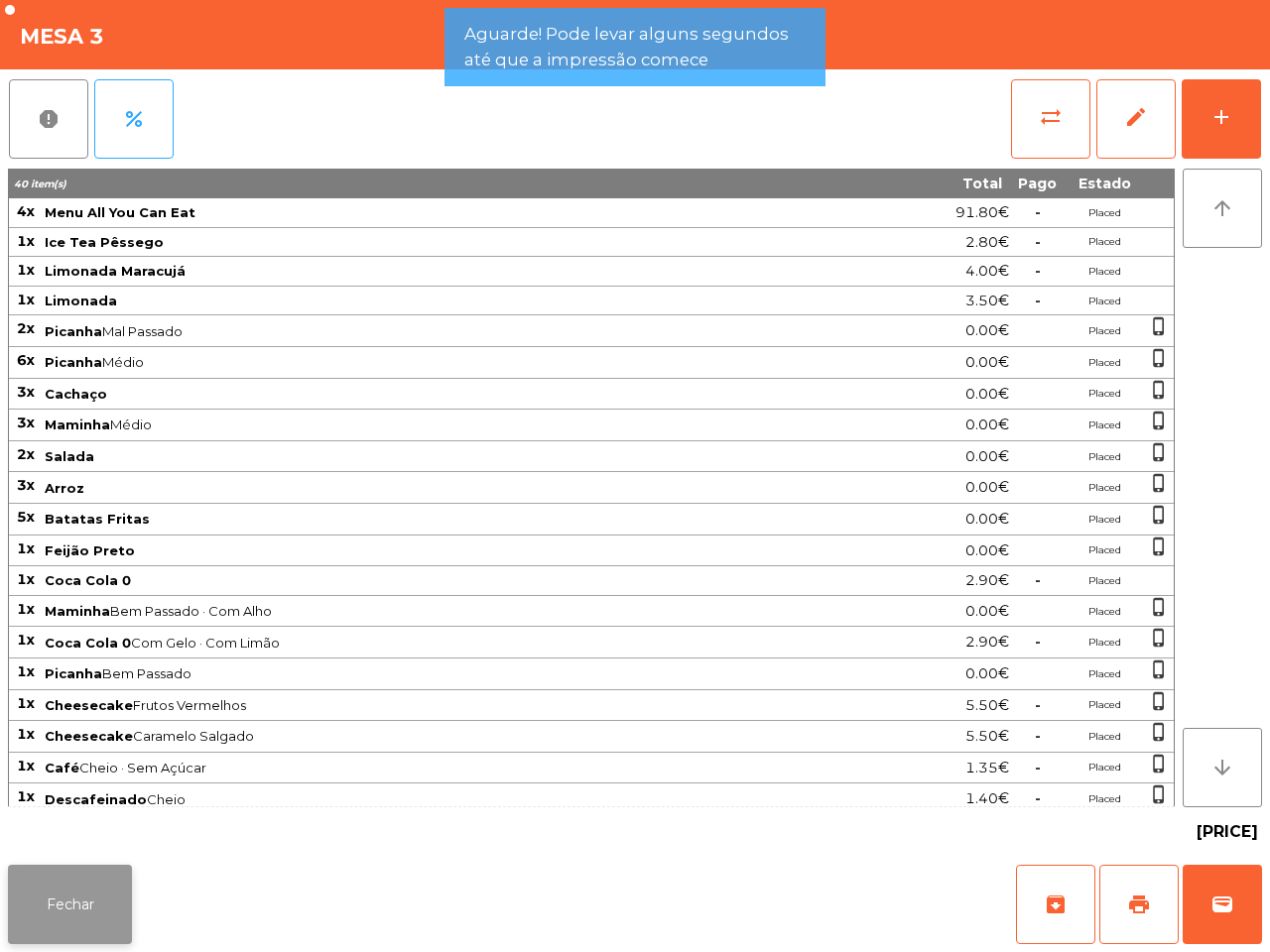 click on "Fechar" 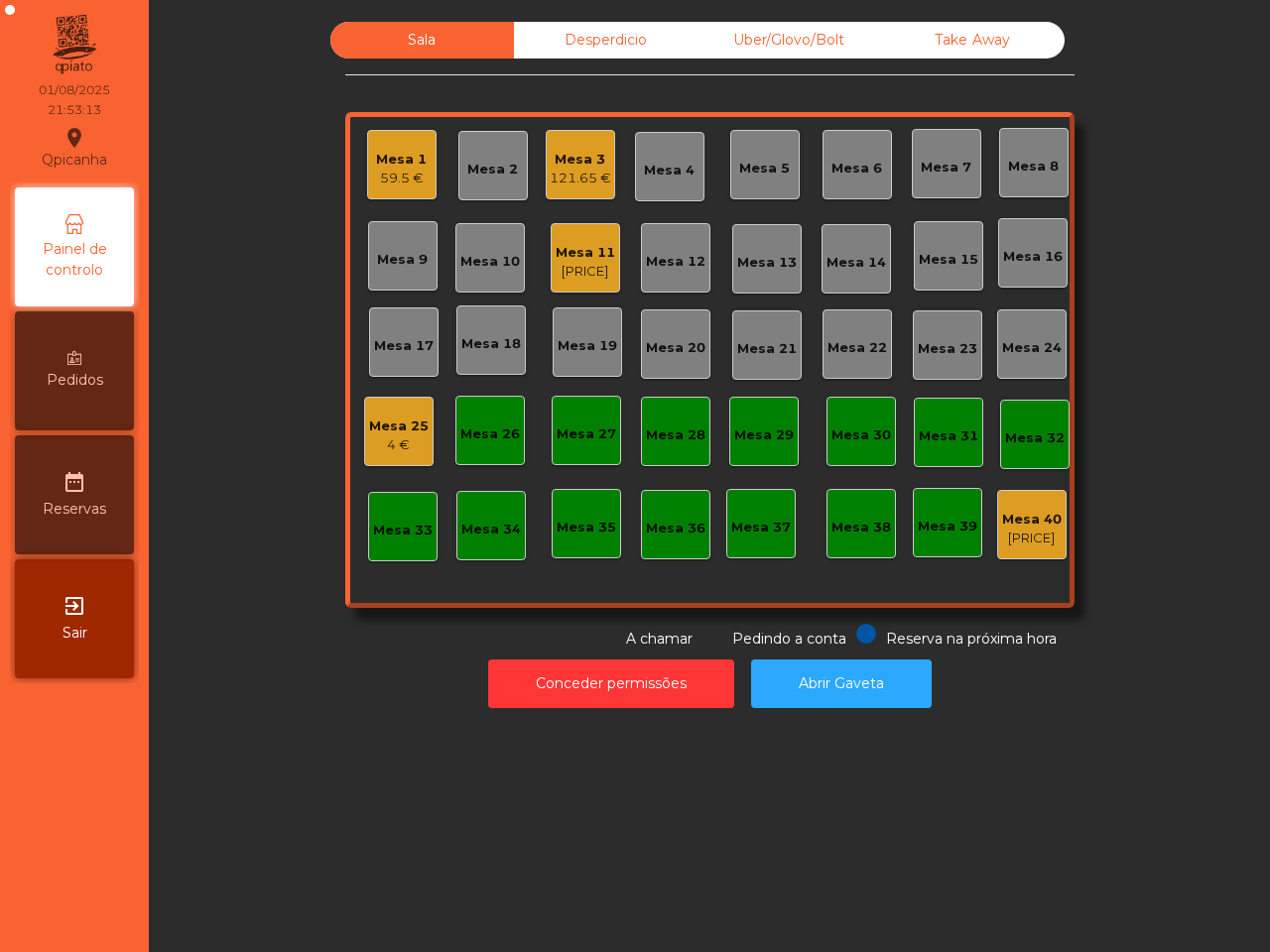 click on "Mesa 26" 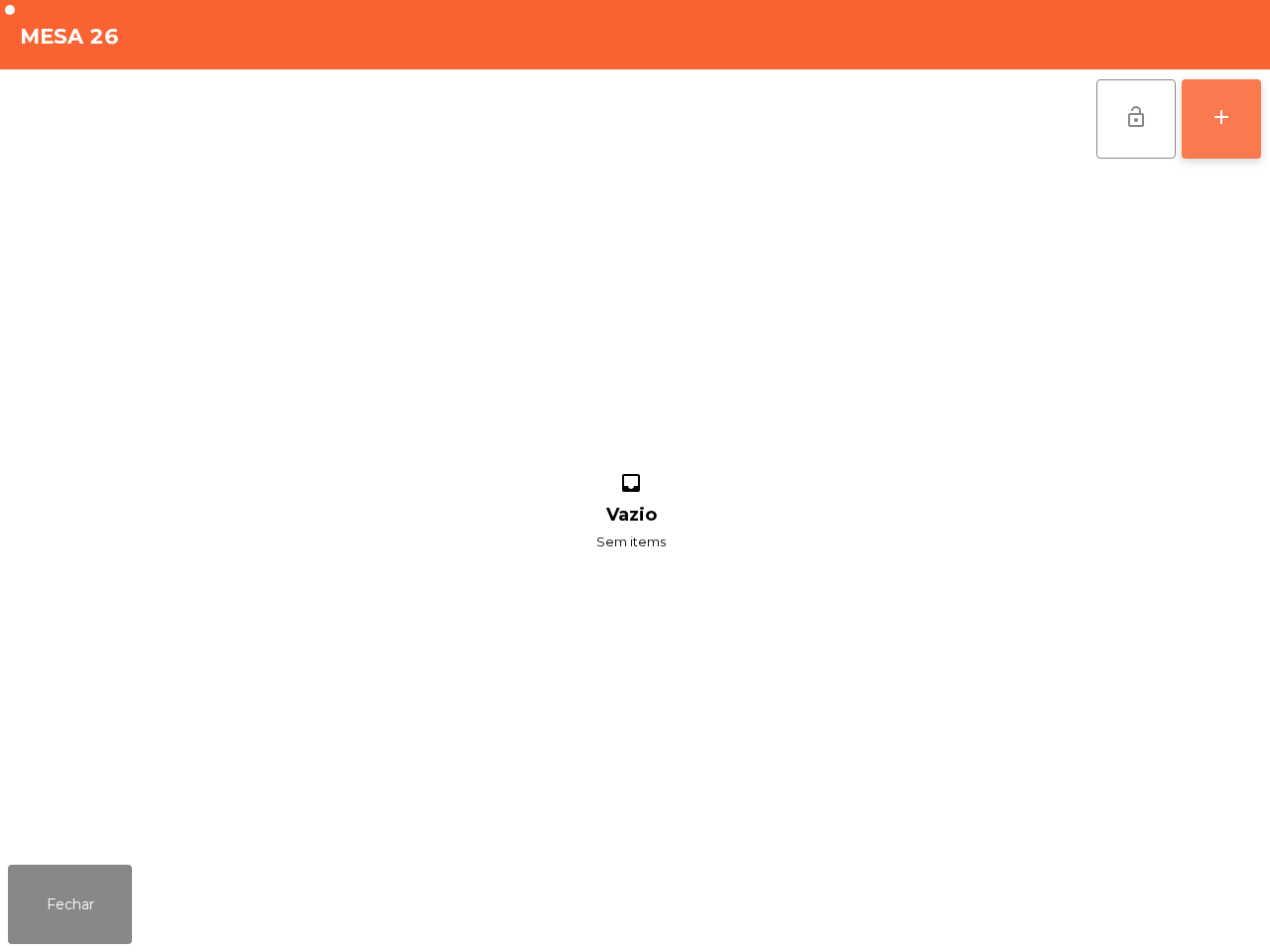 click on "add" 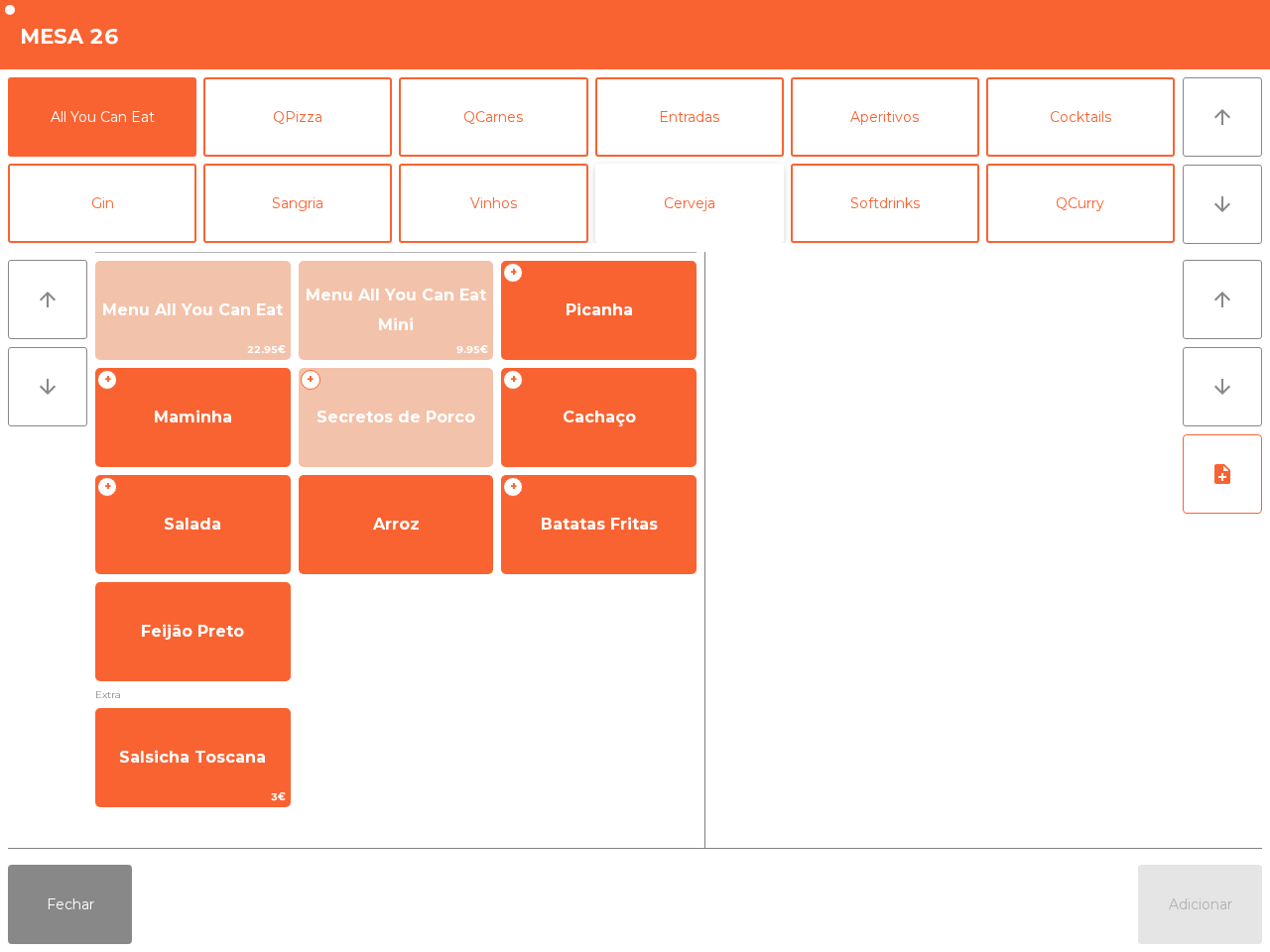 click on "Cerveja" 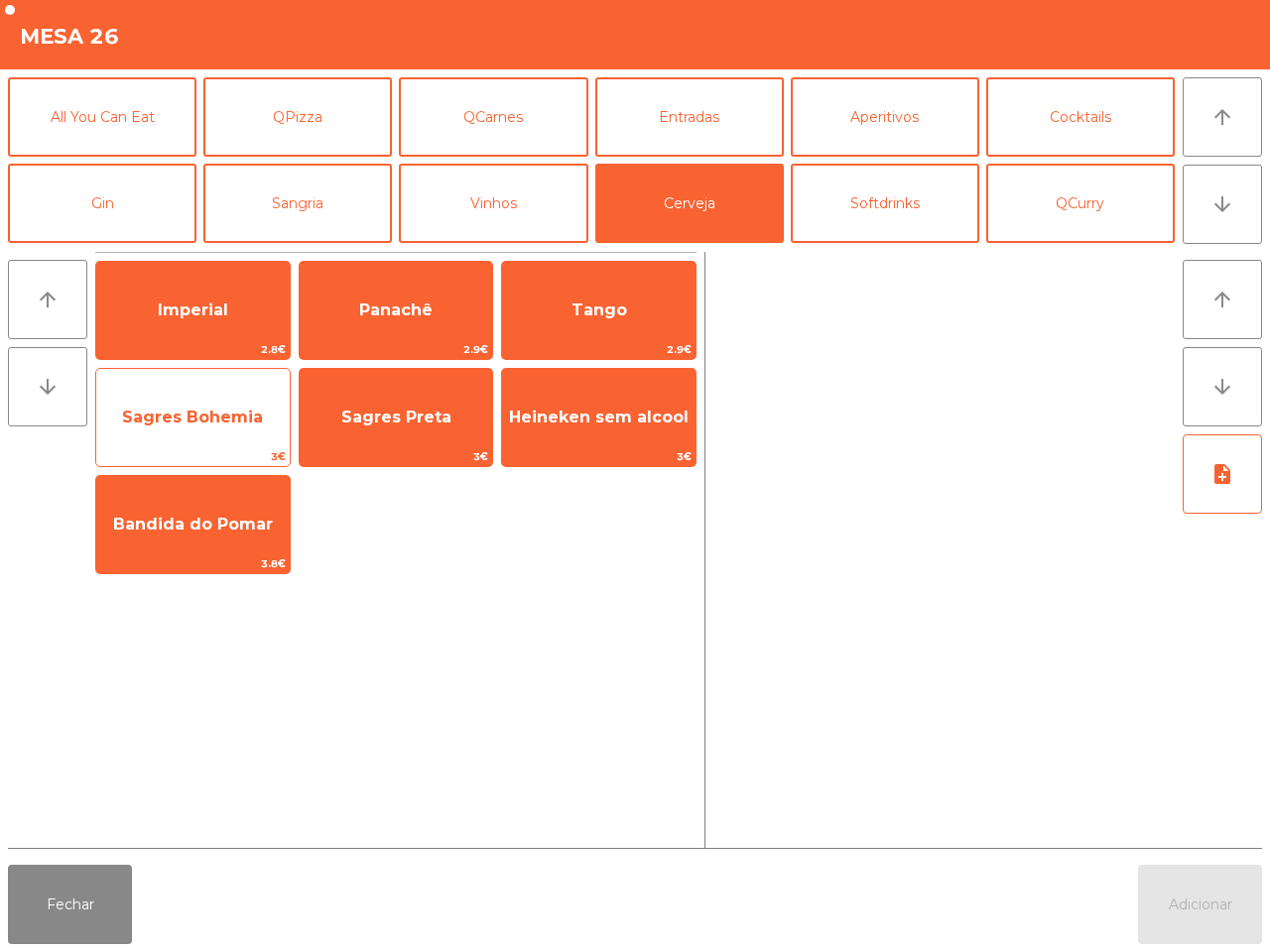 click on "3€" 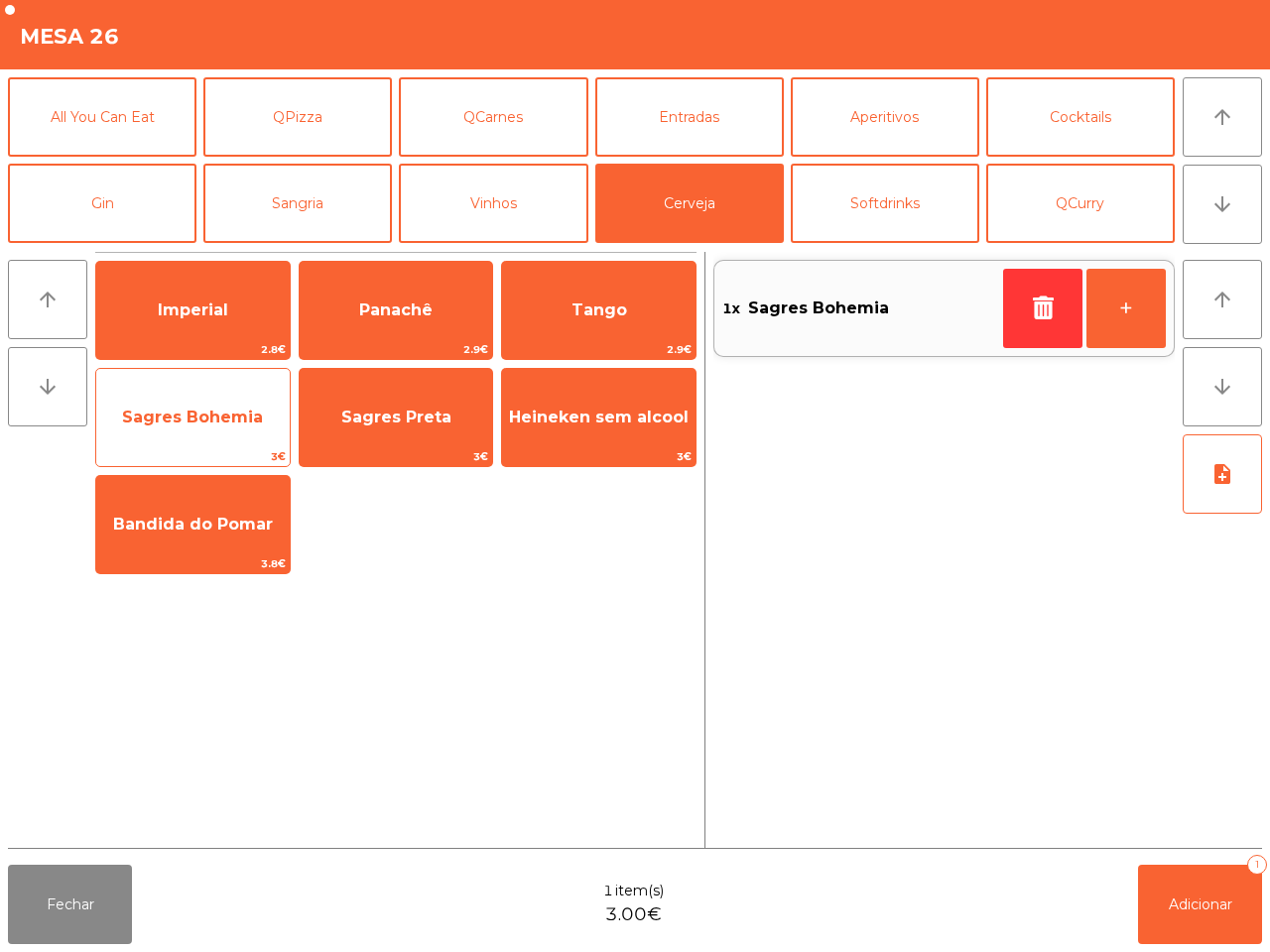 click on "Sagres Bohemia" 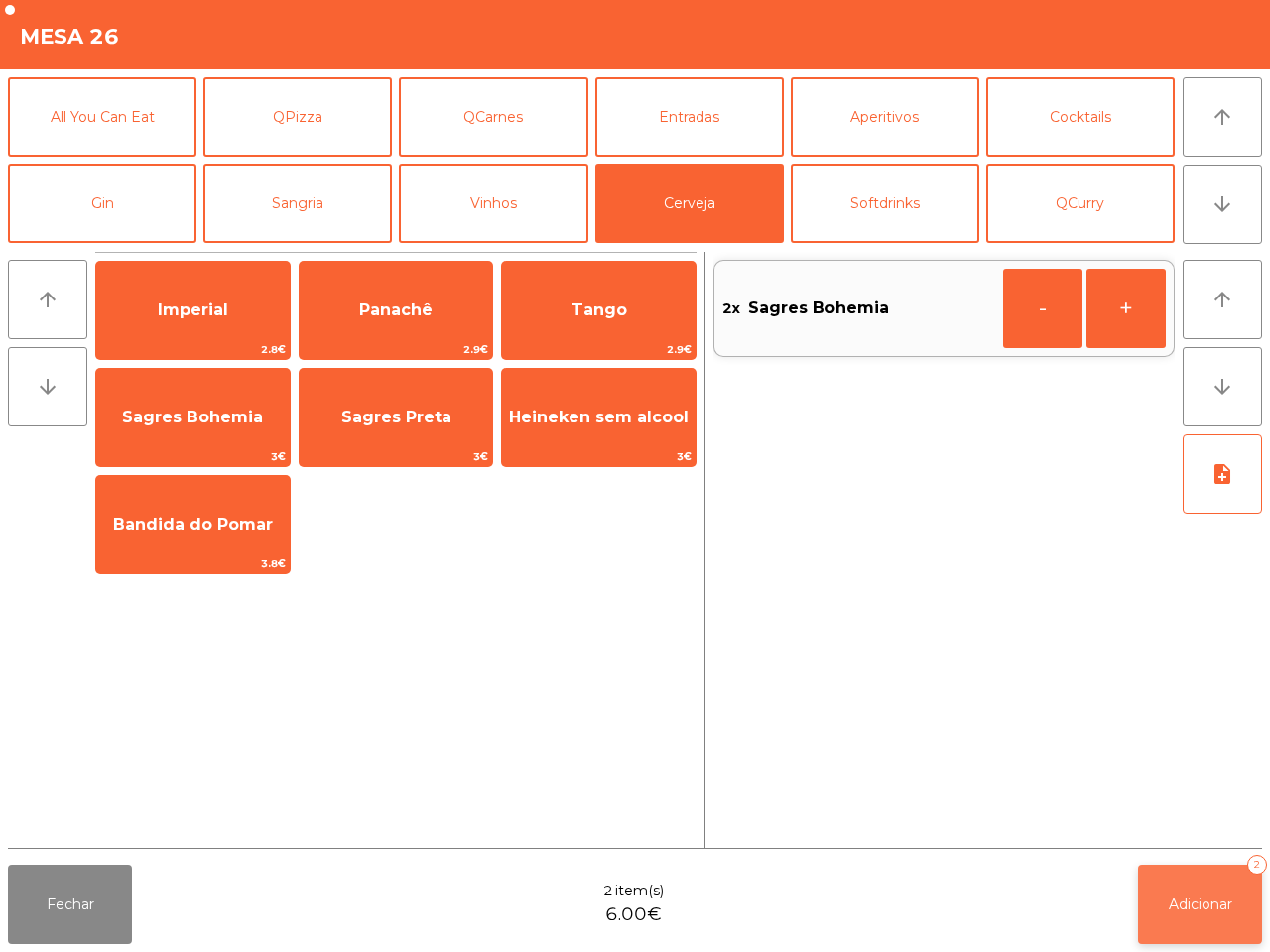 click on "Adicionar   2" 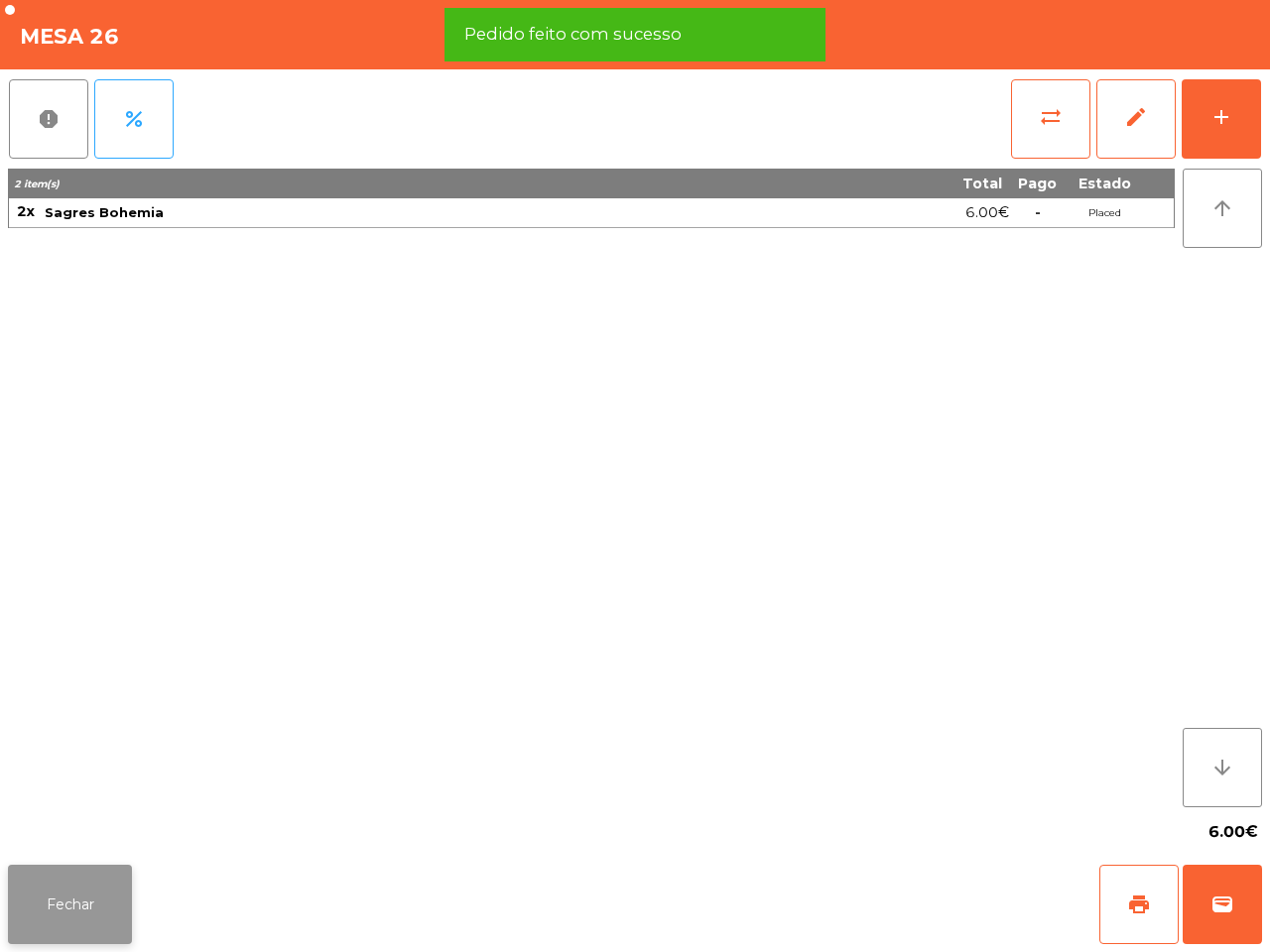 click on "Fechar" 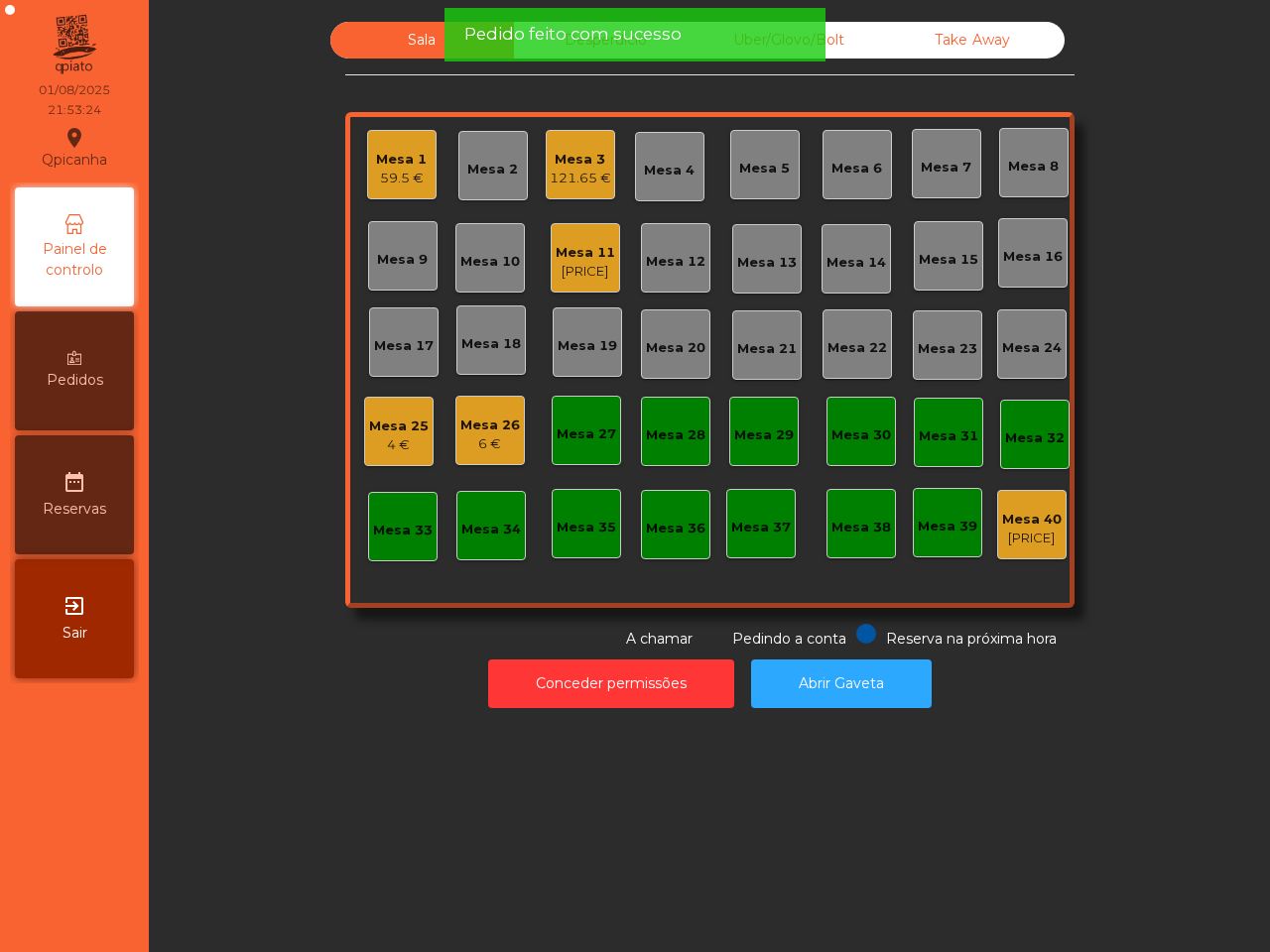 click on "Mesa 26" 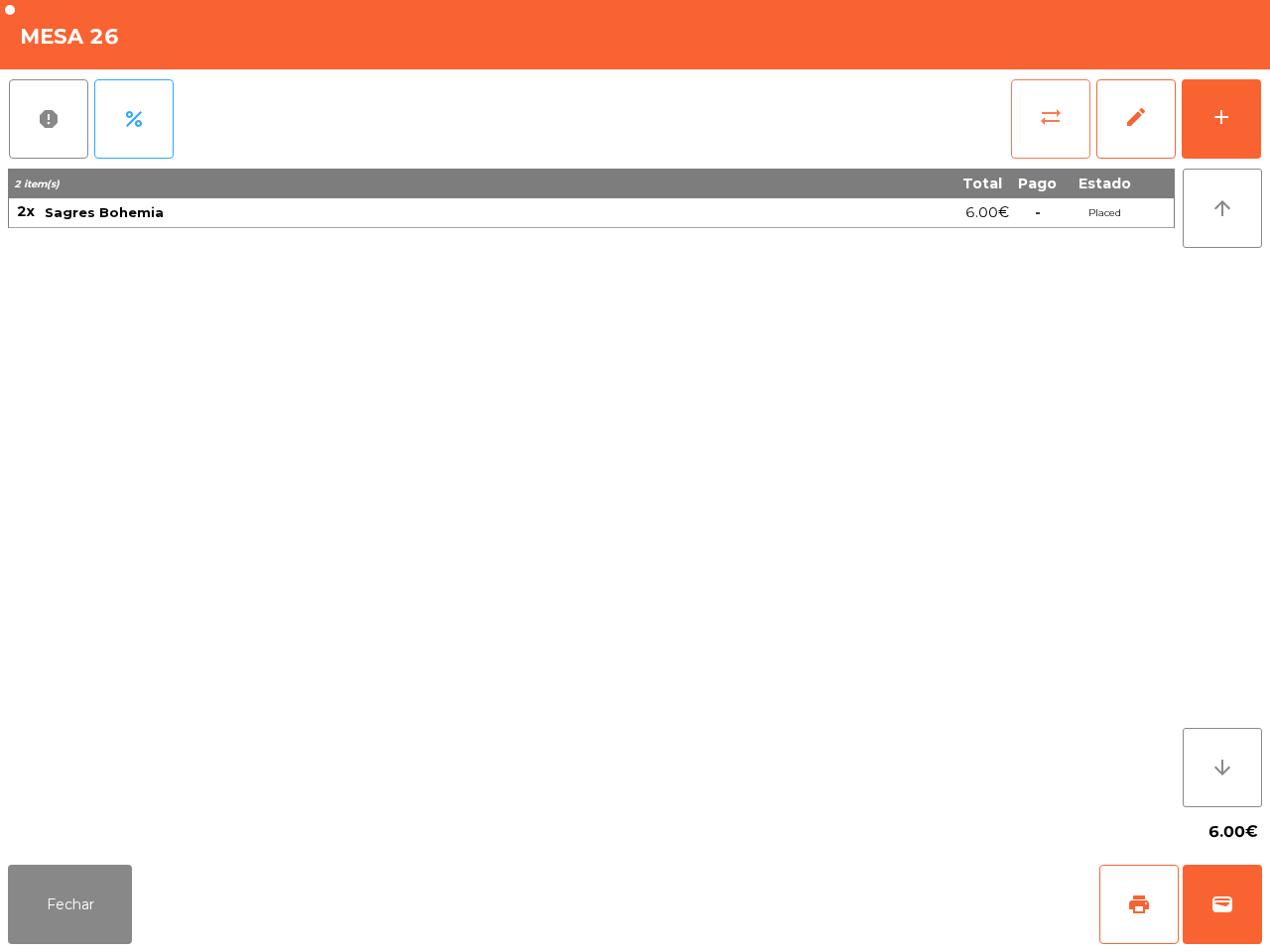 click on "sync_alt" 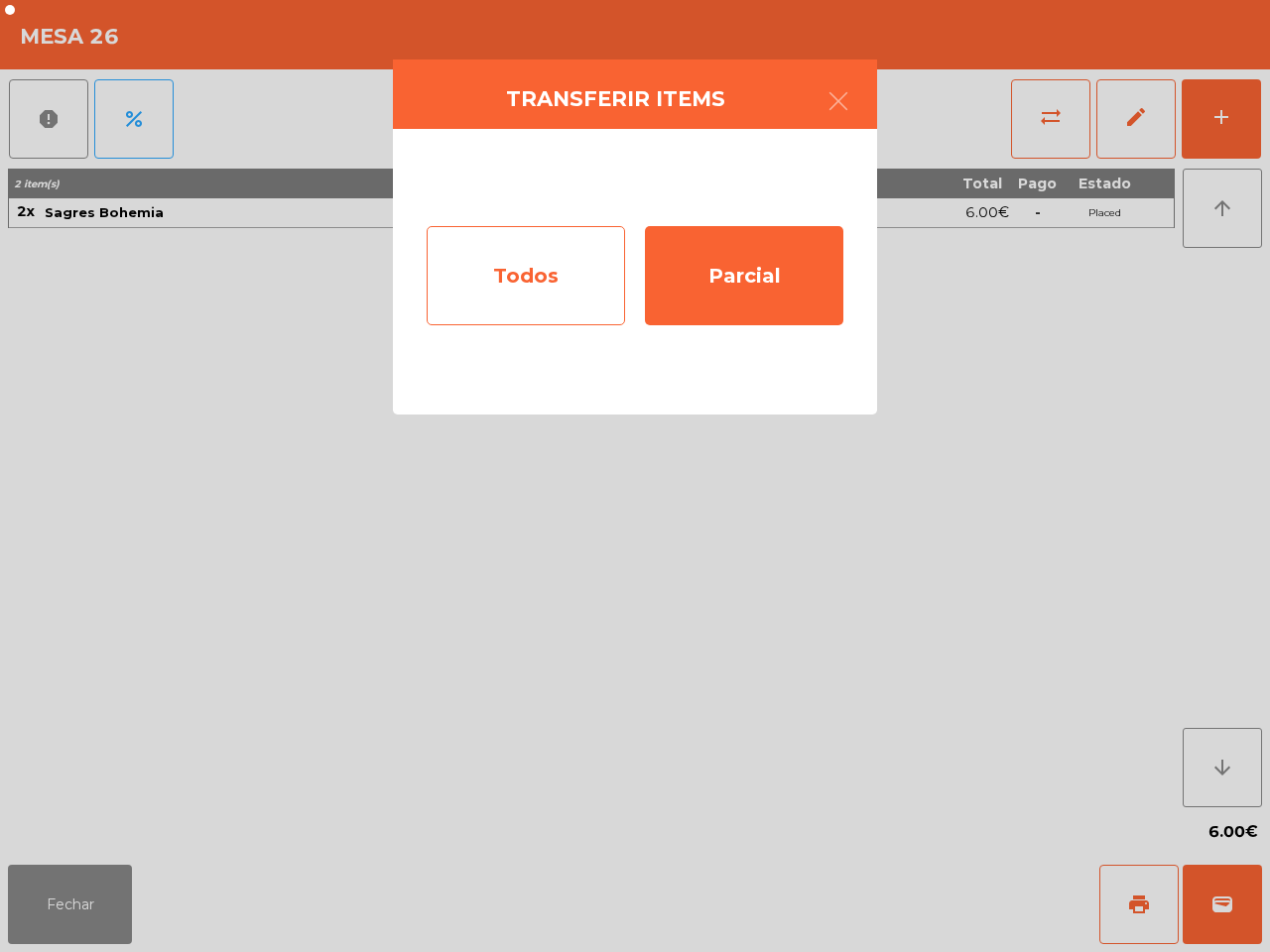 click on "Todos" 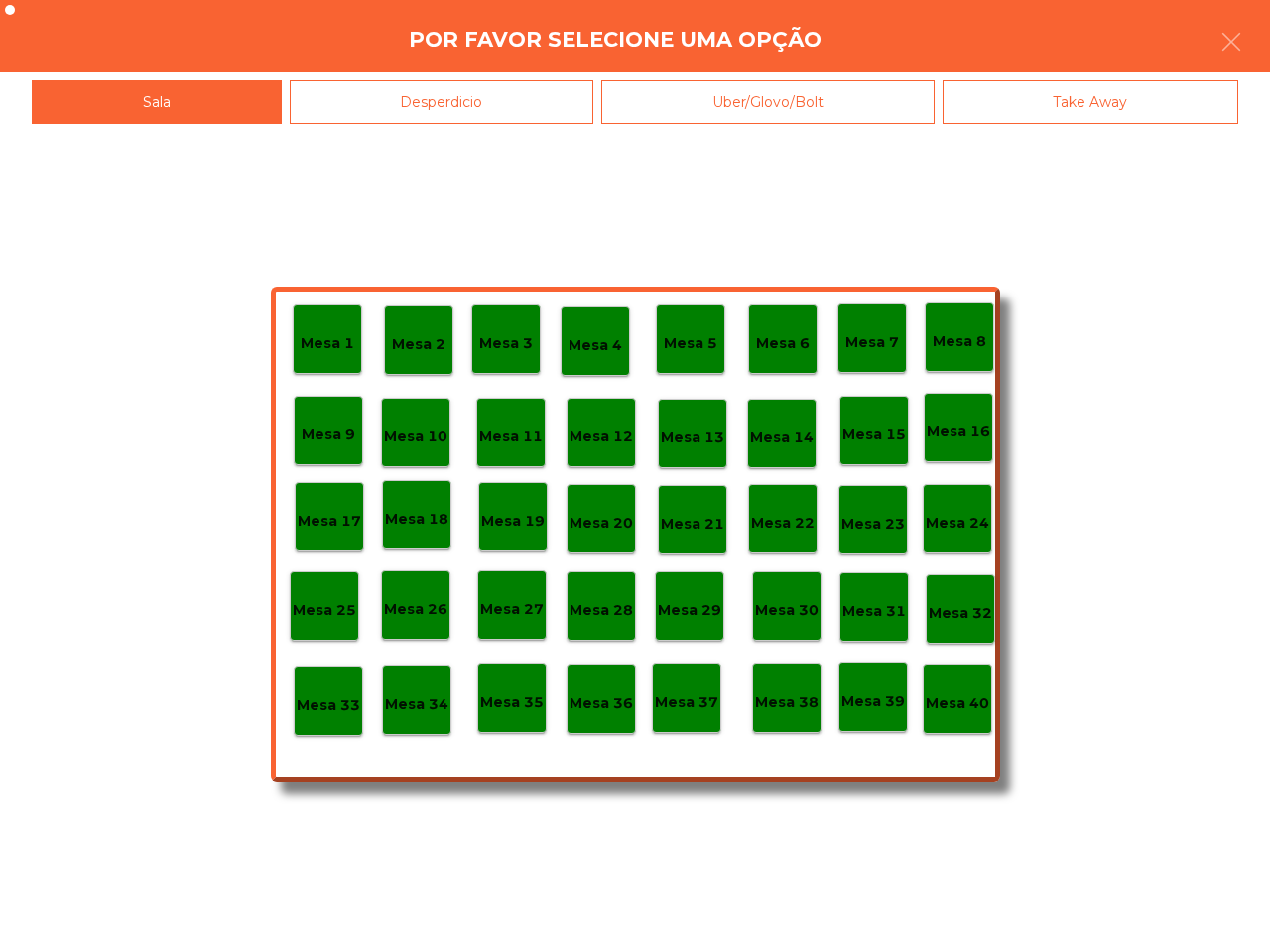 click on "Uber/Glovo/Bolt" 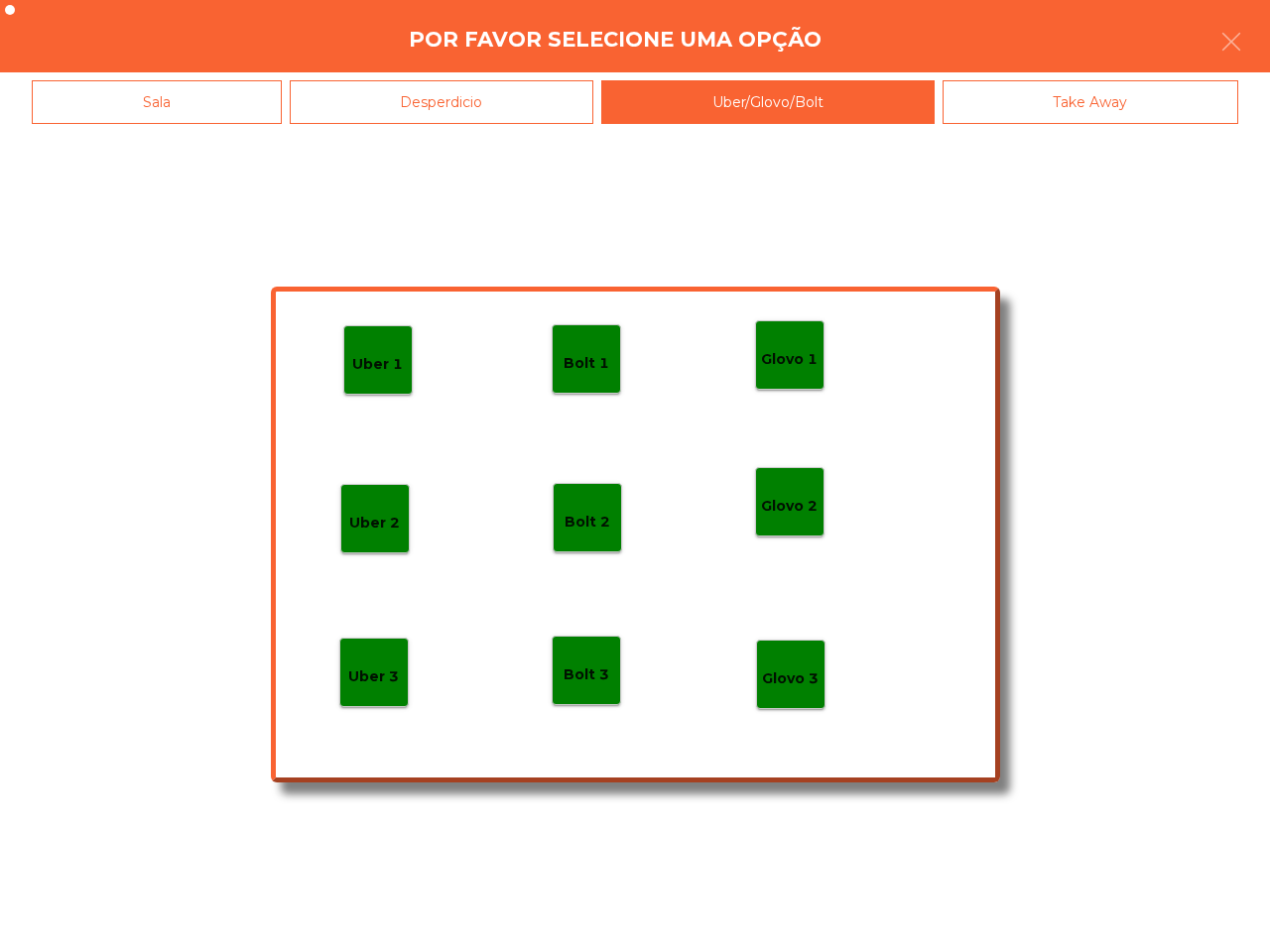 click on "Uber 1" 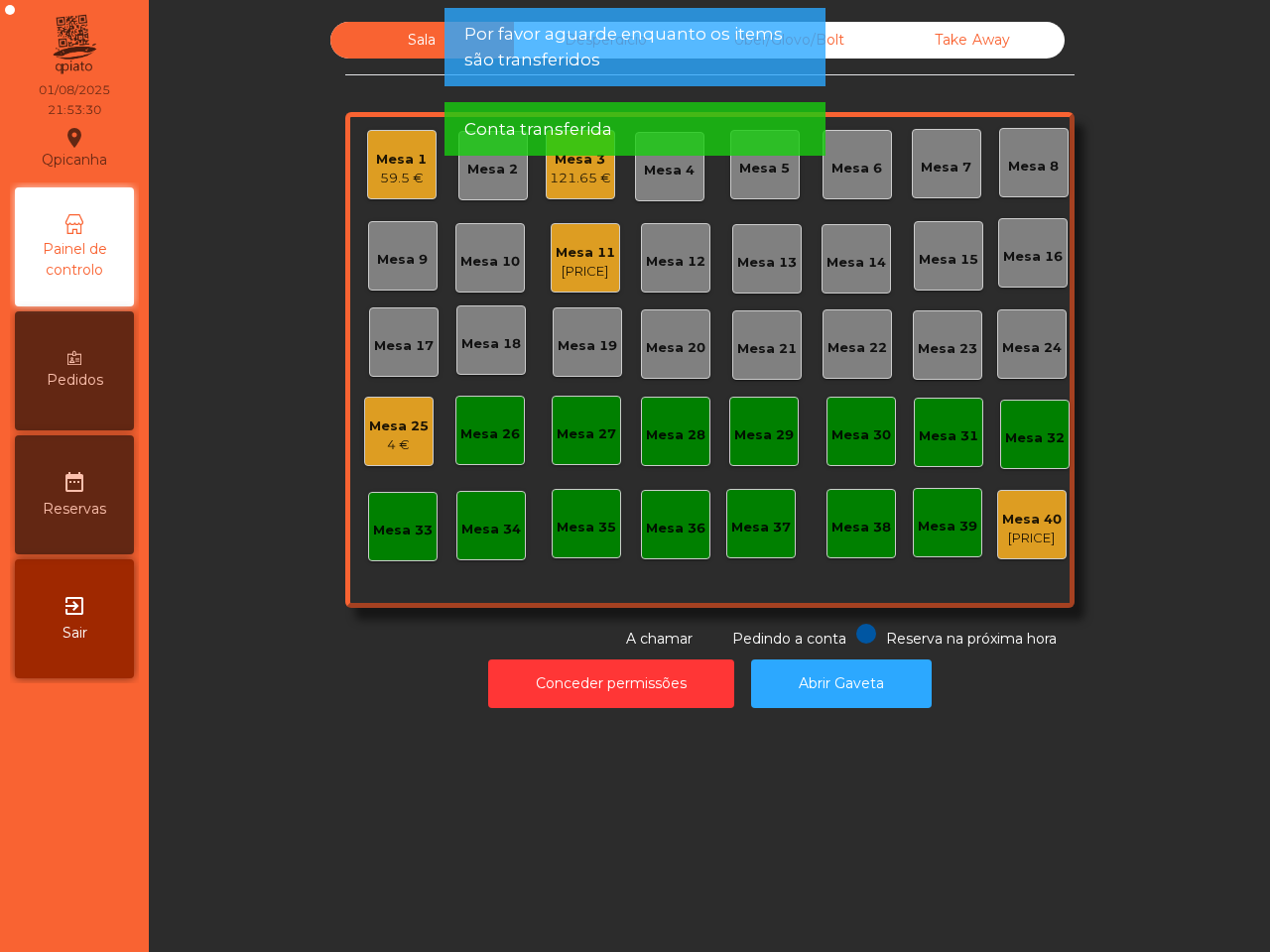 click on "Uber/Glovo/Bolt" 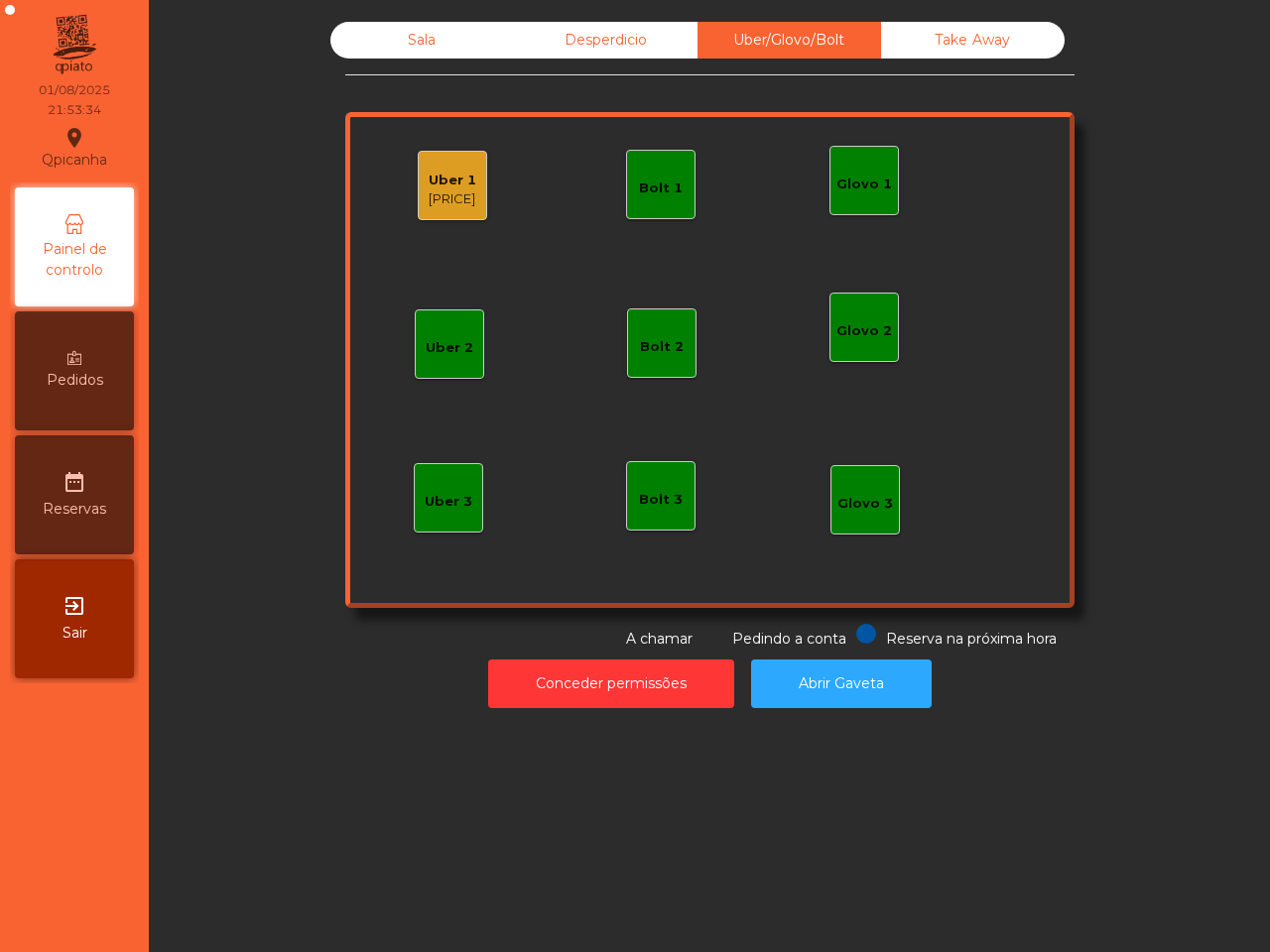 click on "Uber 1" 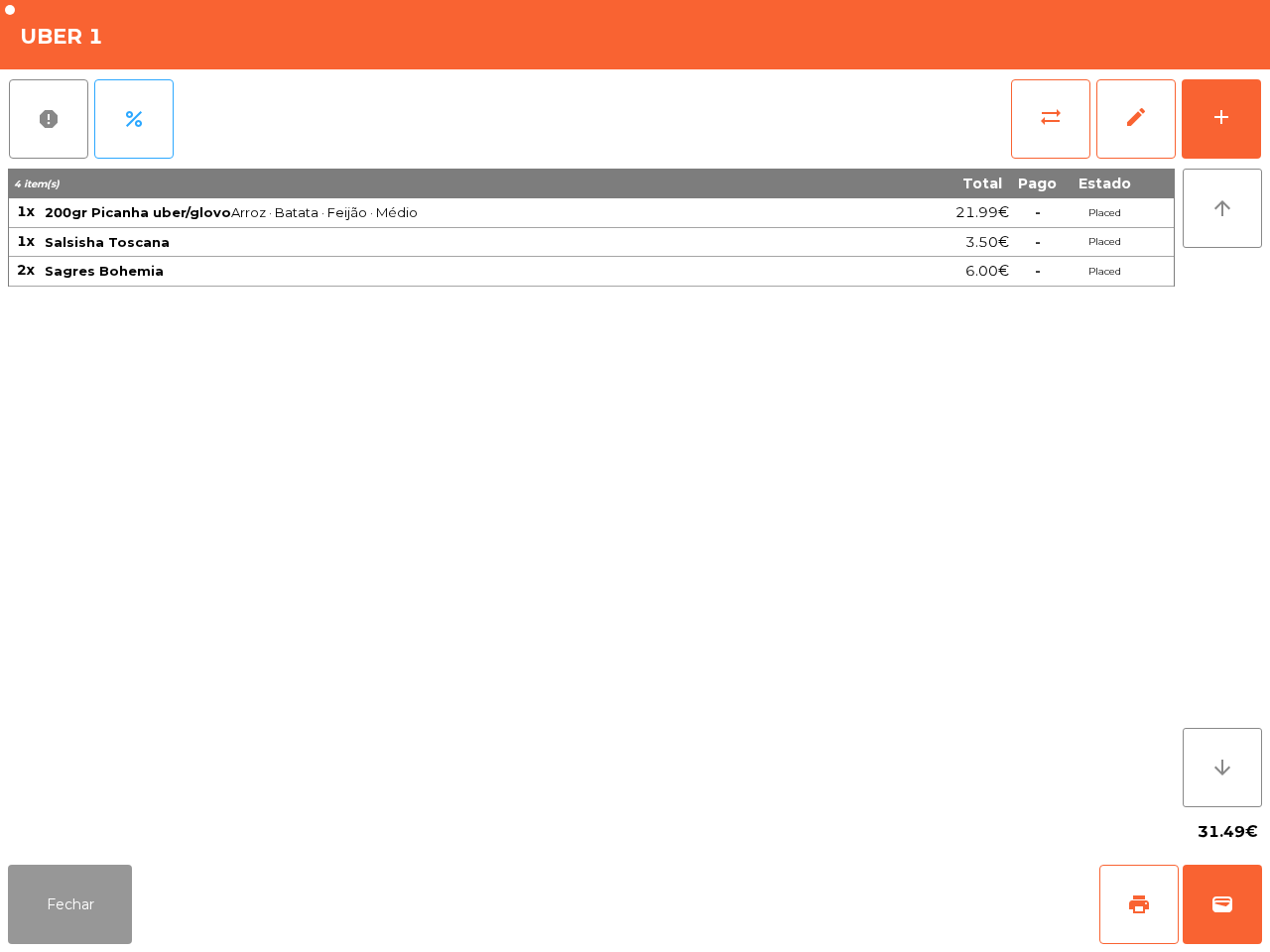 click on "Fechar" 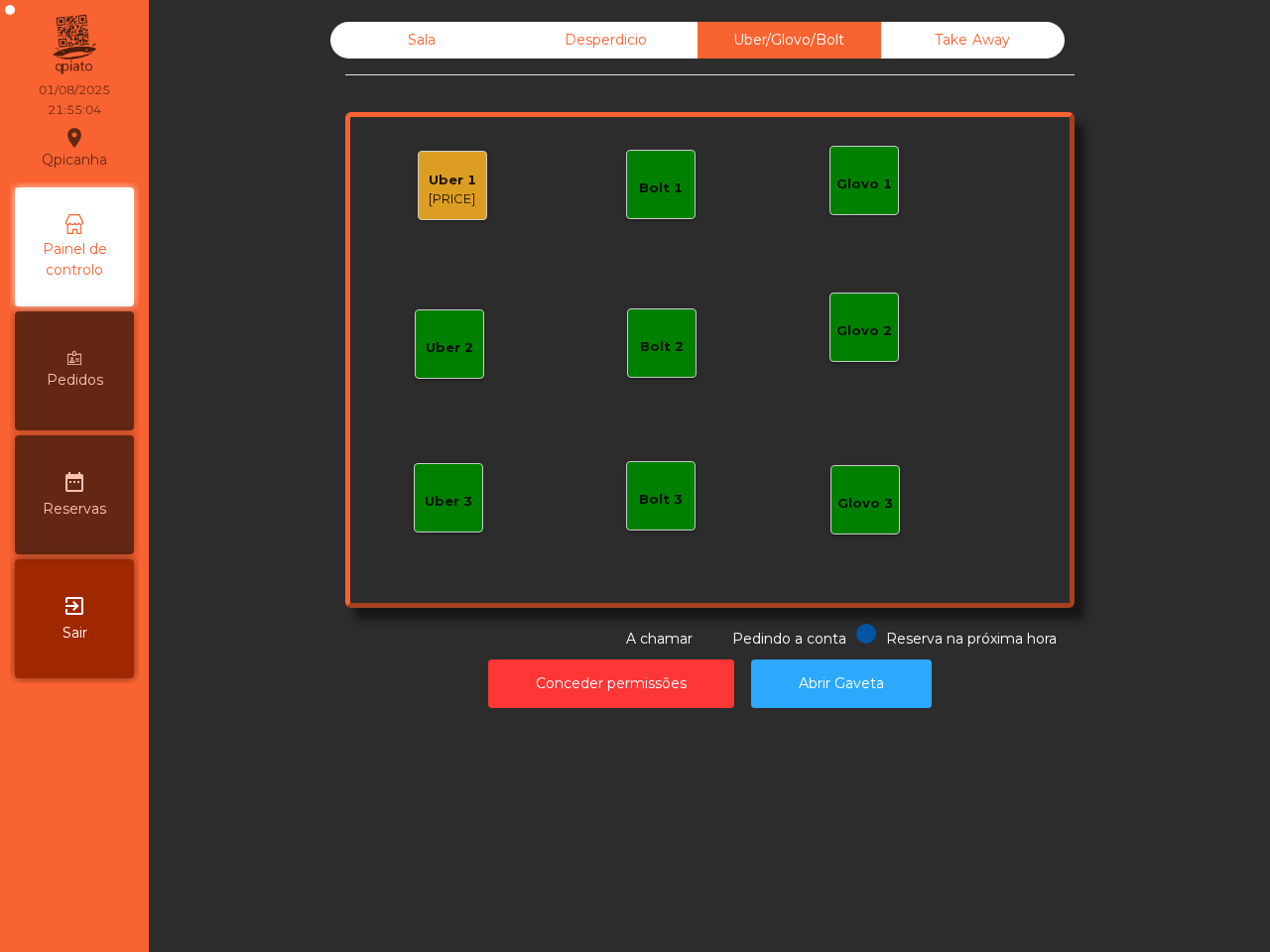 click on "Uber 1   [PRICE]   Glovo 1   Uber 2   Uber 3   Glovo 2   Glovo 3   Bolt 1   Bolt 2   Bolt 3" 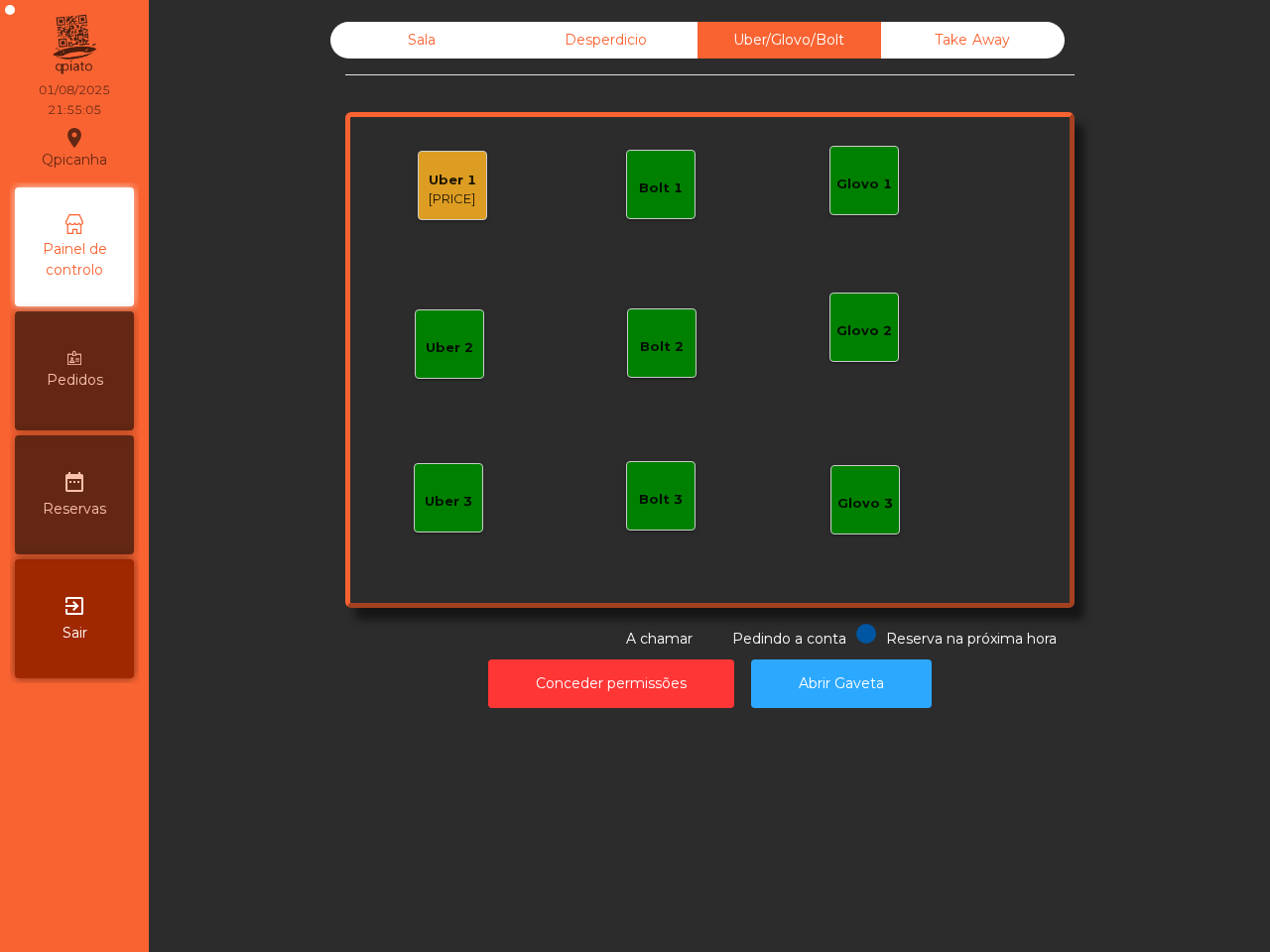 click on "[PRICE]" 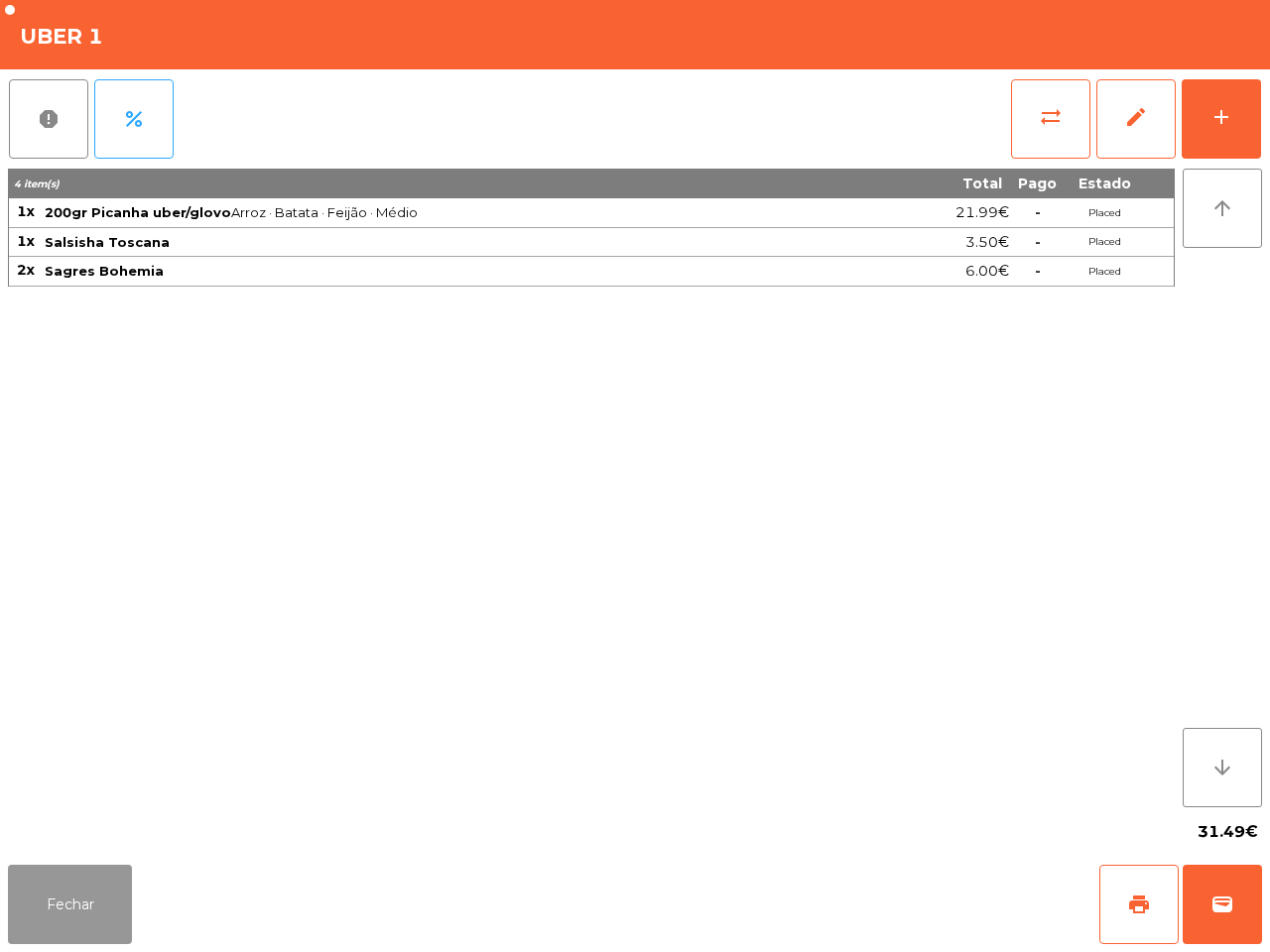 click on "Fechar" 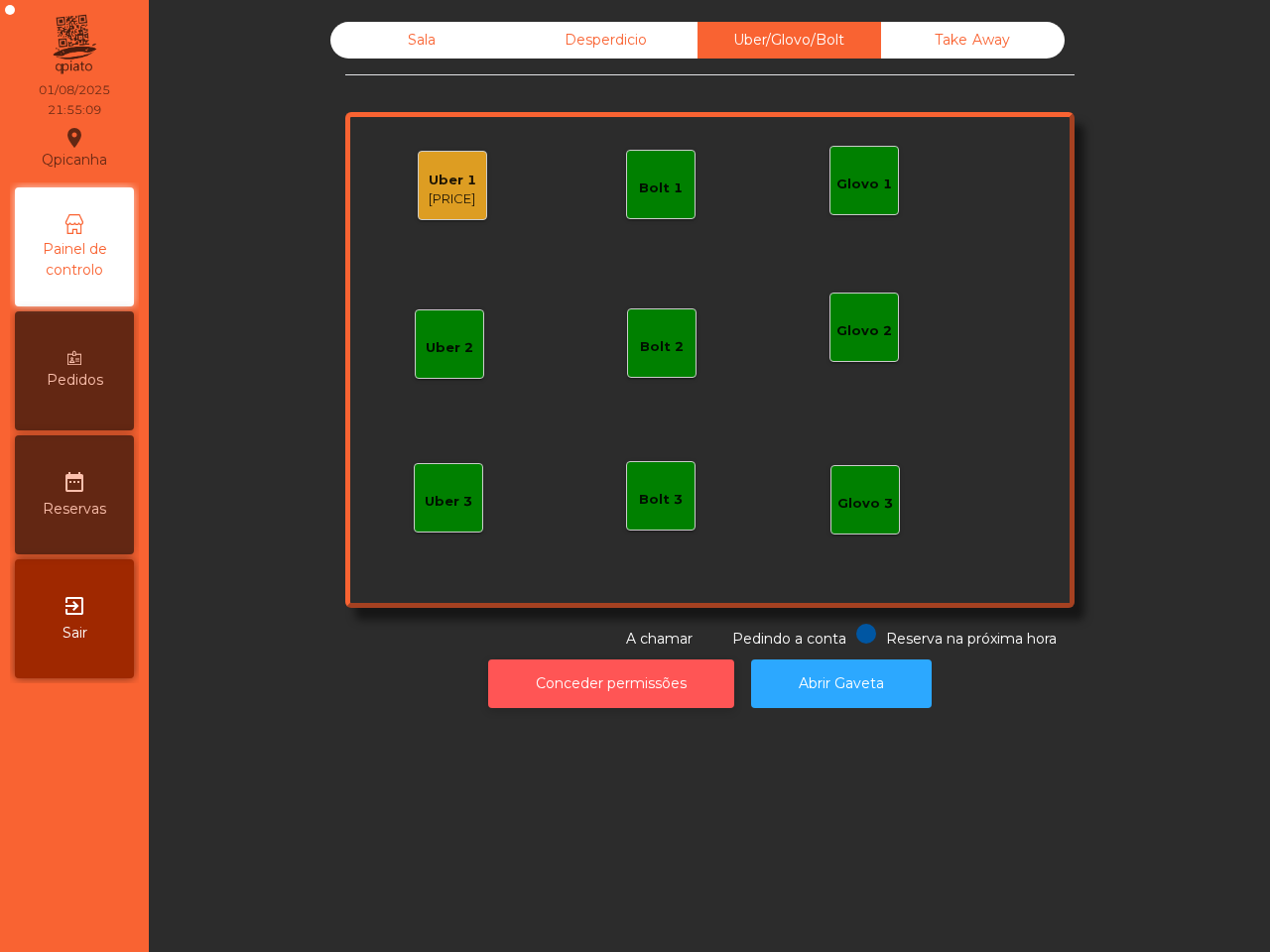 click on "Conceder permissões" 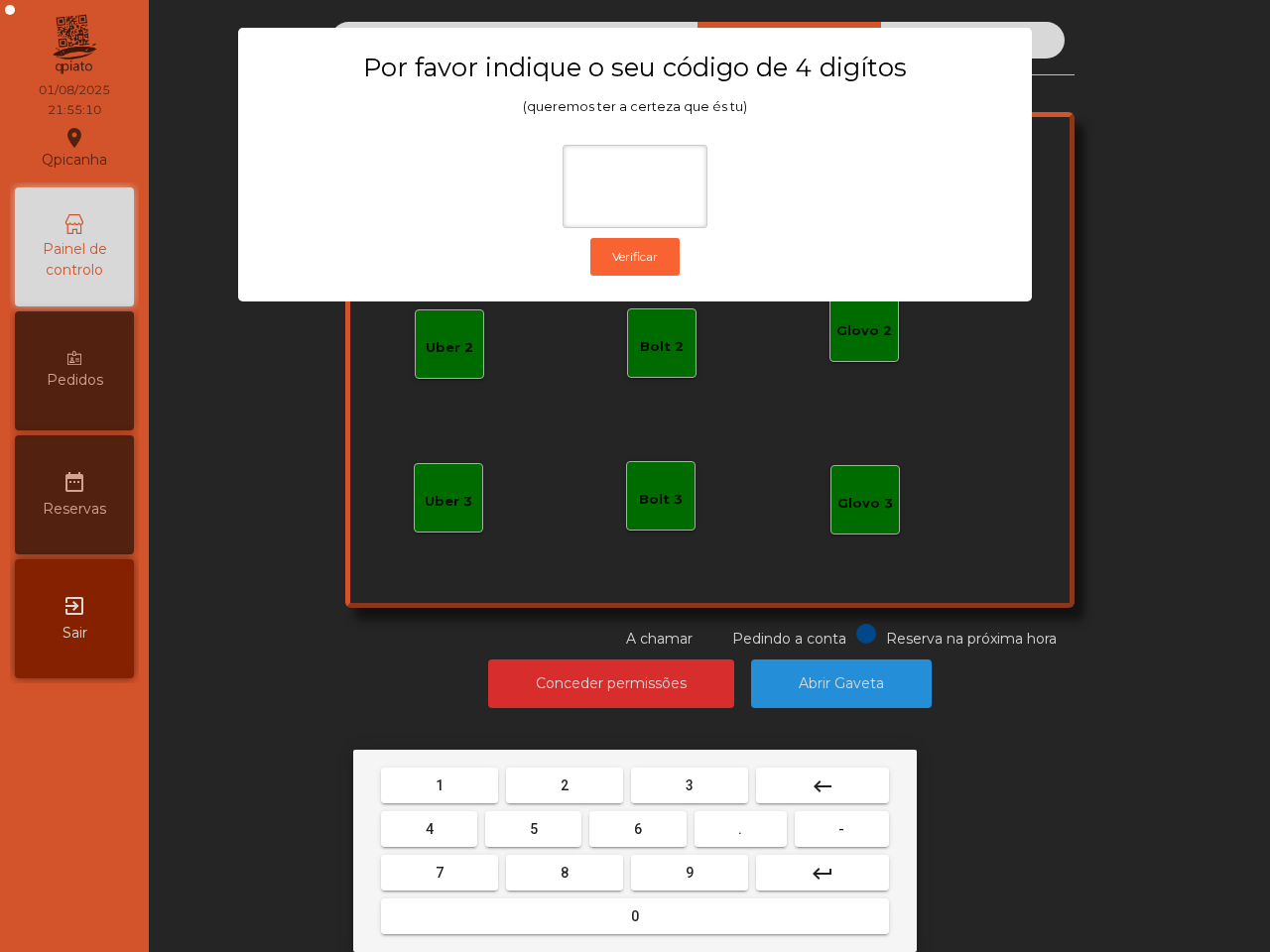 click on "6" at bounding box center [637, 829] 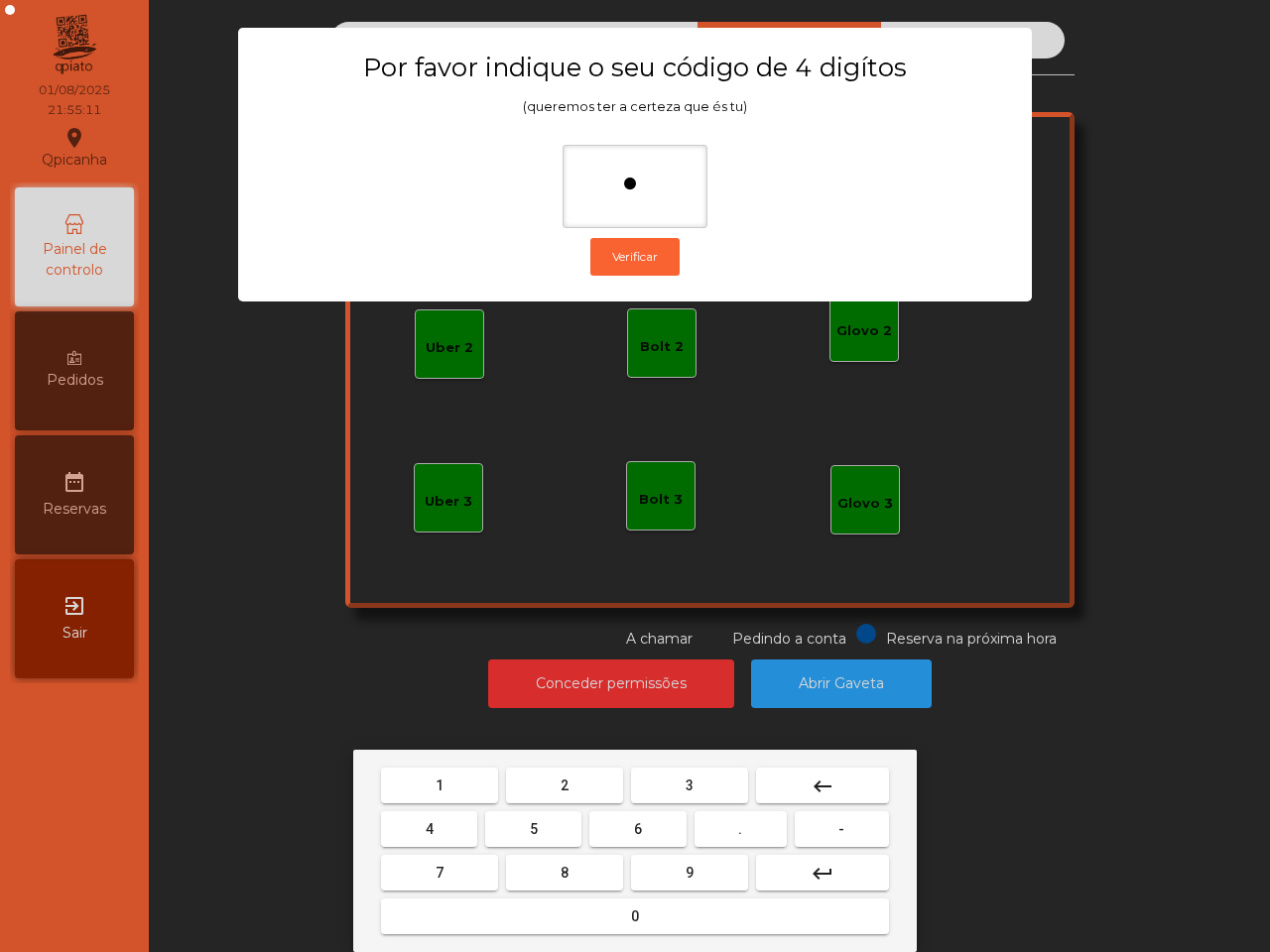 click on "5" at bounding box center [533, 829] 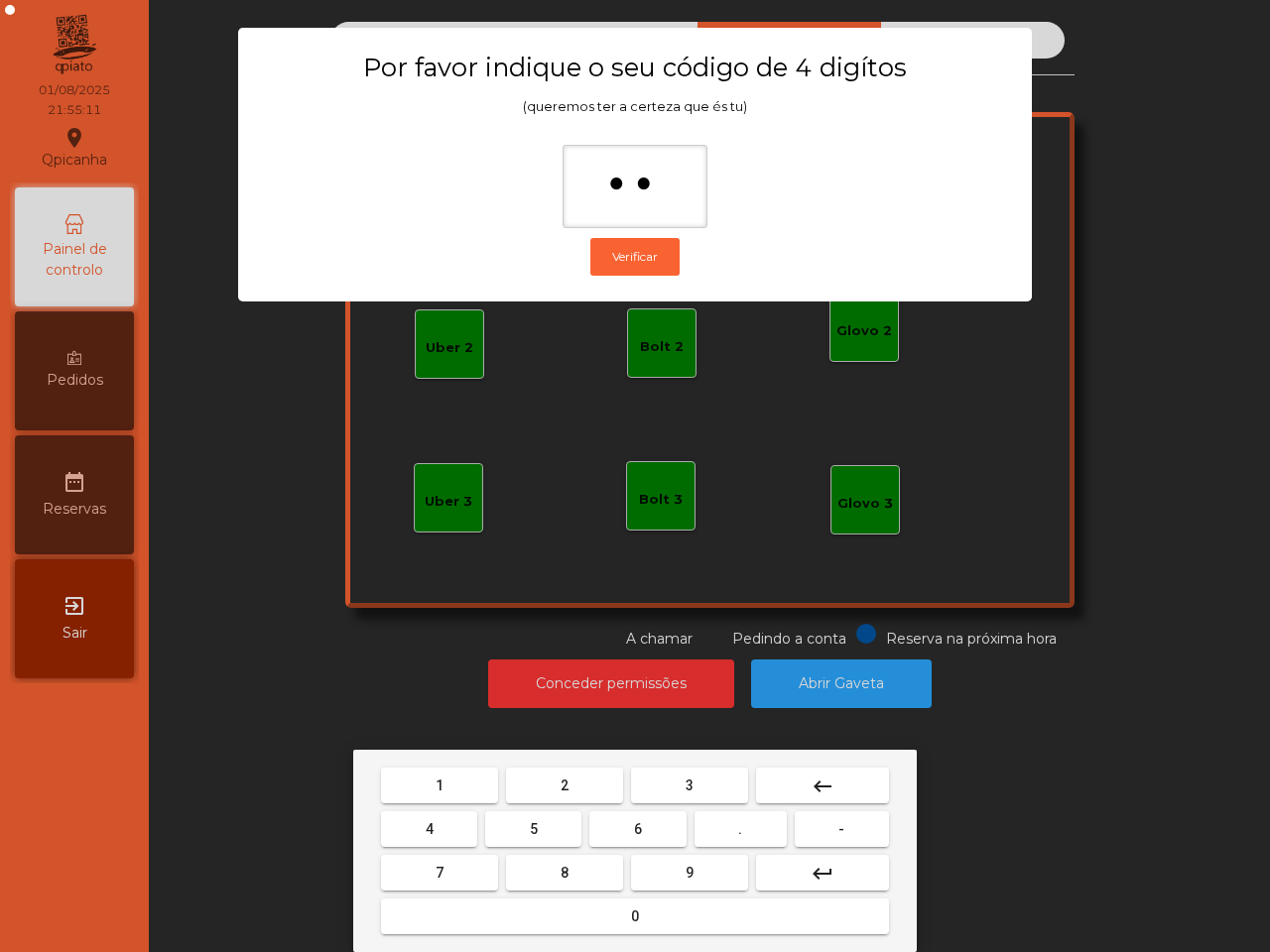drag, startPoint x: 448, startPoint y: 785, endPoint x: 600, endPoint y: 774, distance: 152.39751 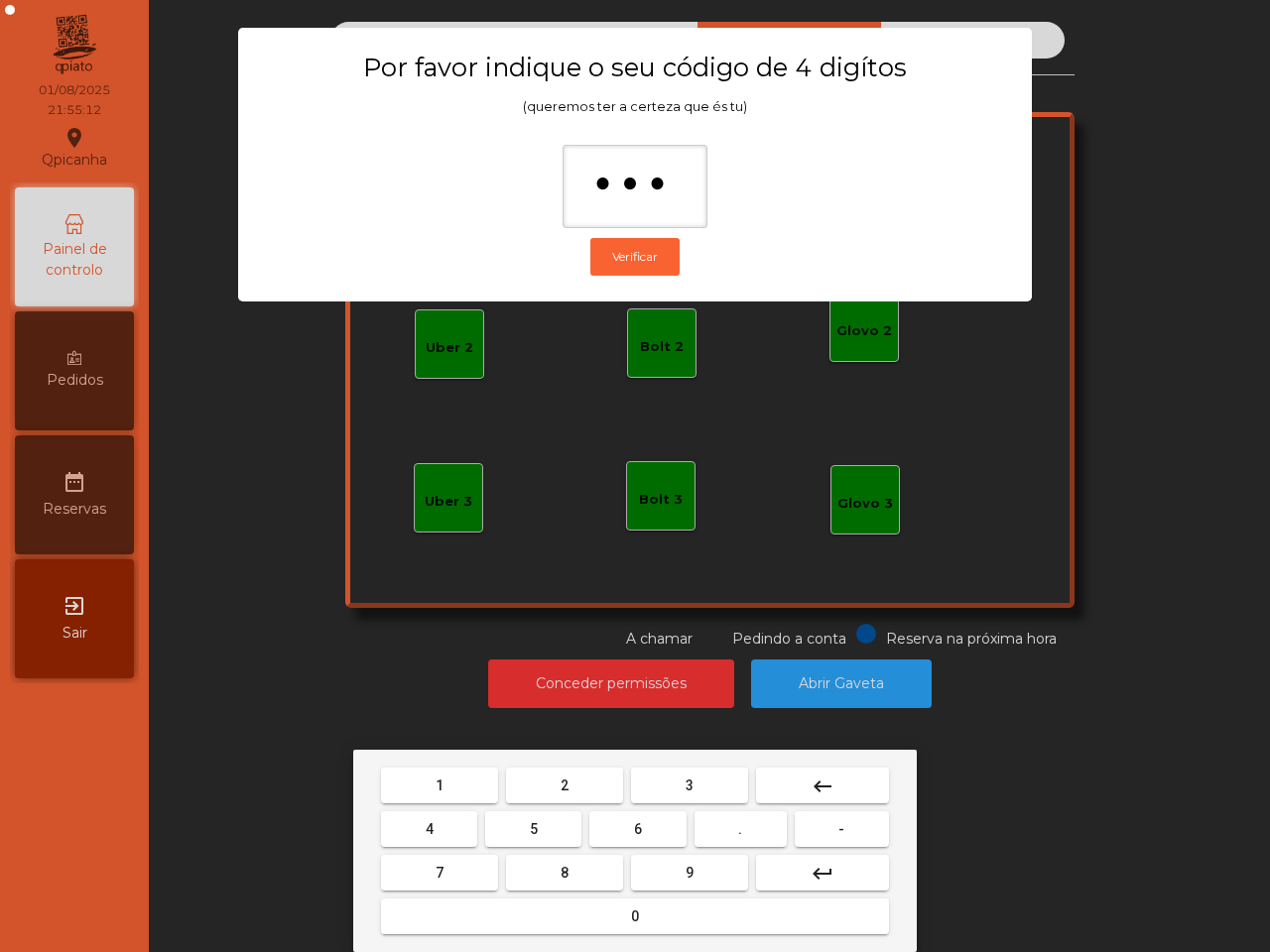 click on "2" at bounding box center [565, 785] 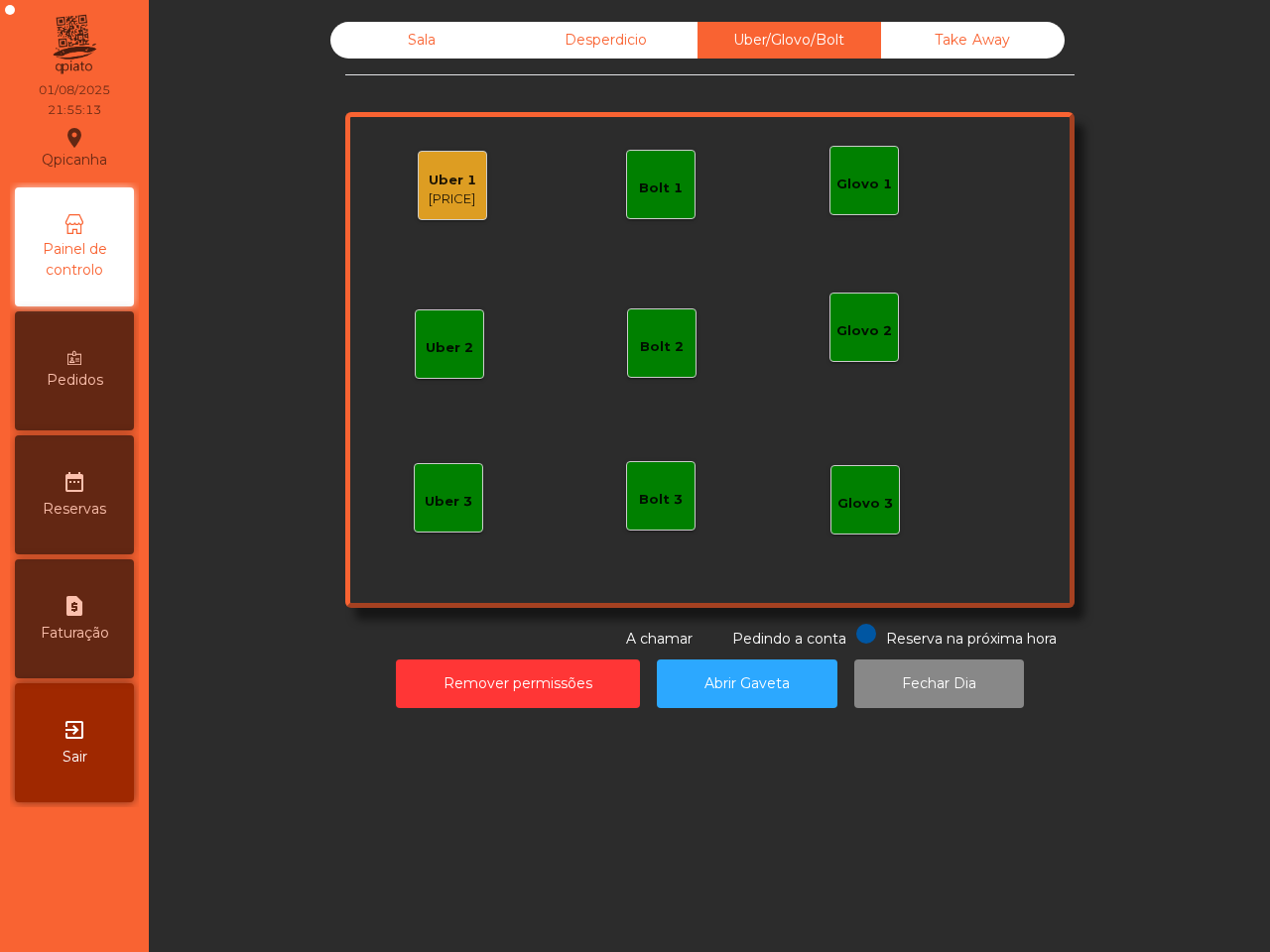 click on "[PRICE]" 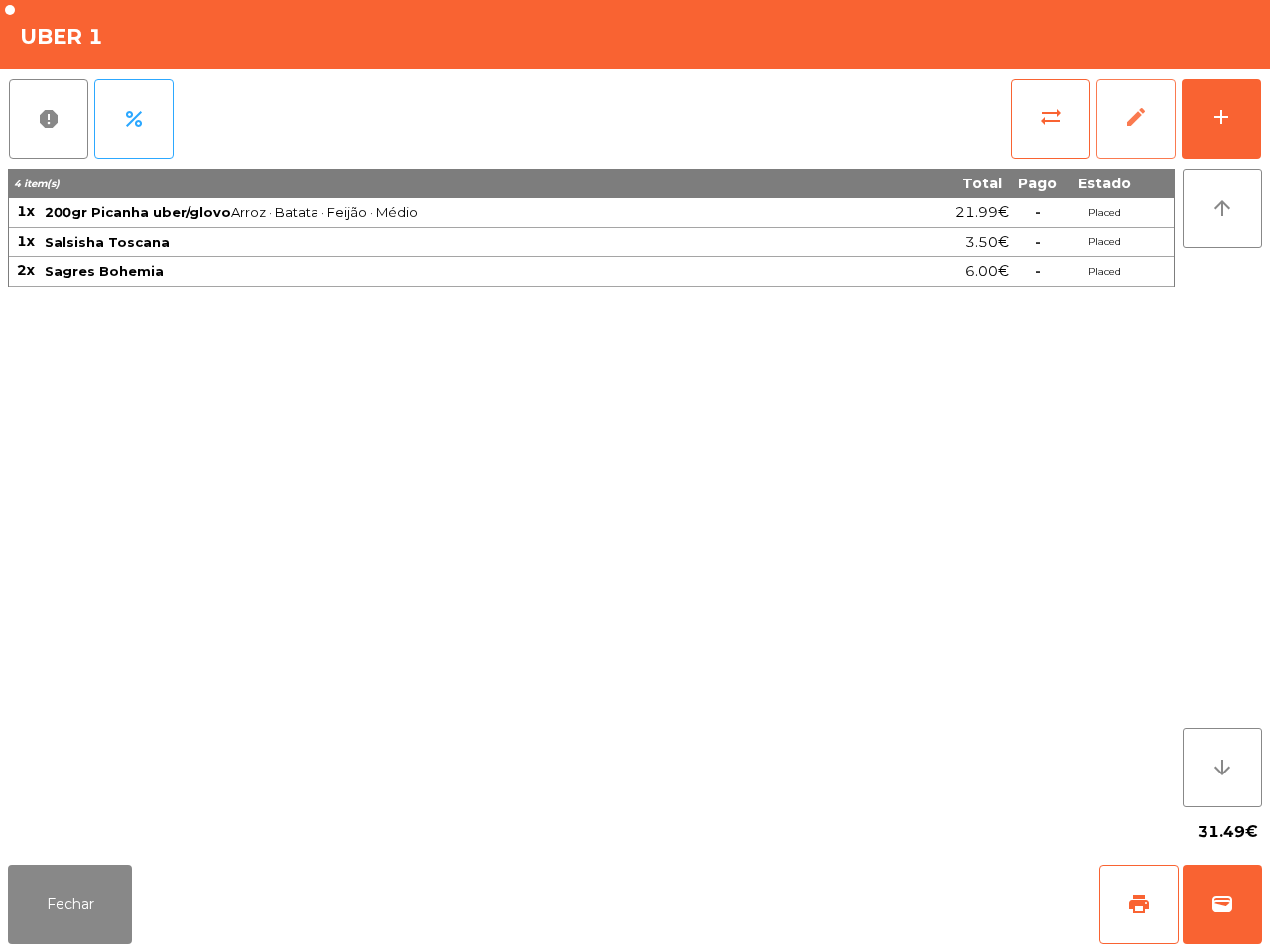 click on "edit" 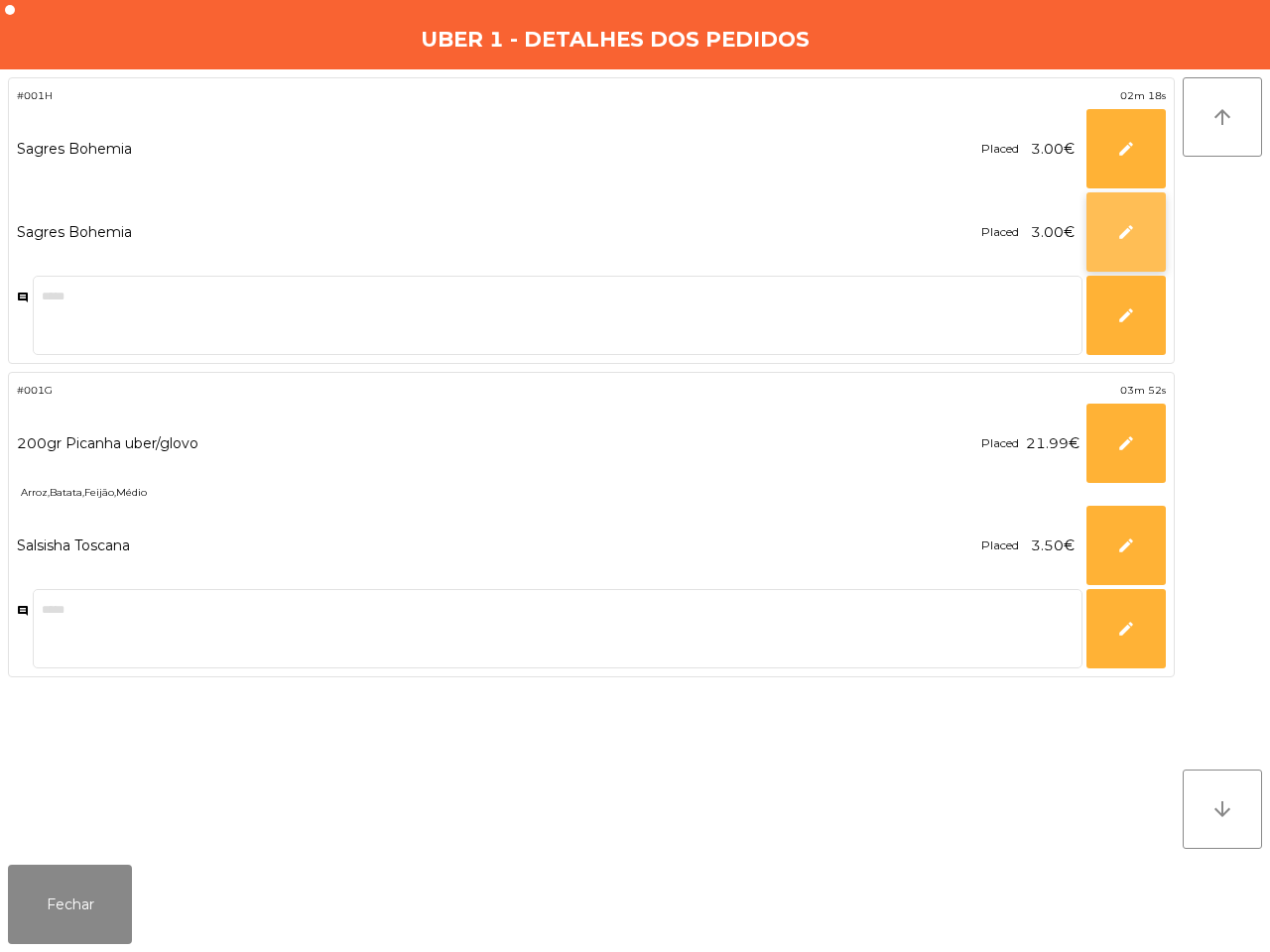 click on "edit" 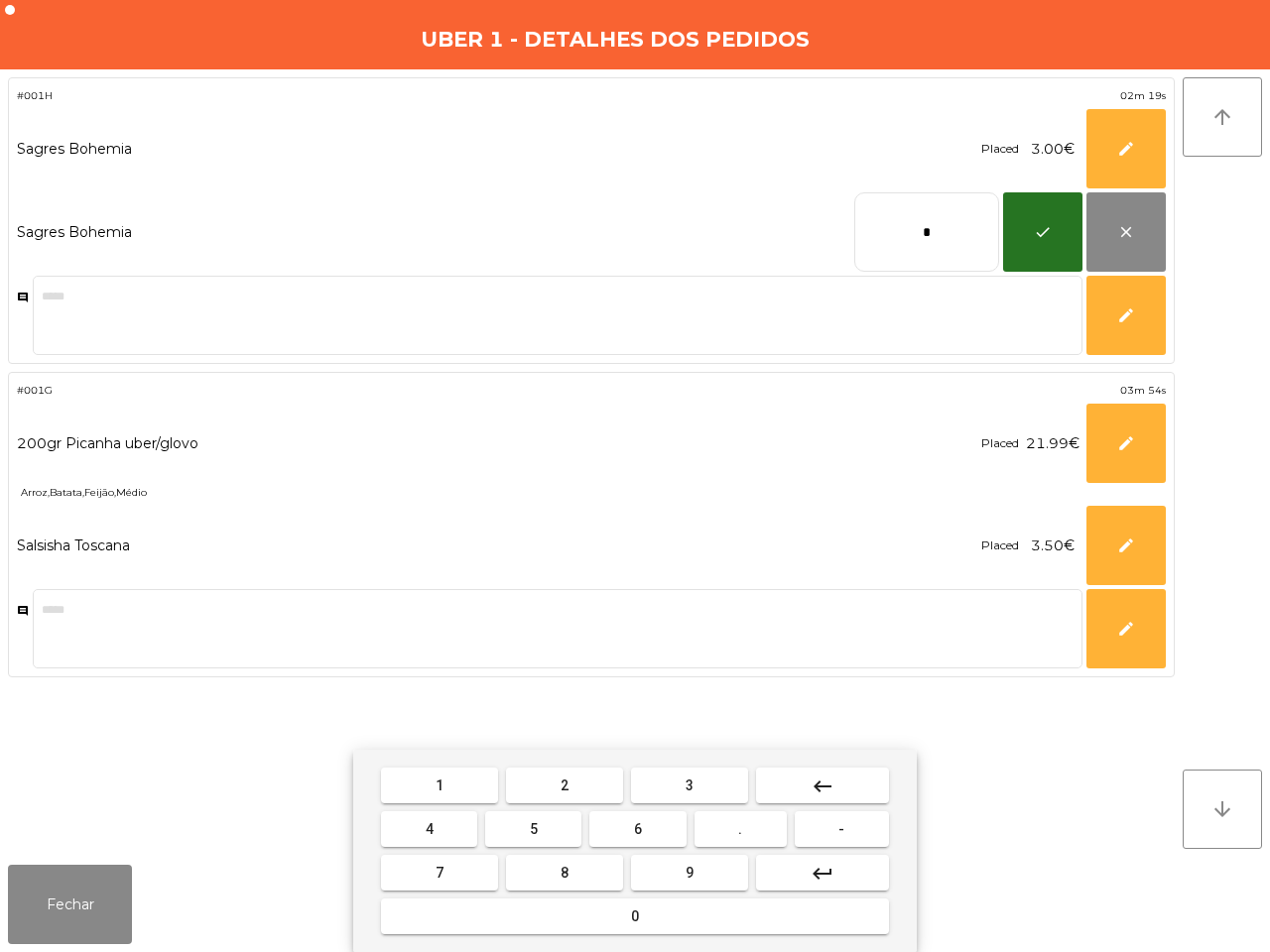 click on "keyboard_backspace" at bounding box center (823, 785) 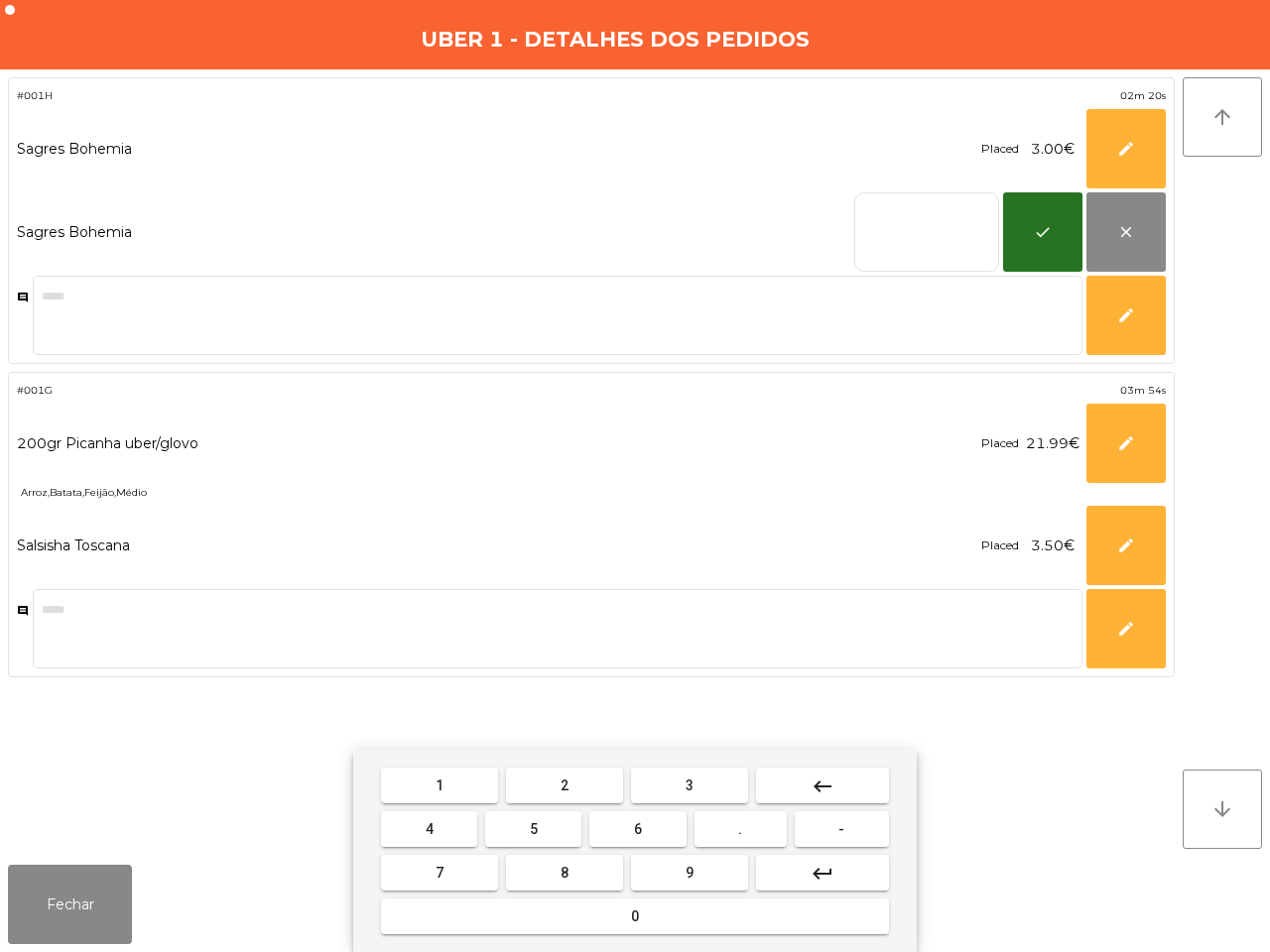 click on "3" at bounding box center [690, 785] 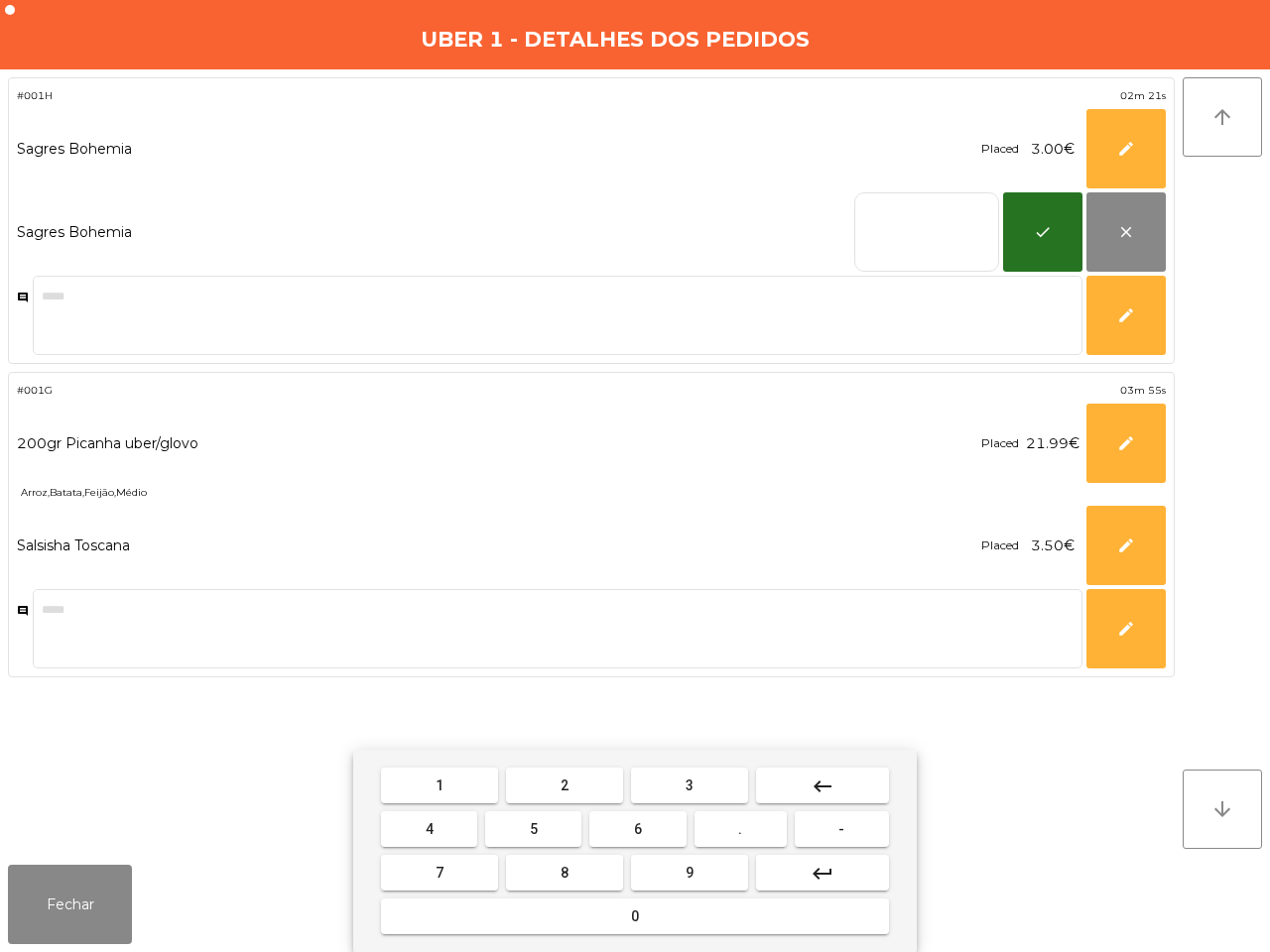 click on "." at bounding box center [740, 829] 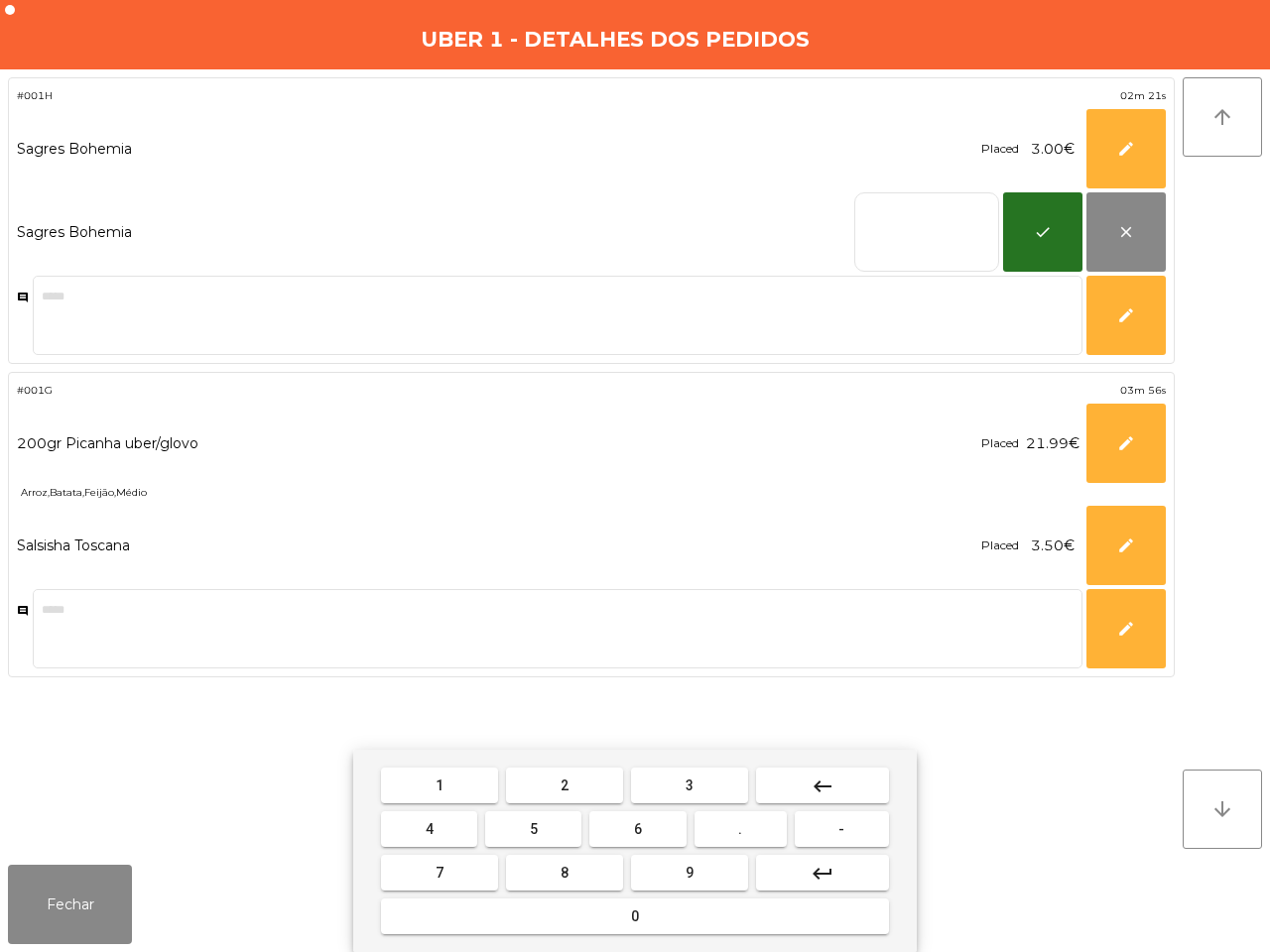 click on "5" at bounding box center [533, 829] 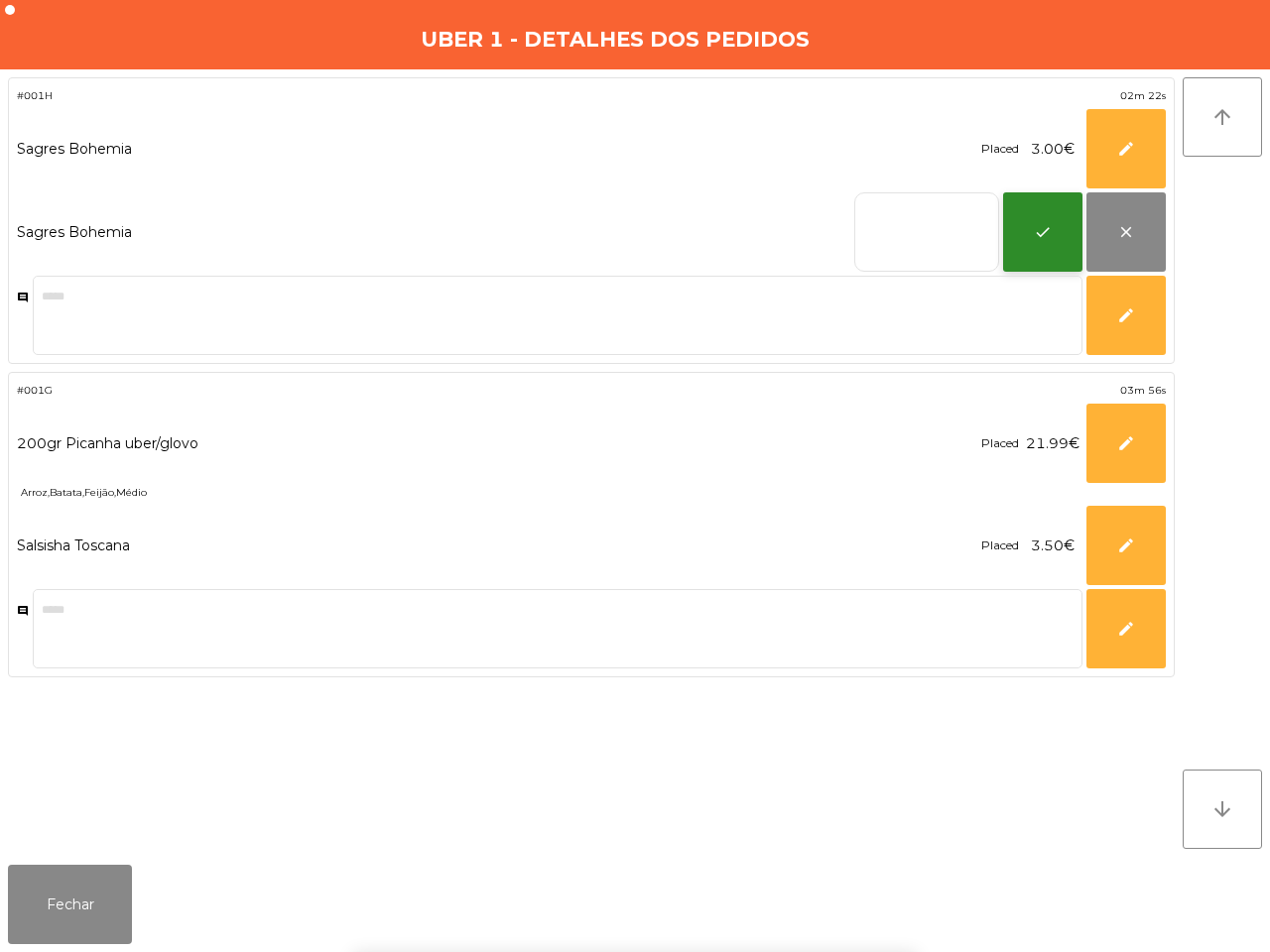 click on "check" 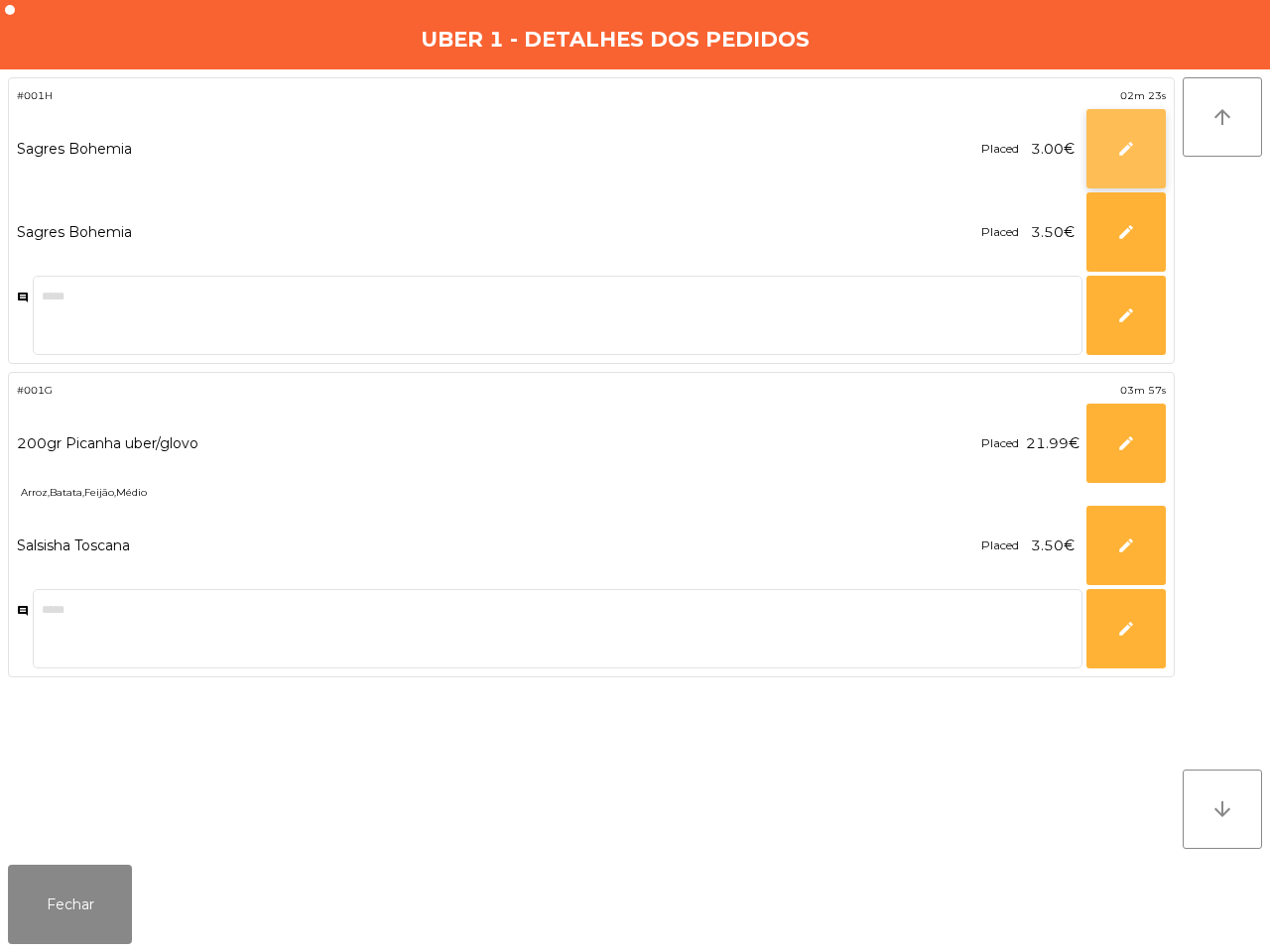 click on "edit" 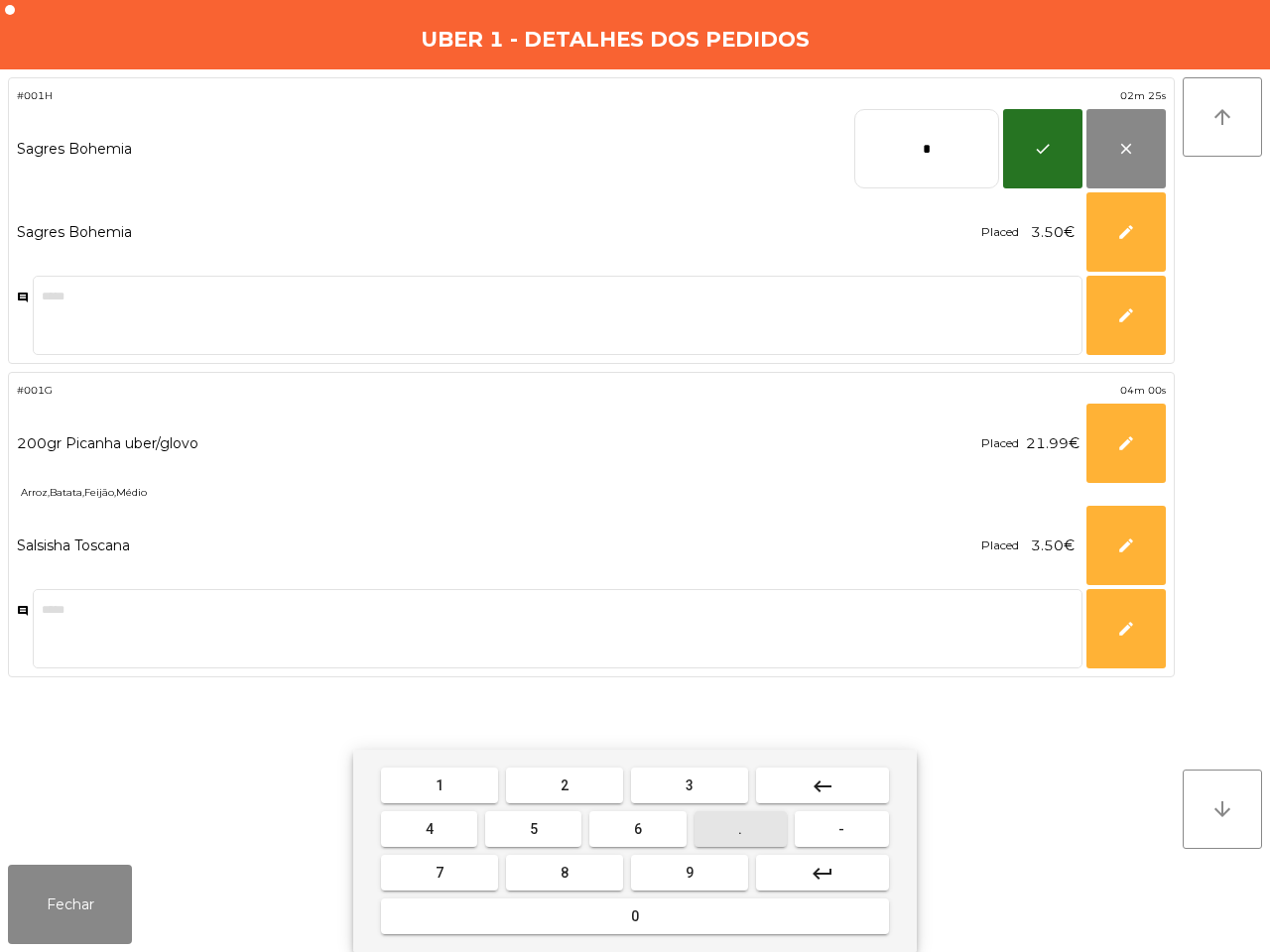 click on "." at bounding box center [740, 829] 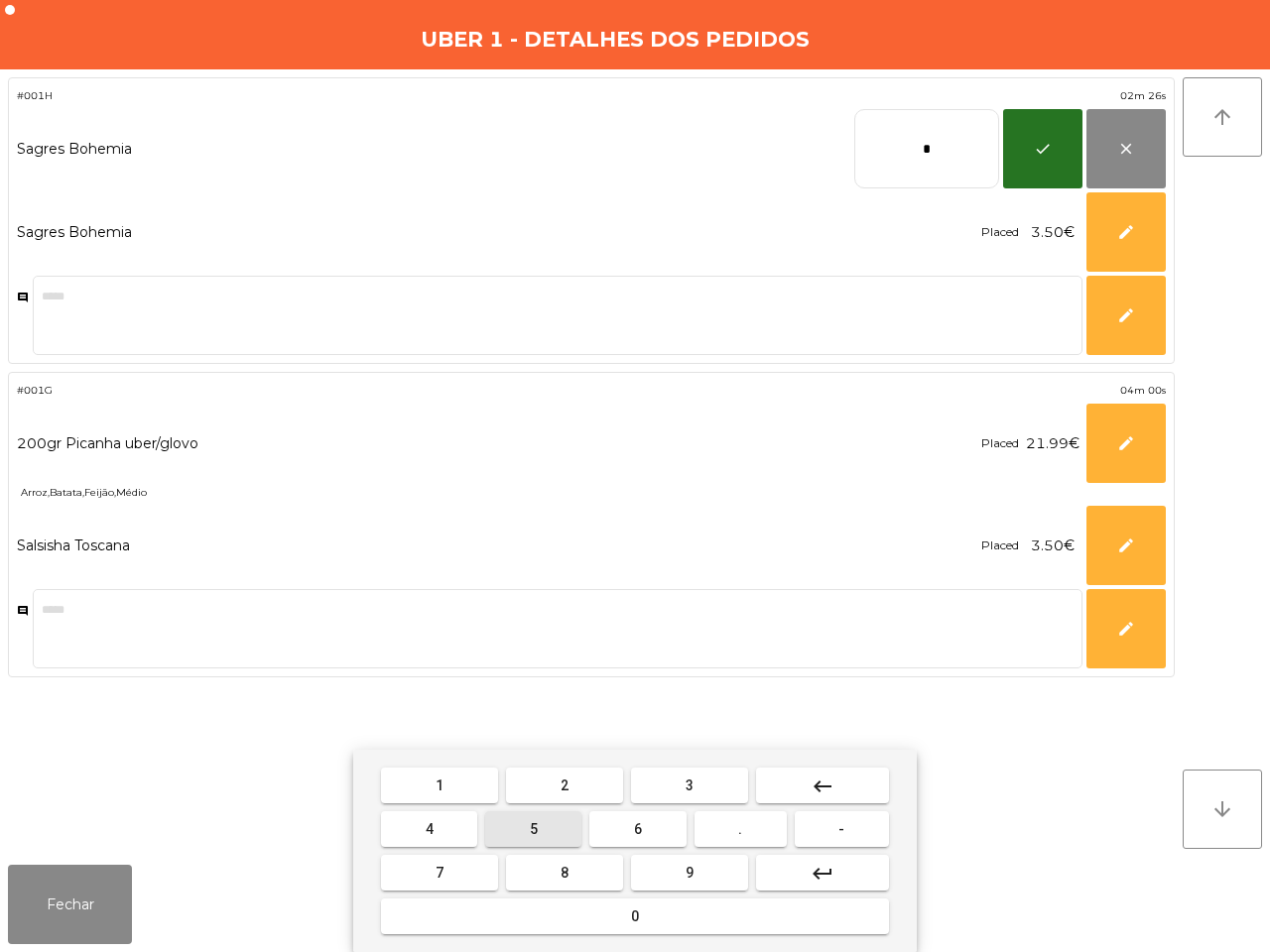 click on "5" at bounding box center [534, 829] 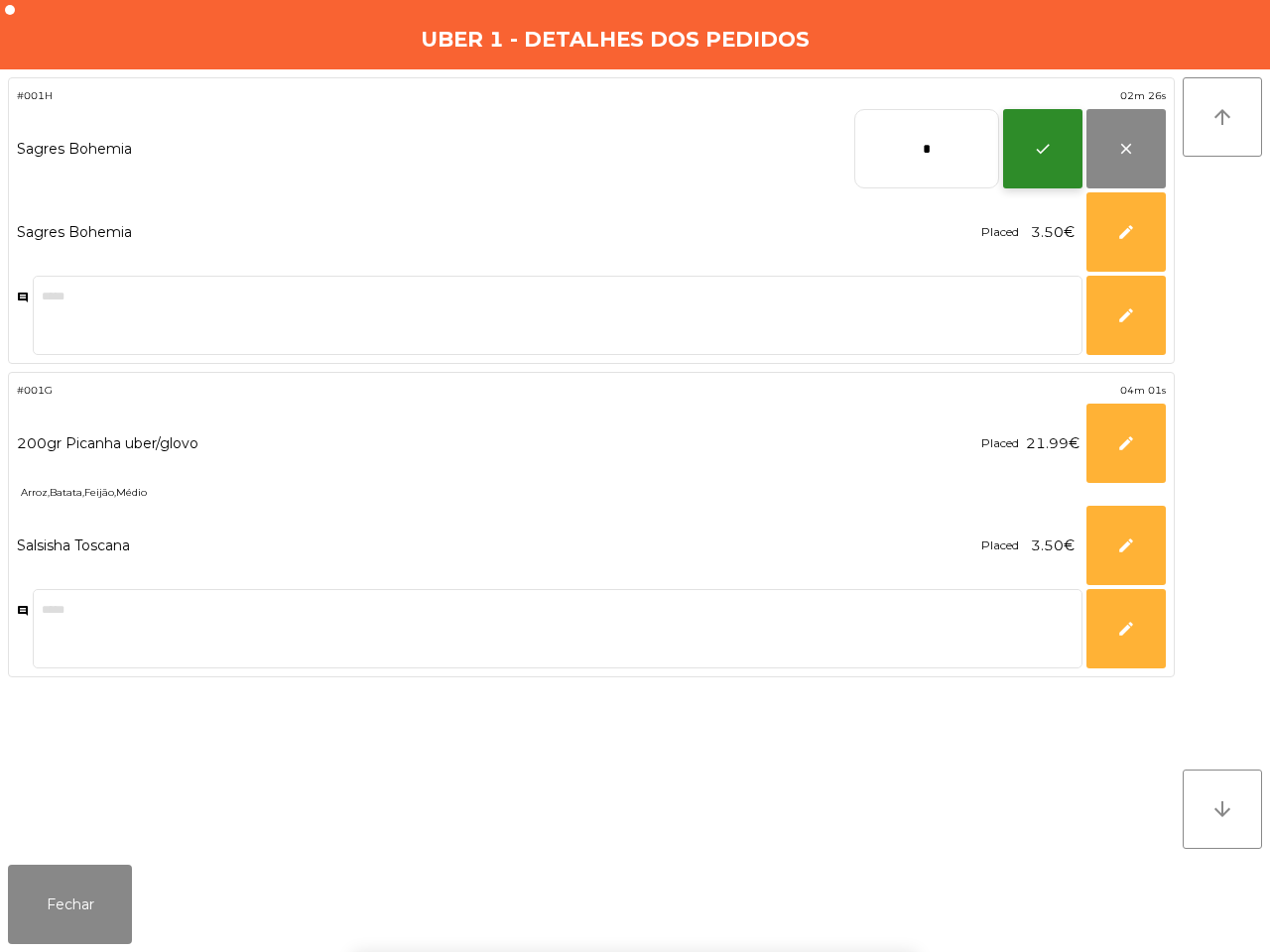 click on "check" 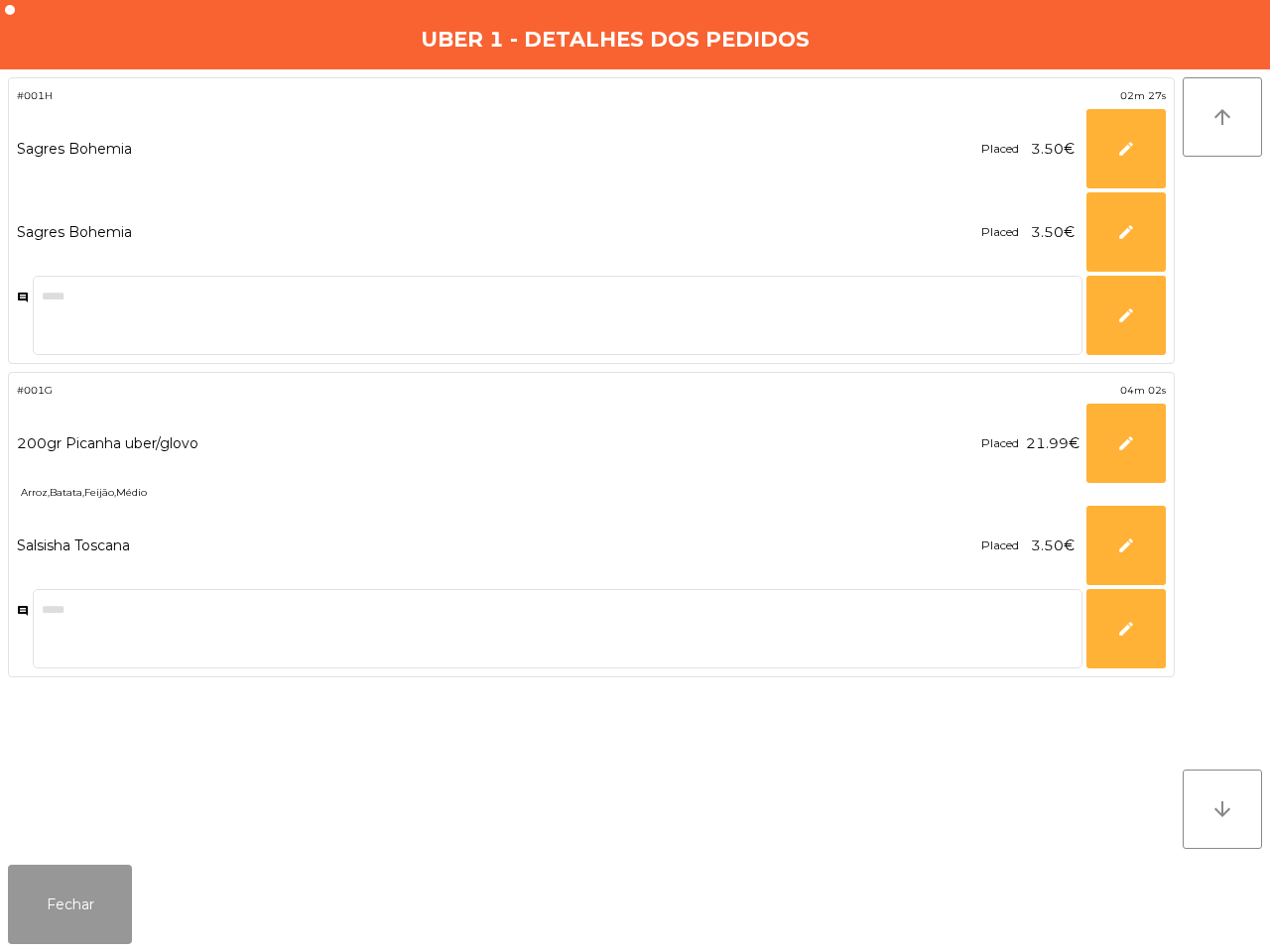 click on "Fechar" 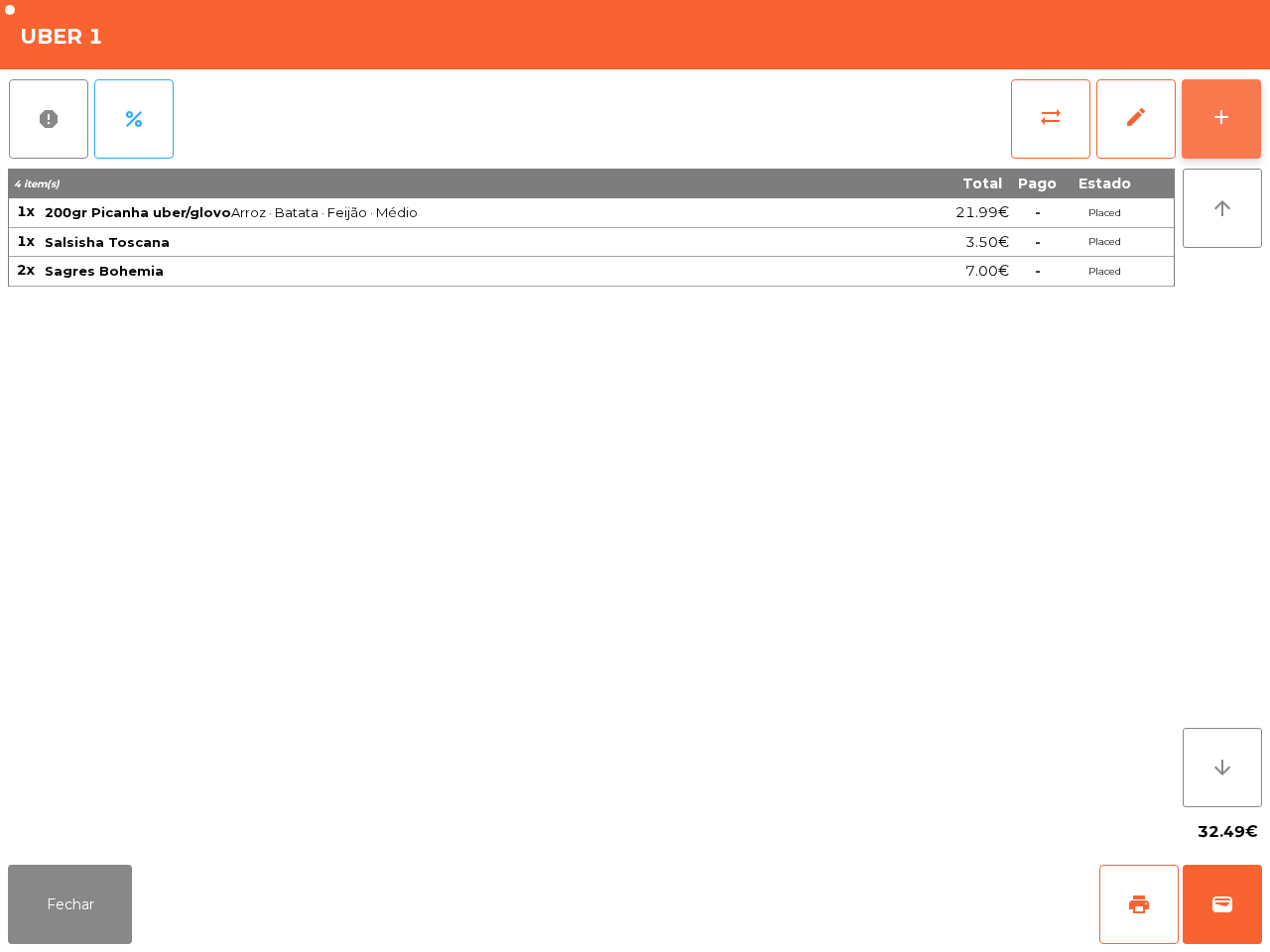 click on "add" 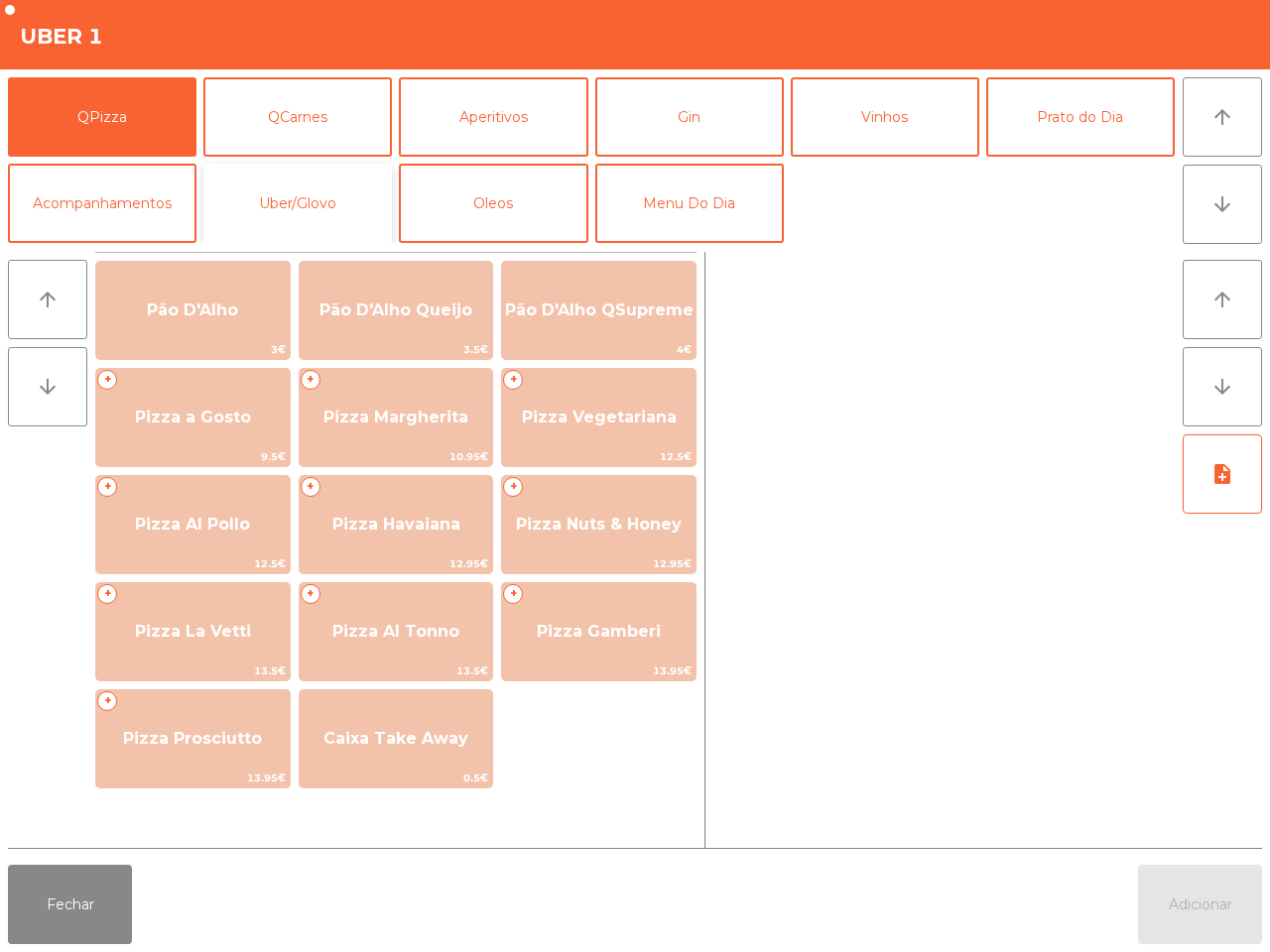 click on "Uber/Glovo" 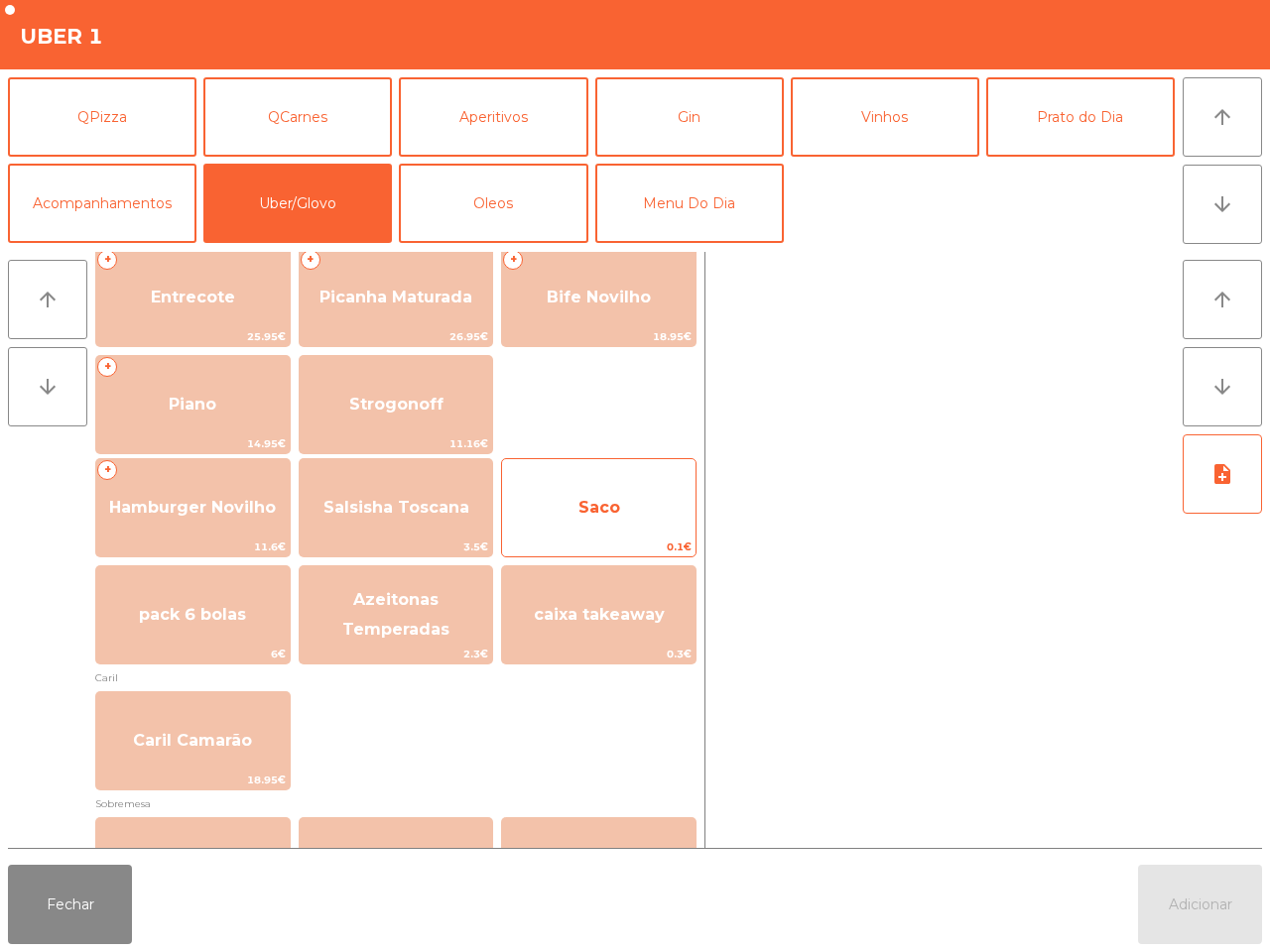 scroll, scrollTop: 248, scrollLeft: 0, axis: vertical 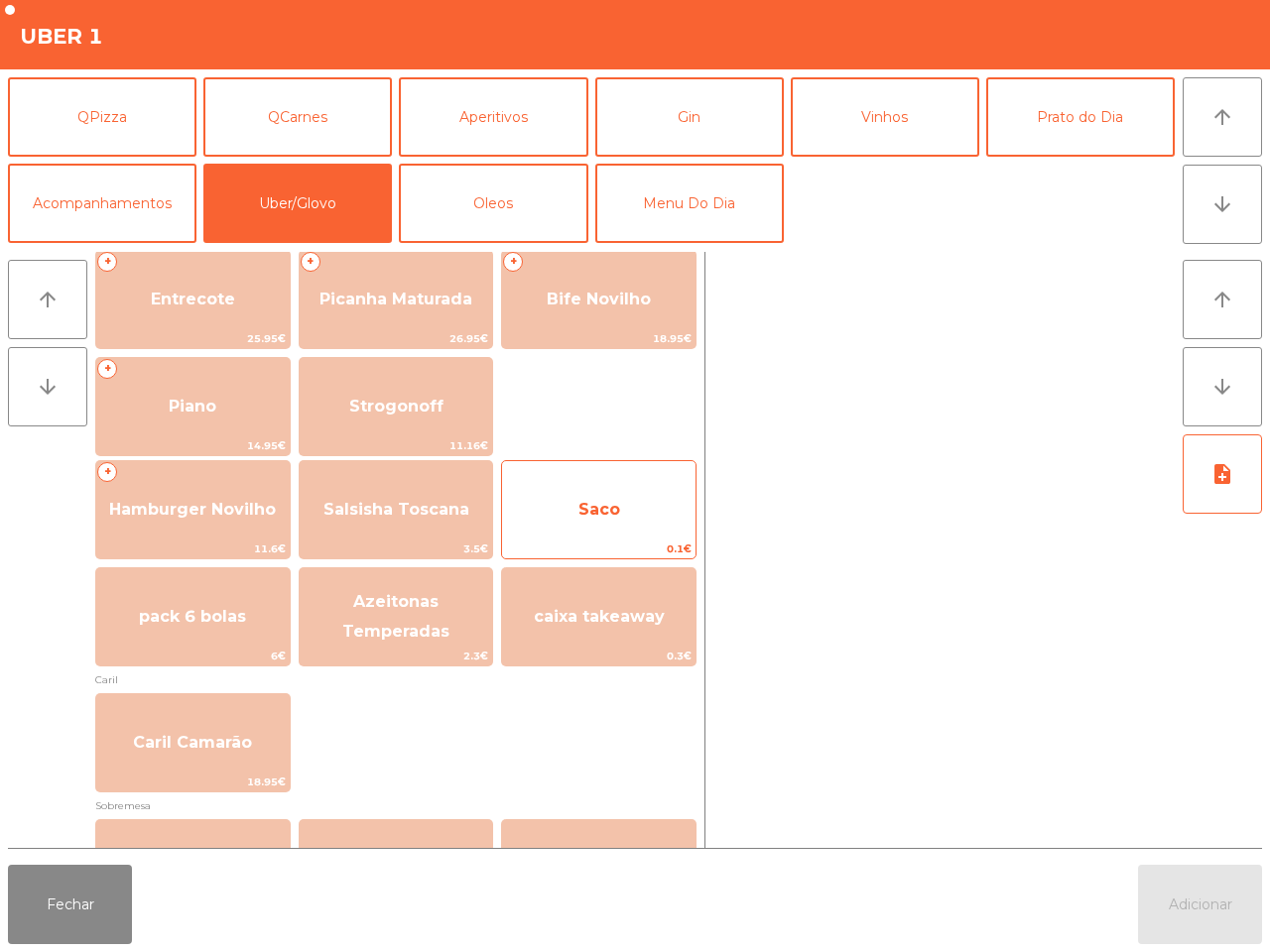click on "0.1€" 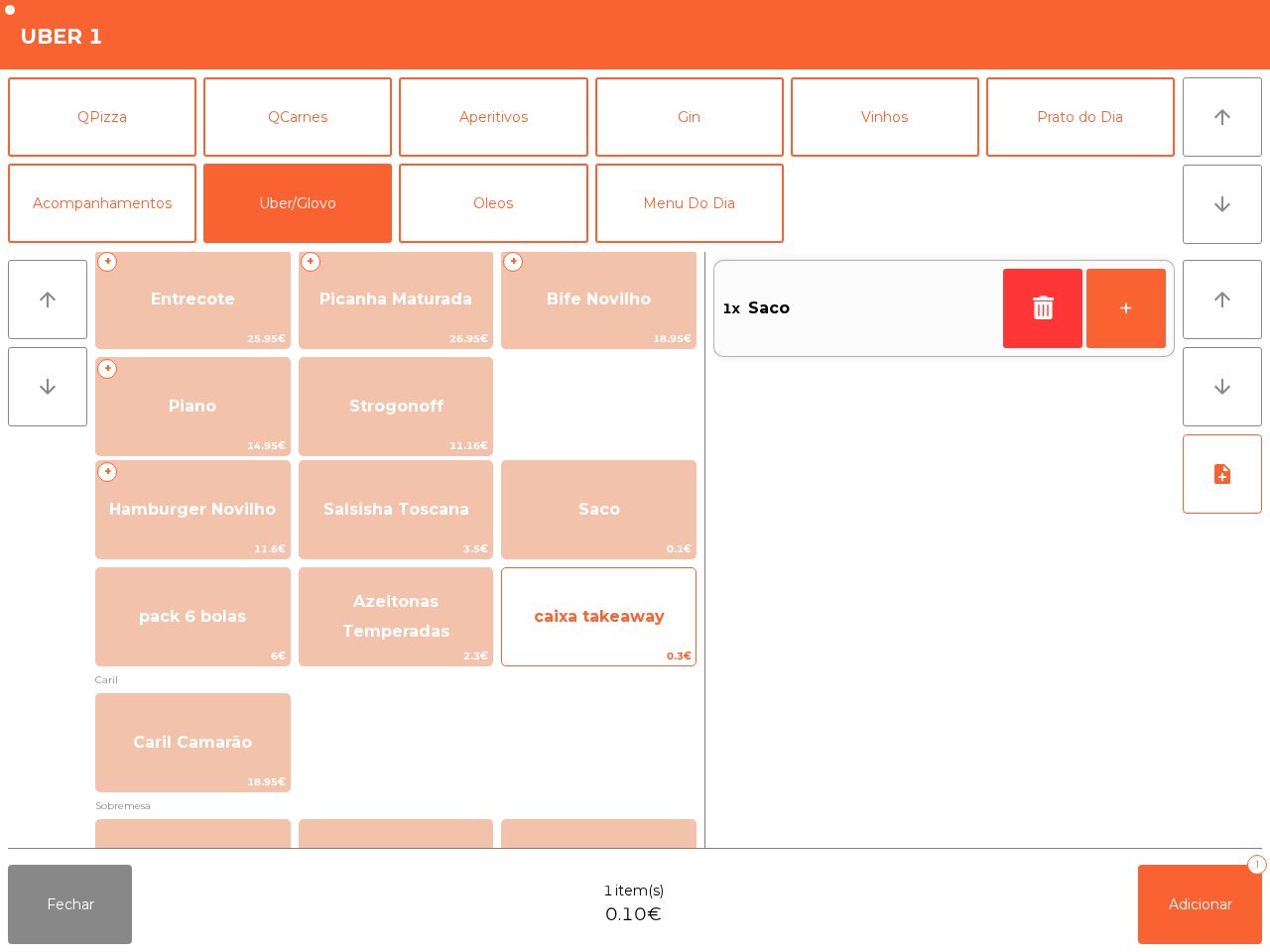 click on "caixa takeaway" 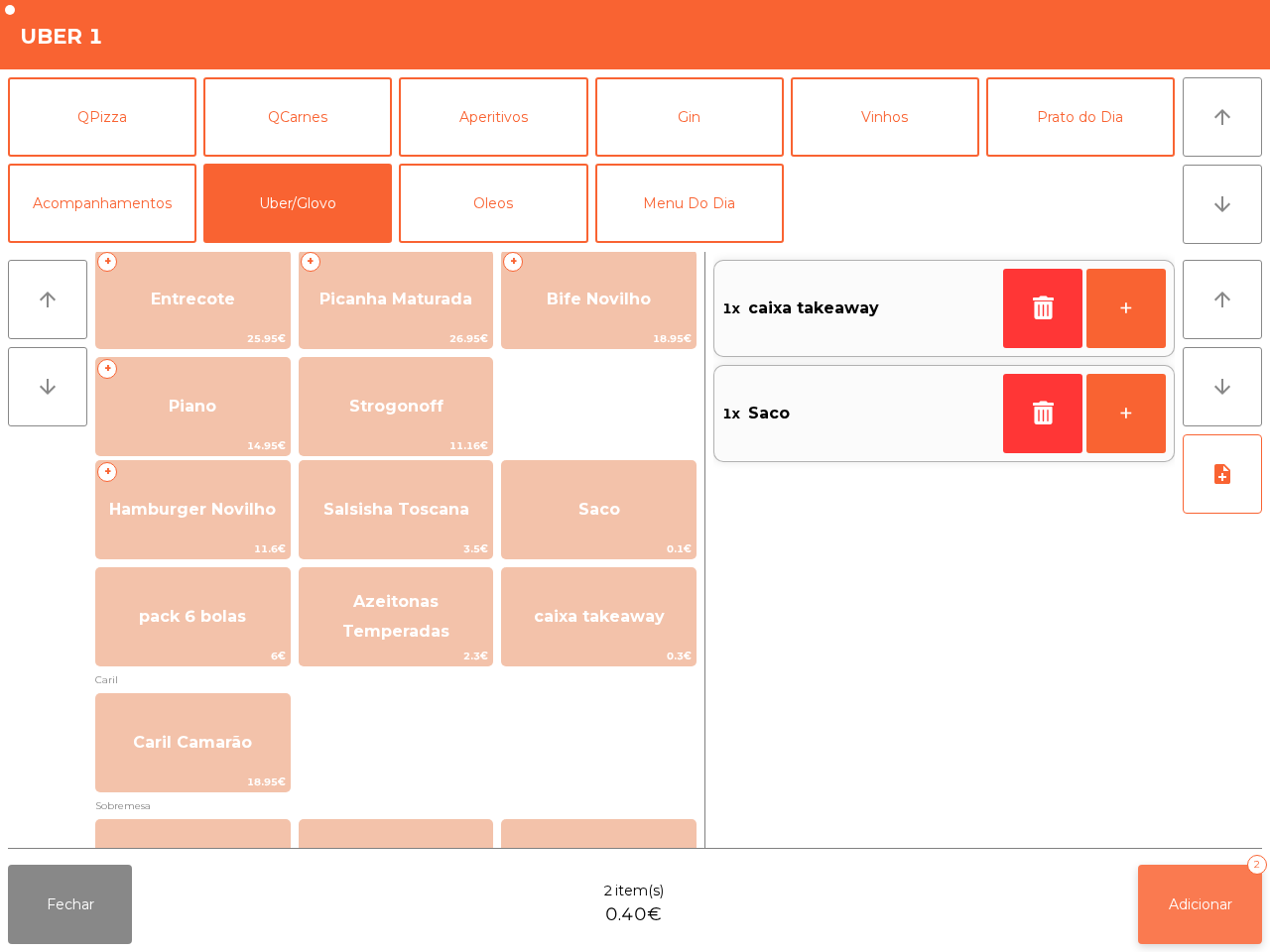 click on "Adicionar" 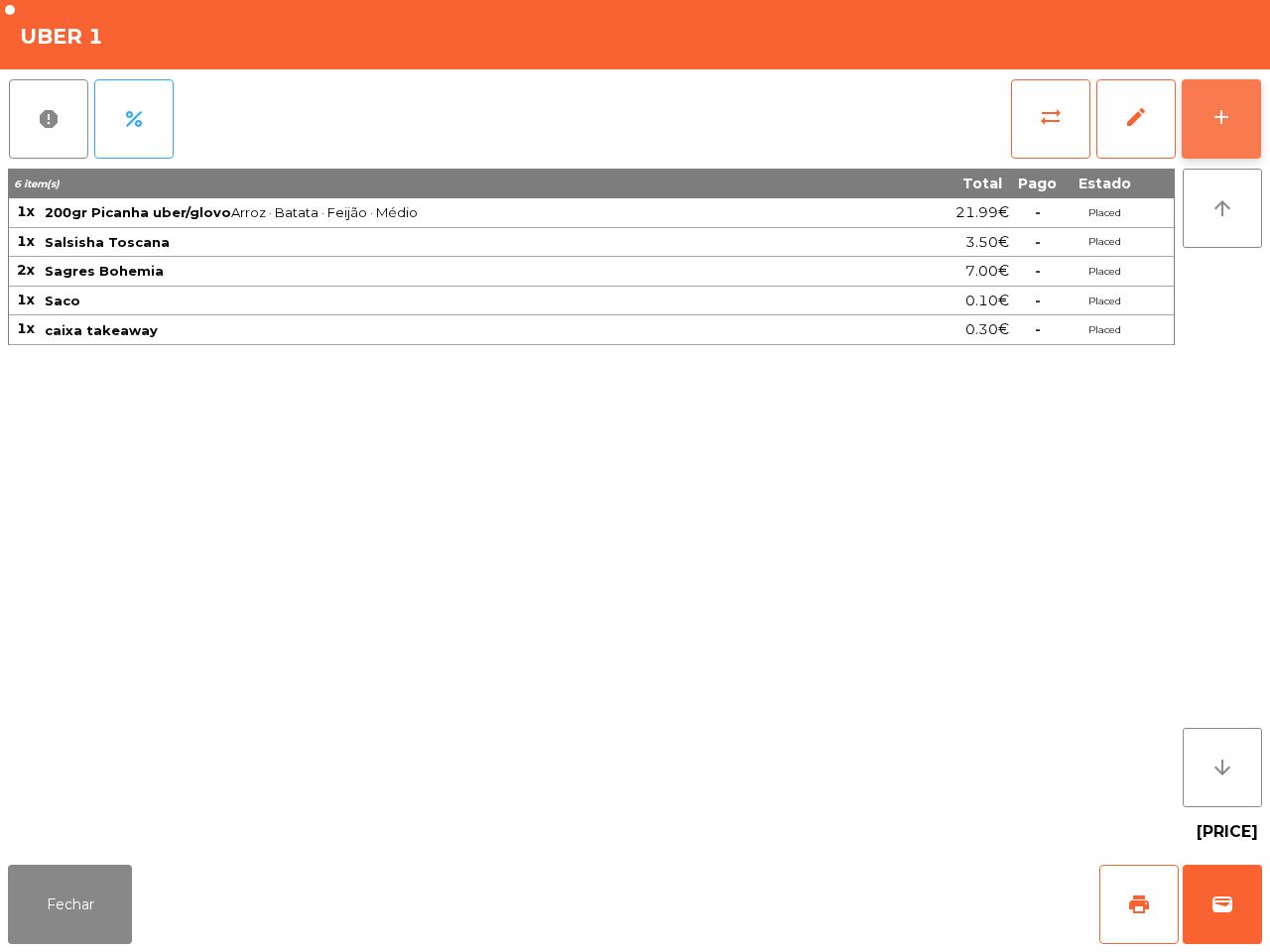 click on "add" 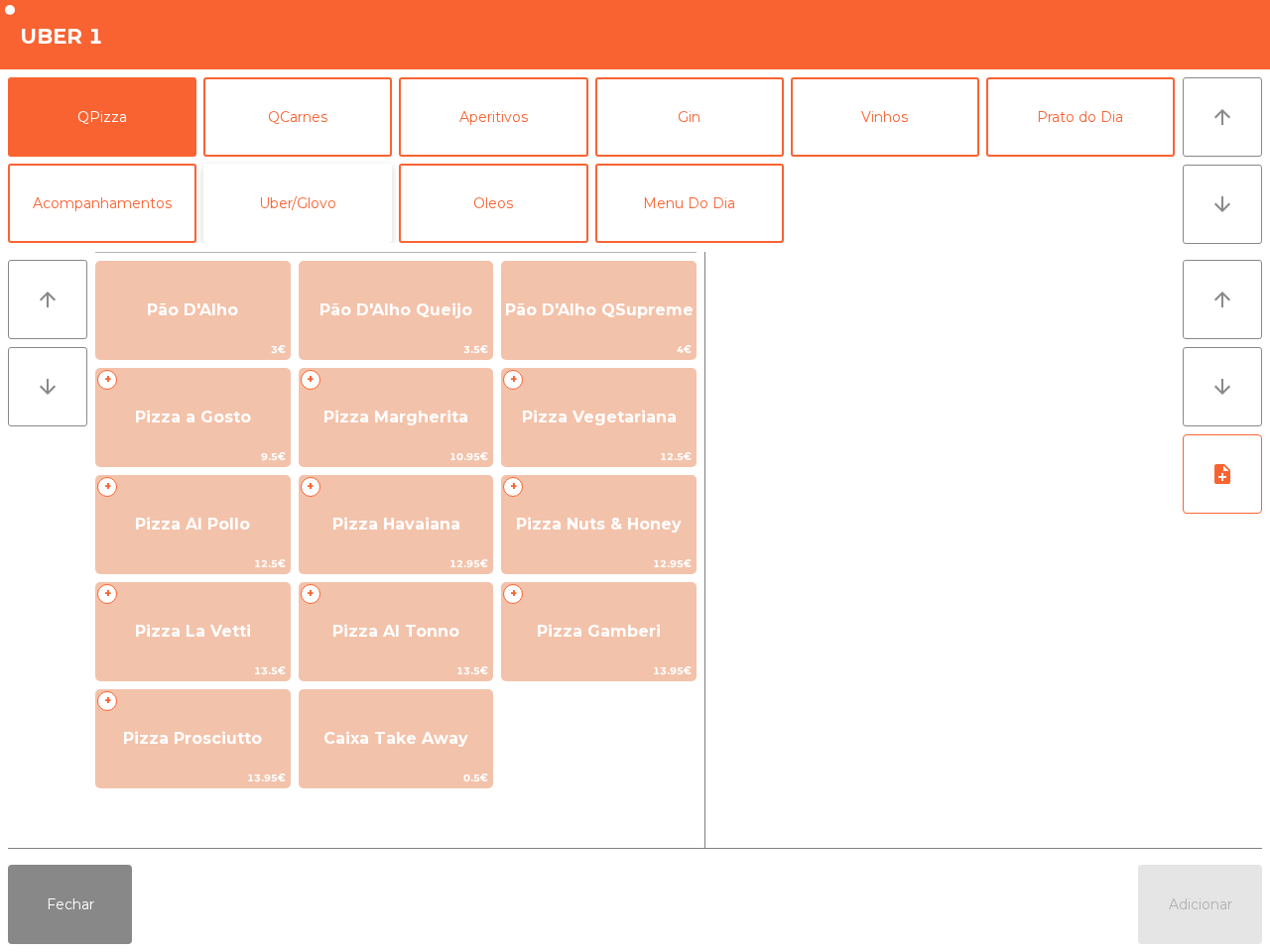 click on "Uber/Glovo" 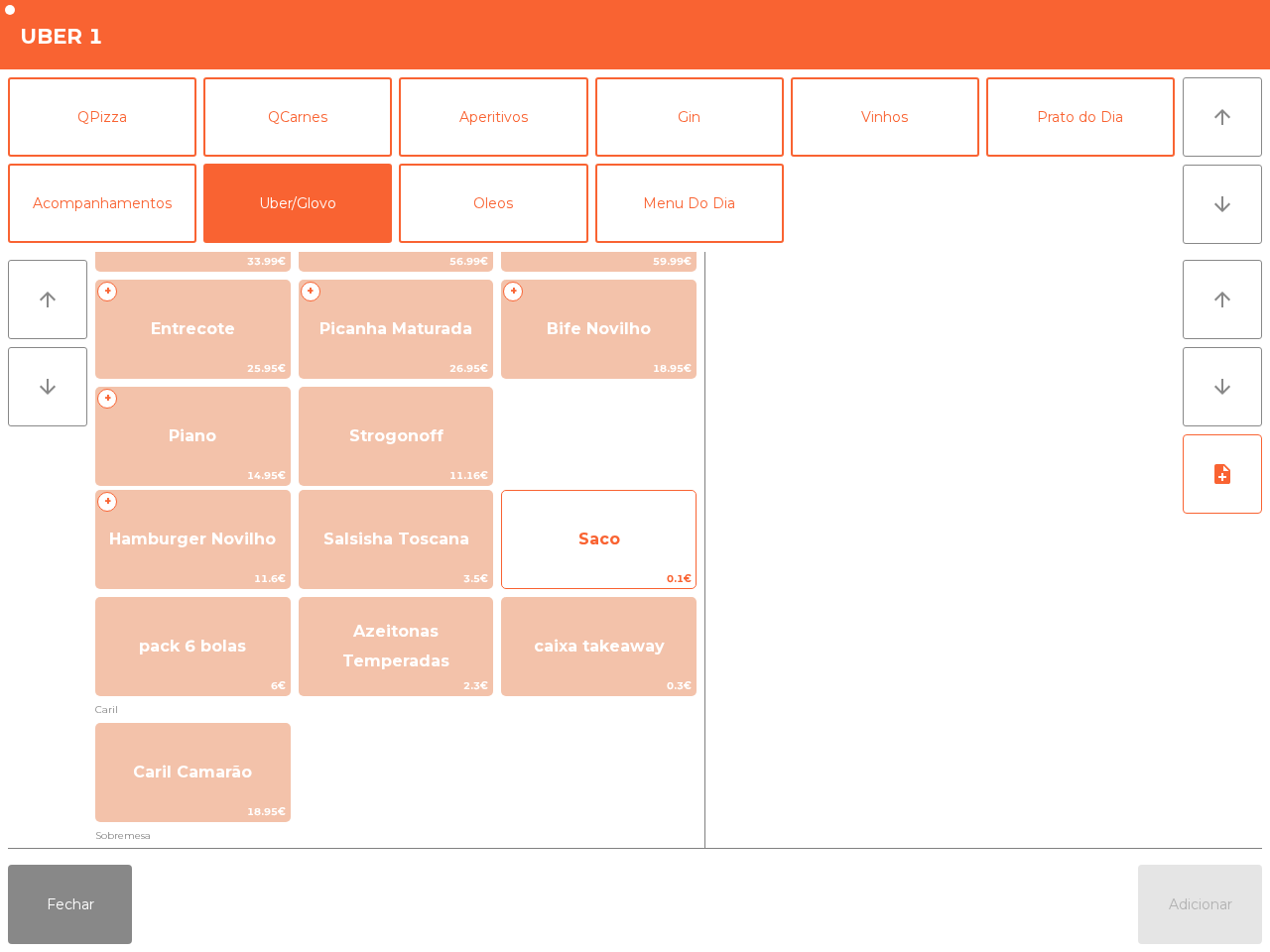 scroll, scrollTop: 496, scrollLeft: 0, axis: vertical 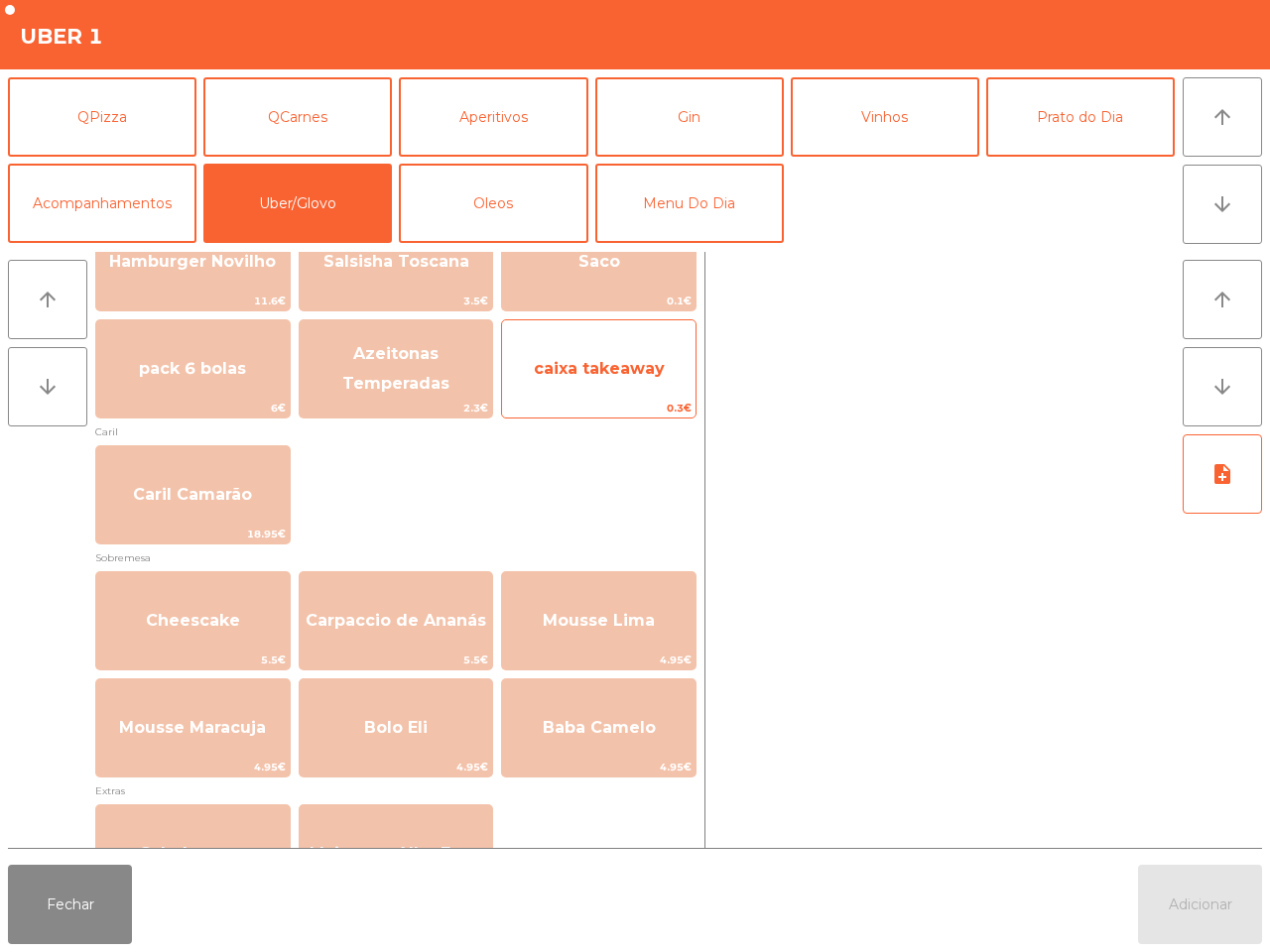 click on "caixa takeaway" 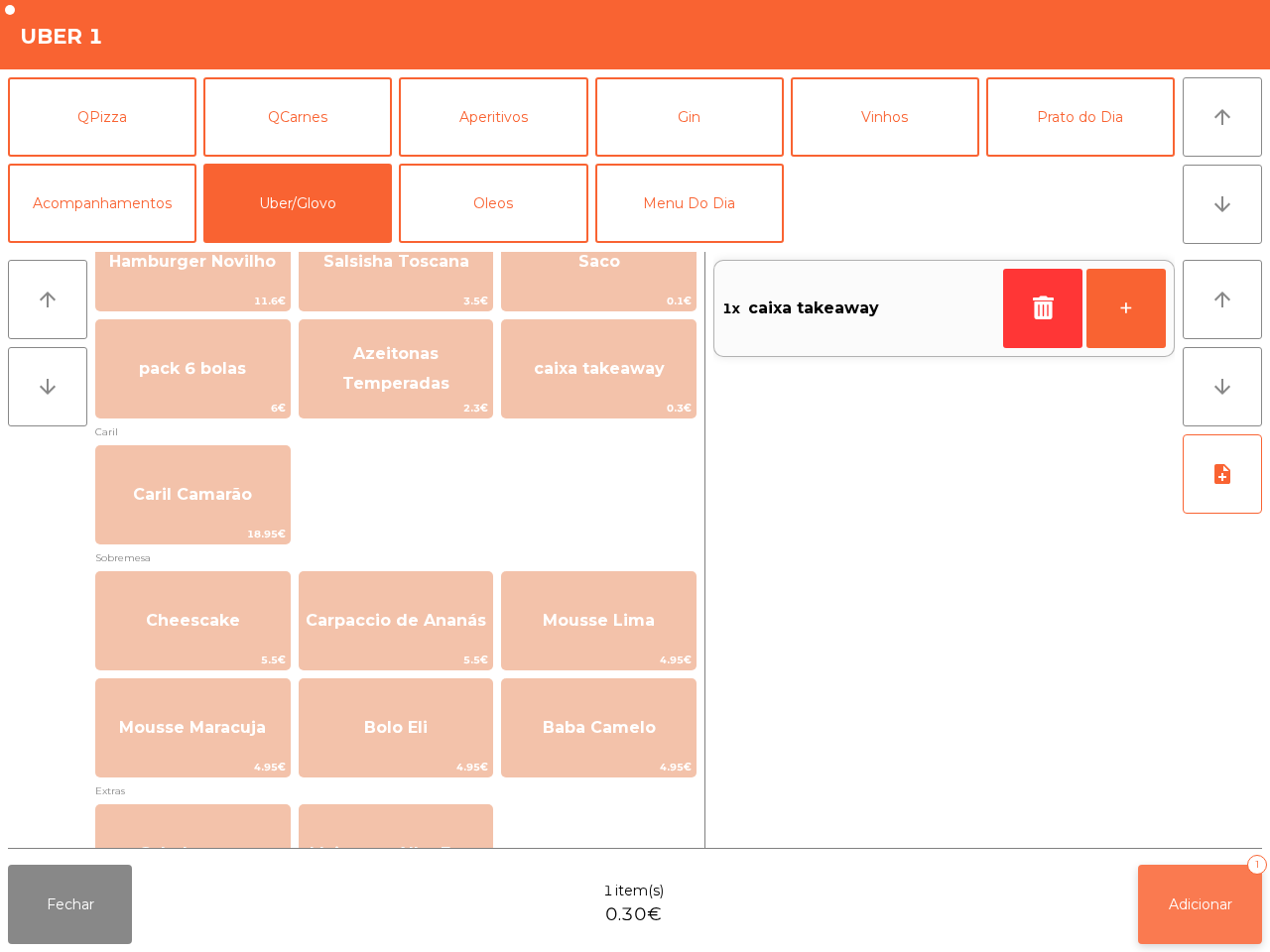 click on "Adicionar" 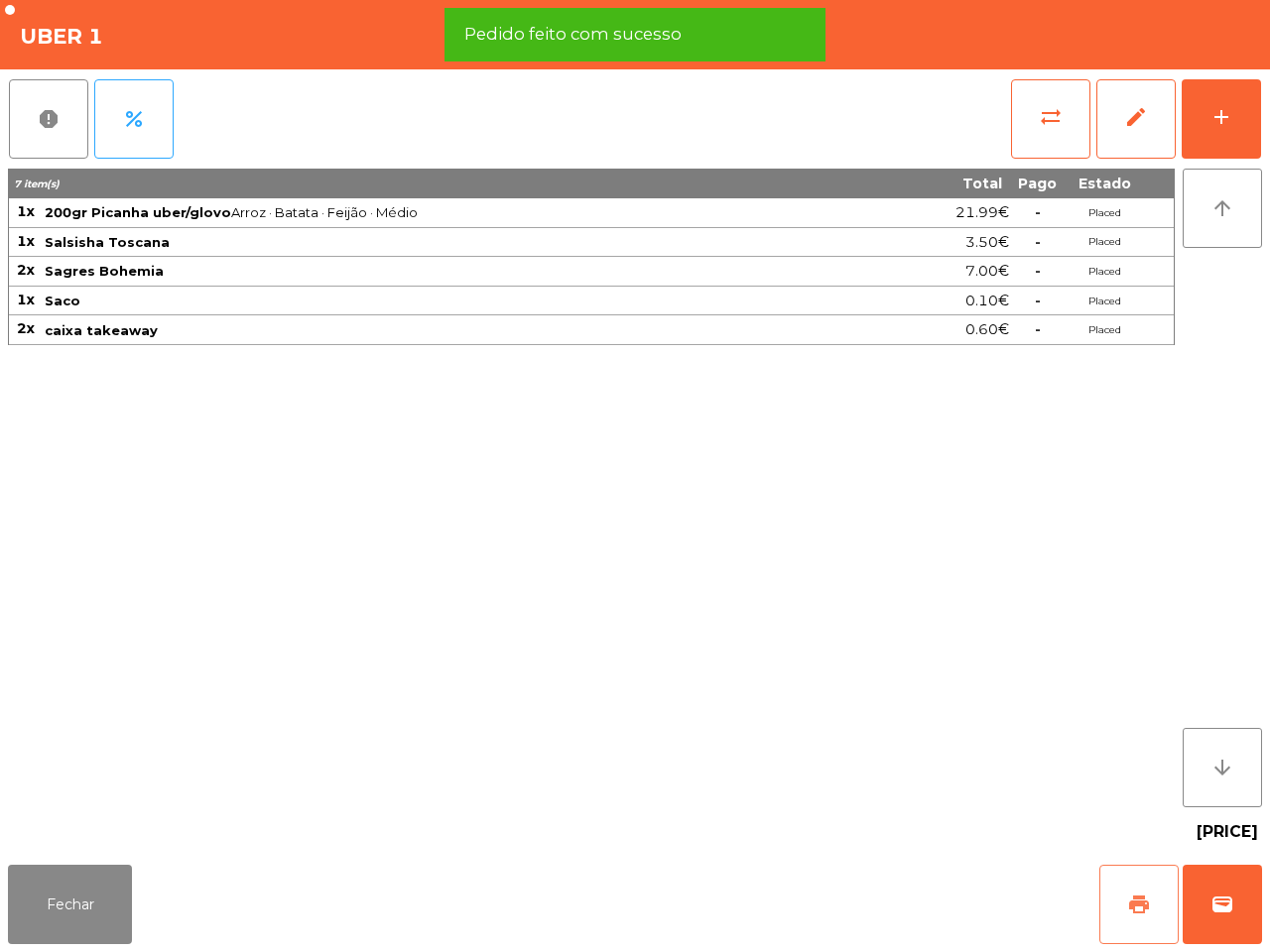 click on "print" 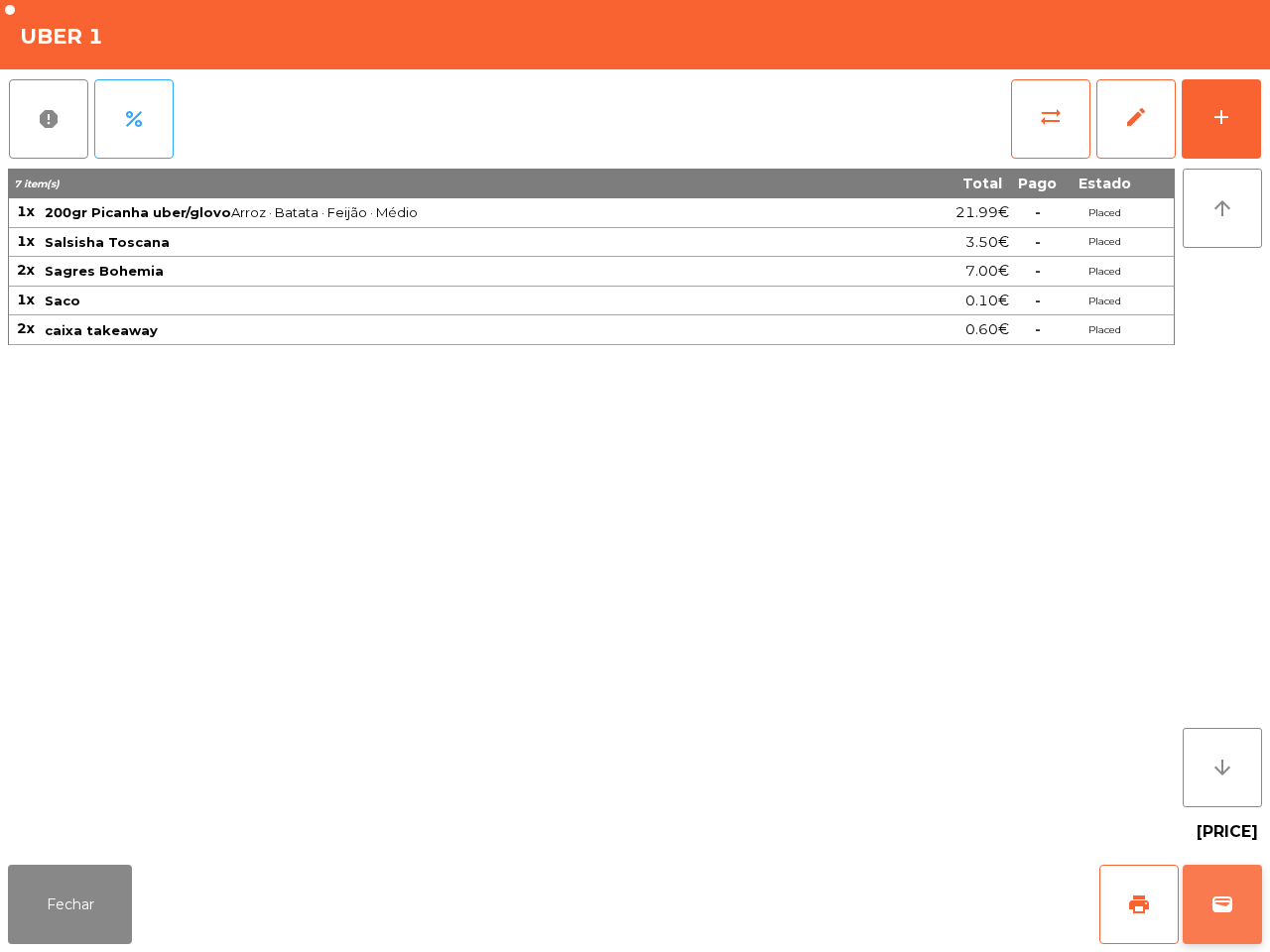 click on "wallet" 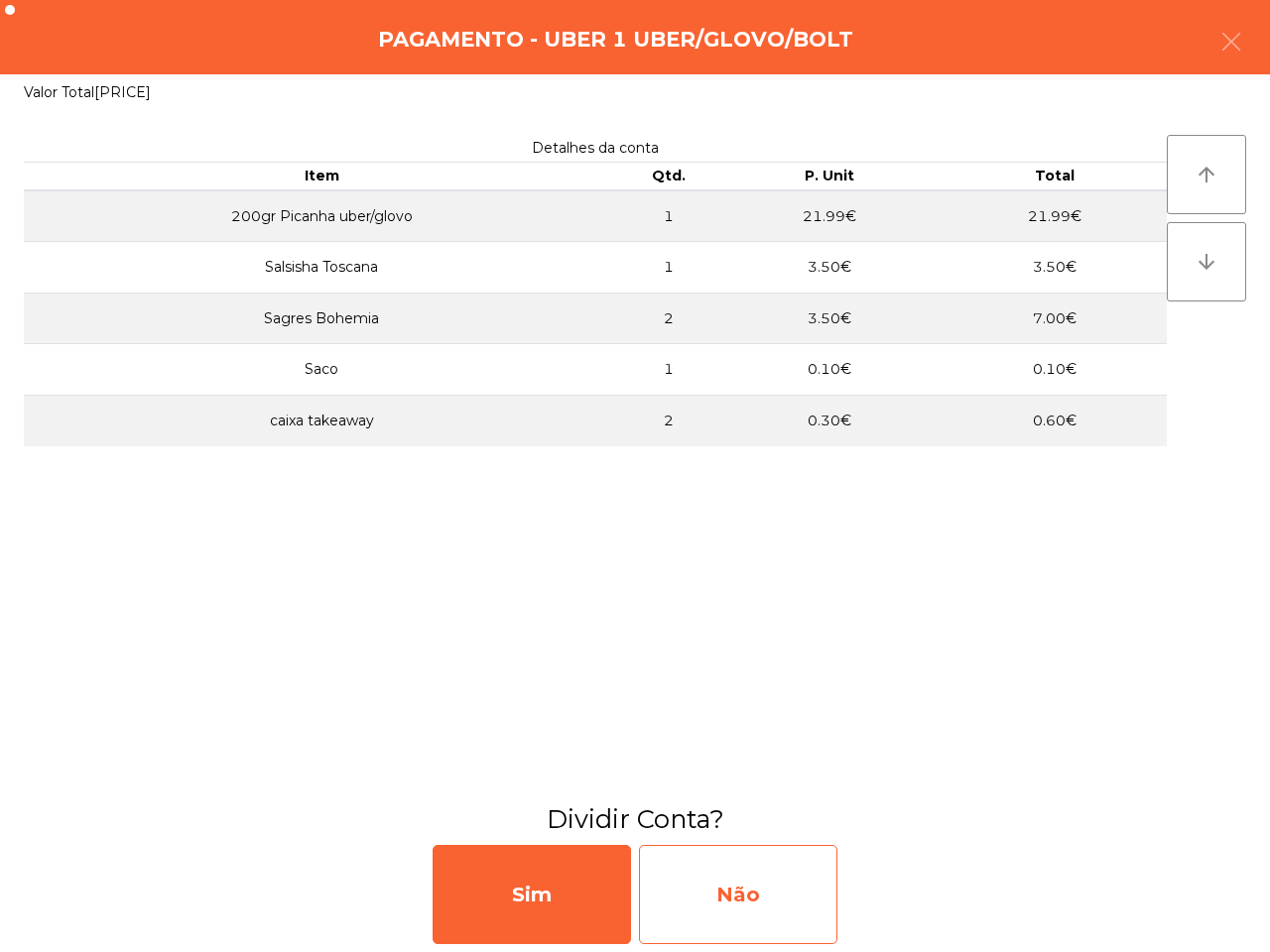 click on "Não" 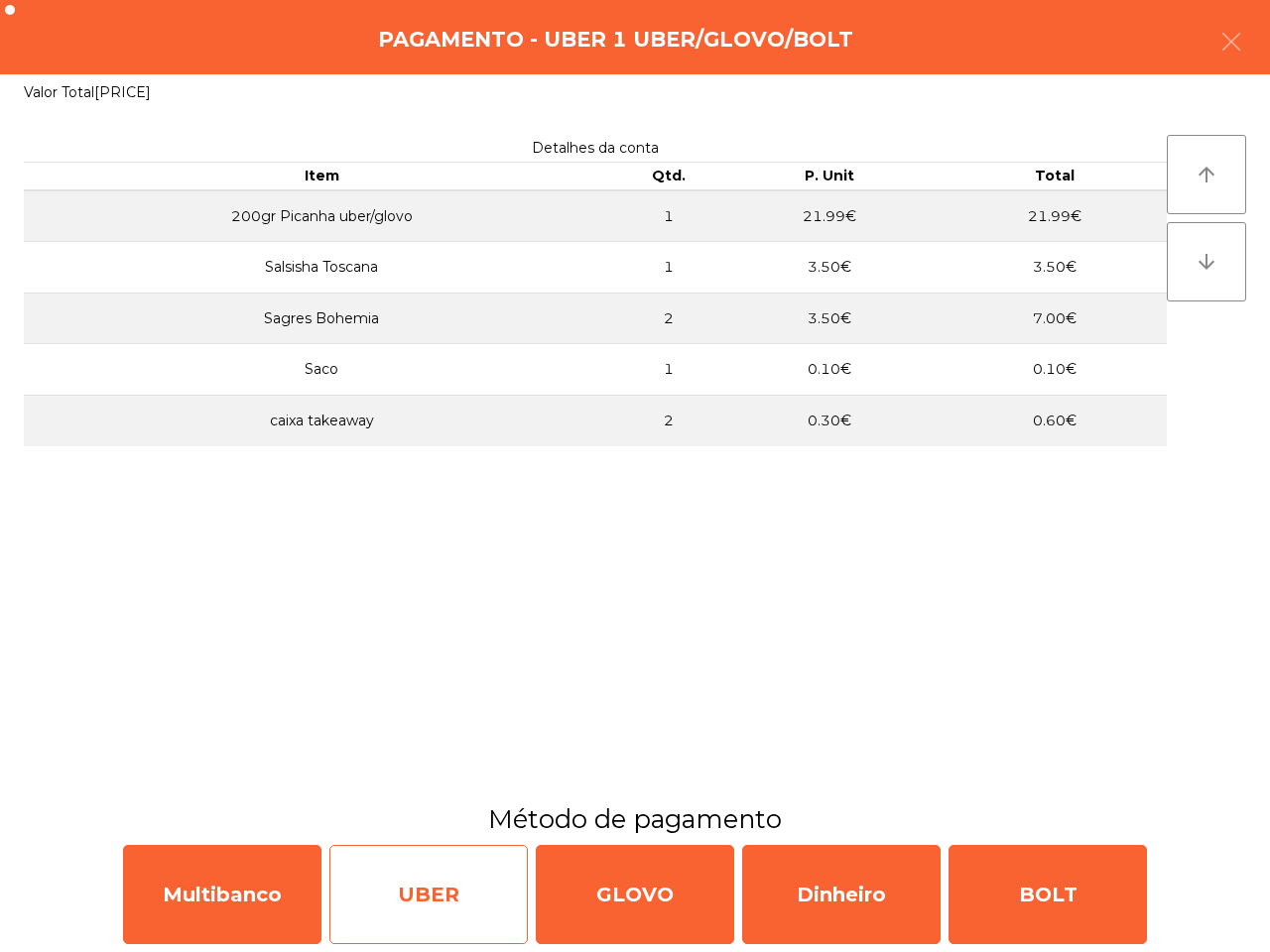 click on "UBER" 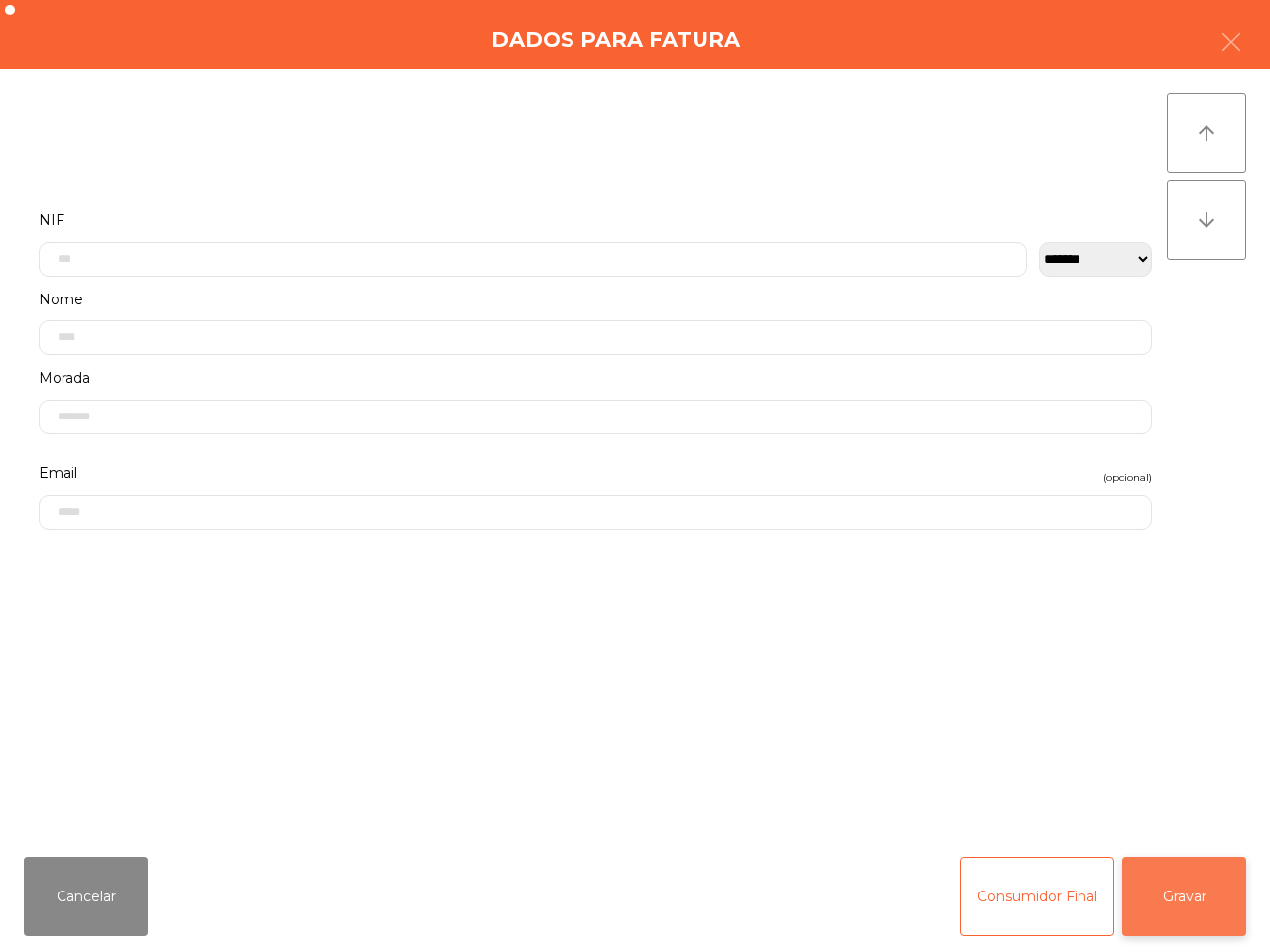 click on "Gravar" 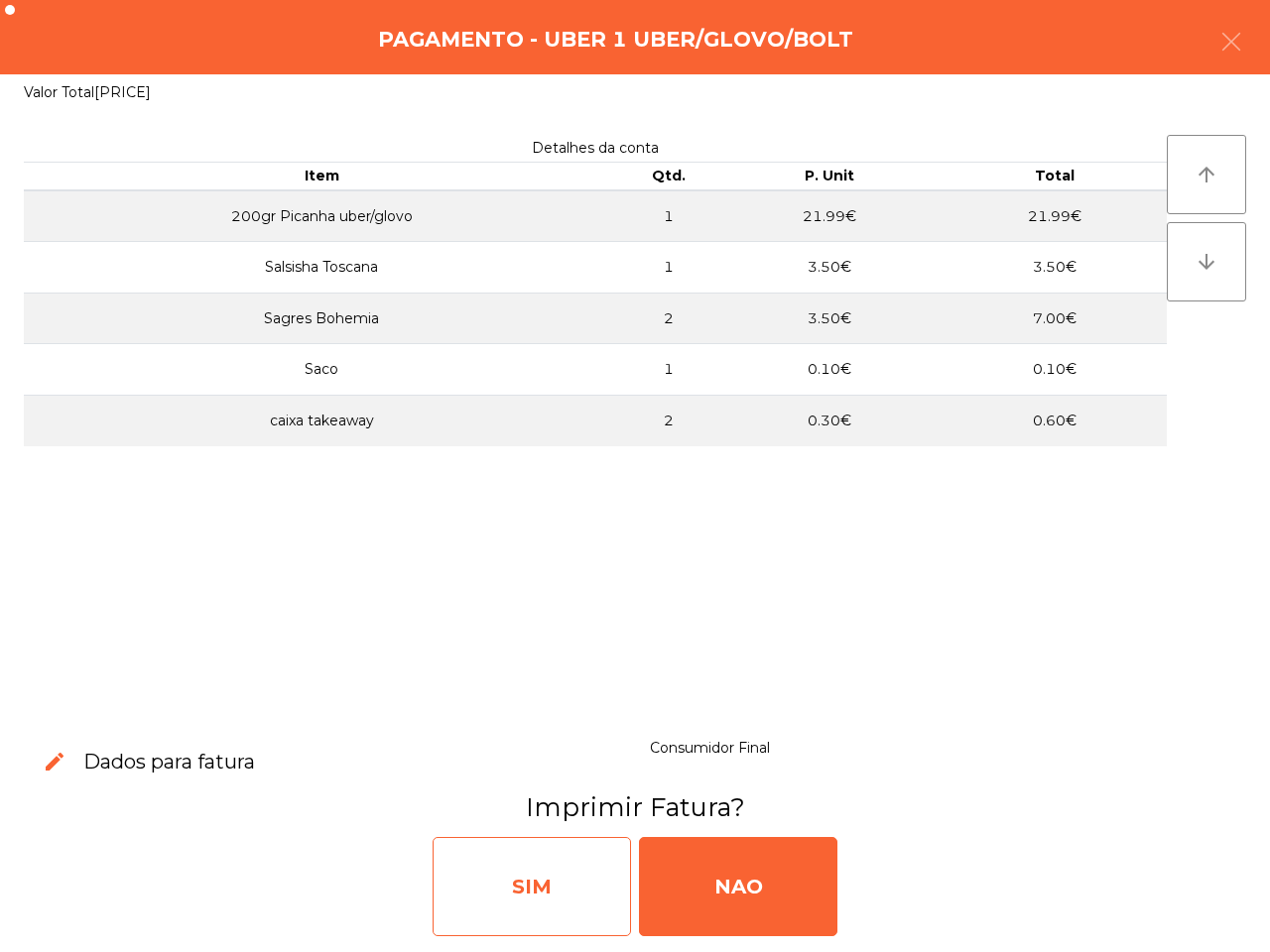 click on "SIM" 